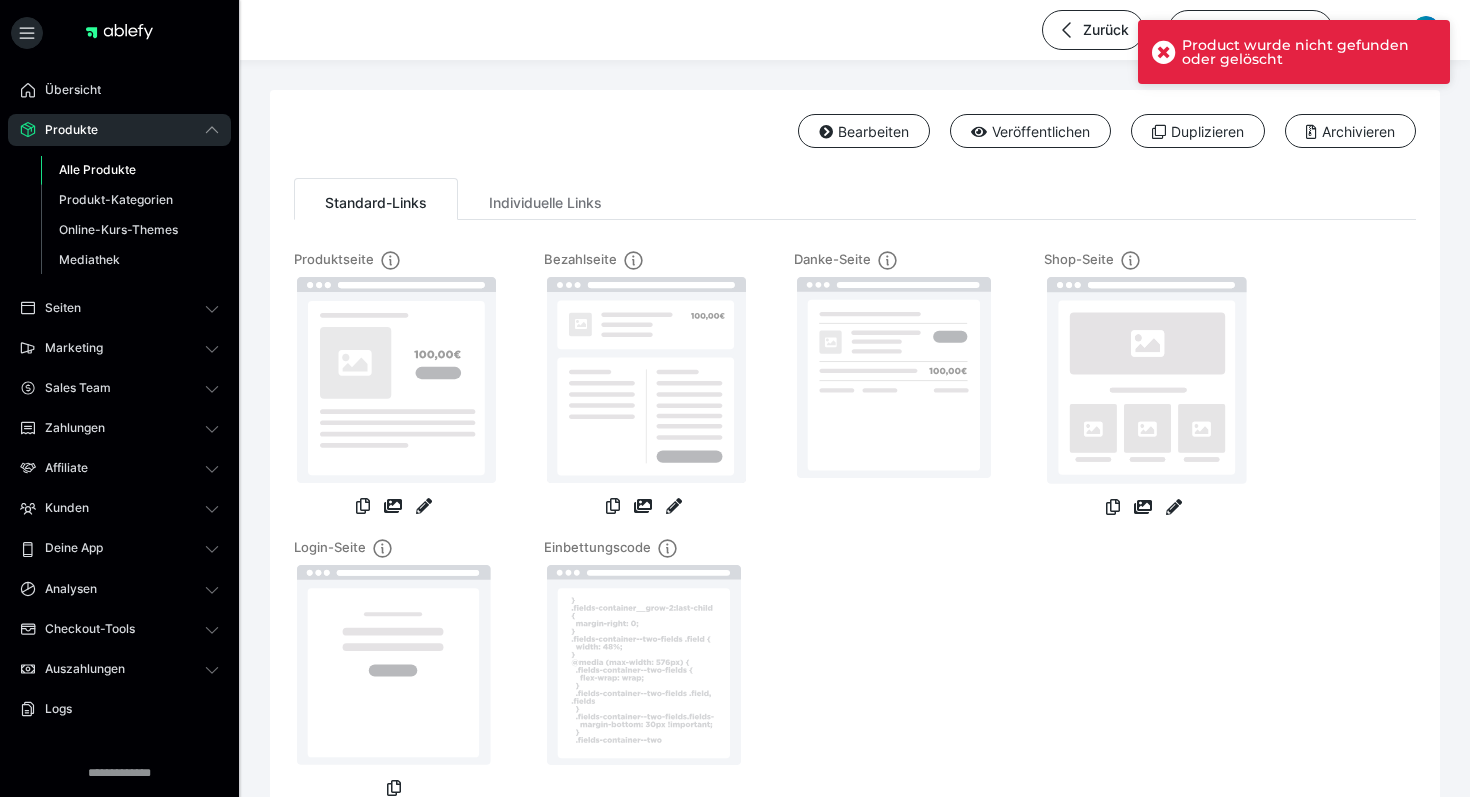scroll, scrollTop: 0, scrollLeft: 0, axis: both 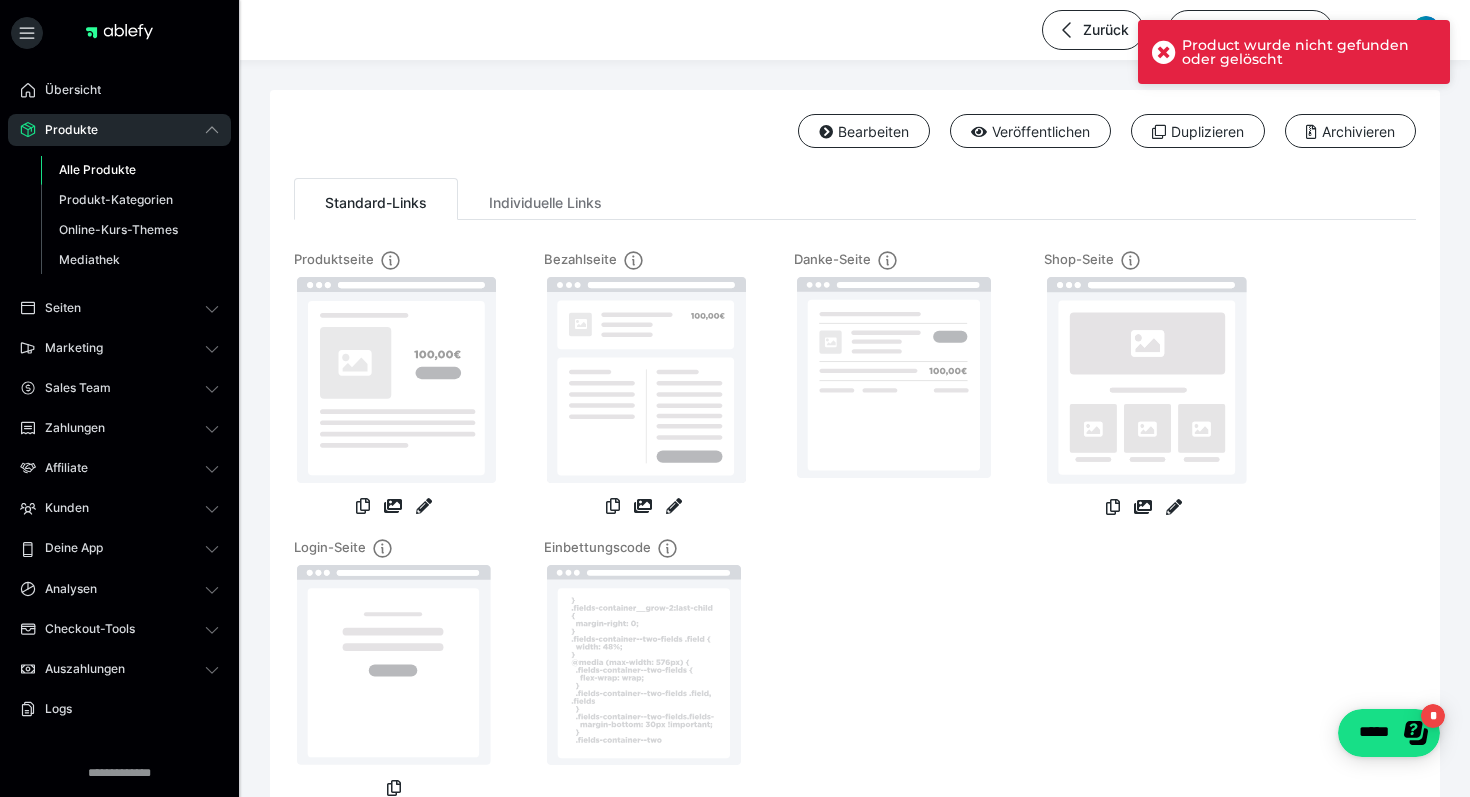 click on "Alle Produkte" at bounding box center [97, 169] 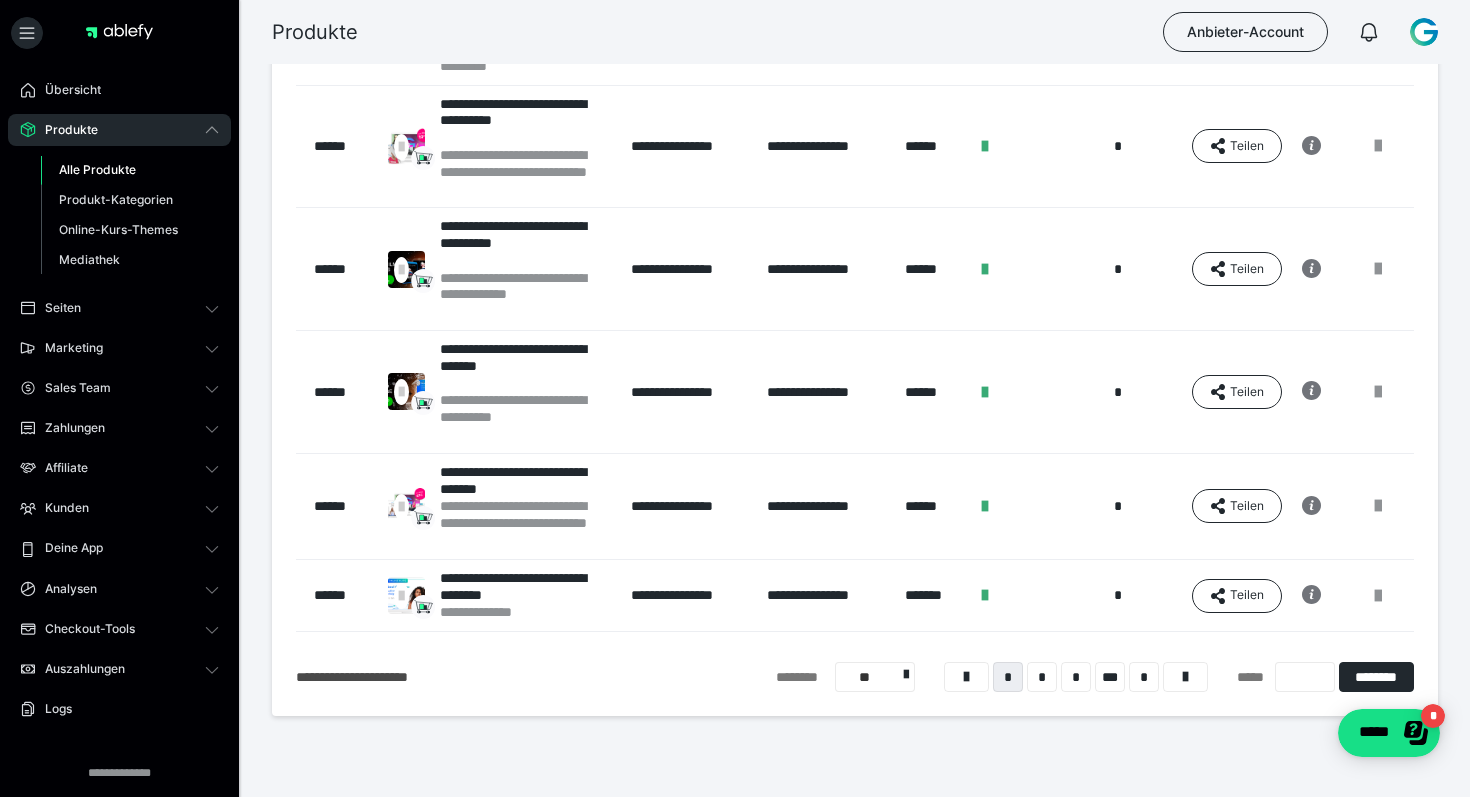 scroll, scrollTop: 0, scrollLeft: 0, axis: both 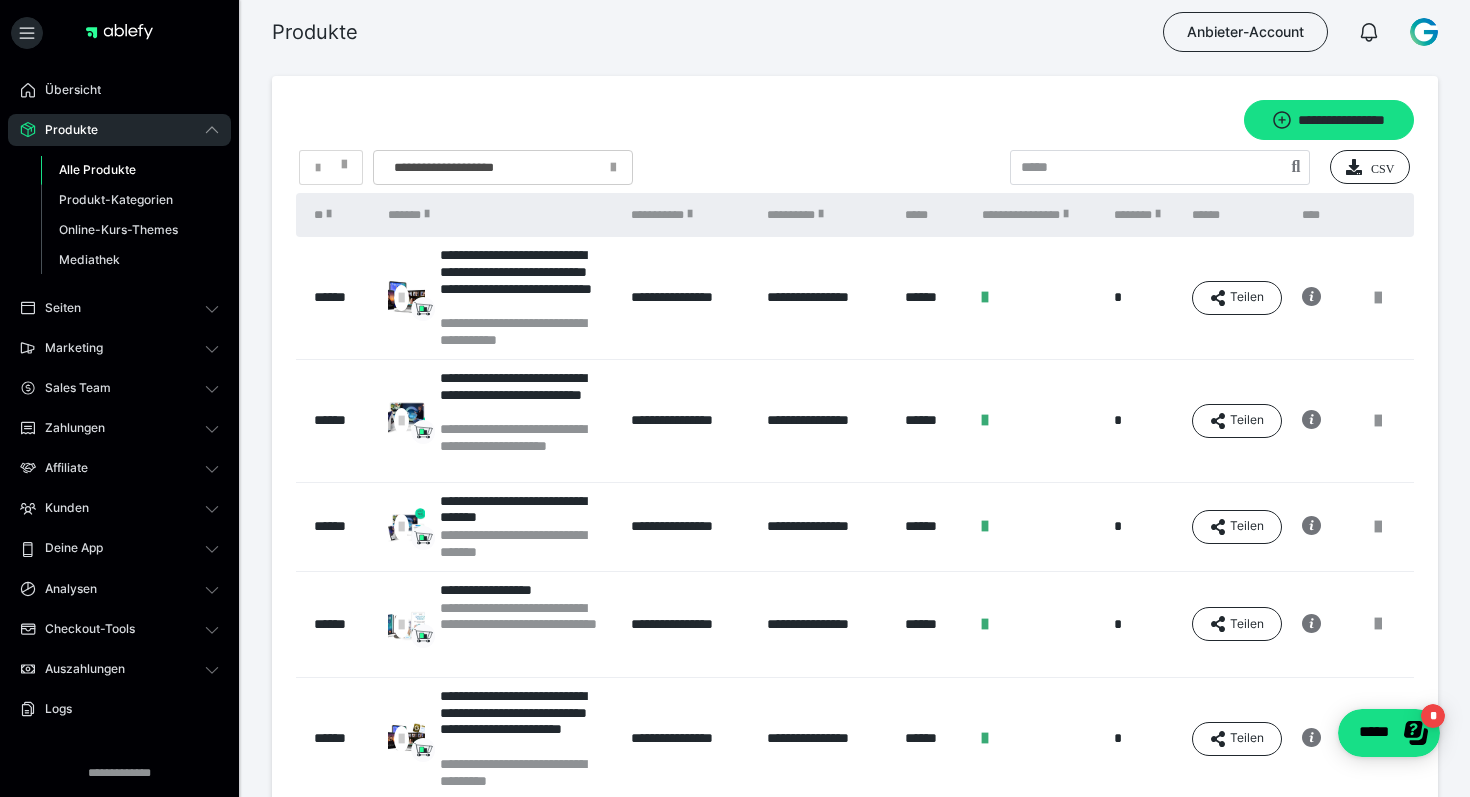 click on "**********" at bounding box center [448, 168] 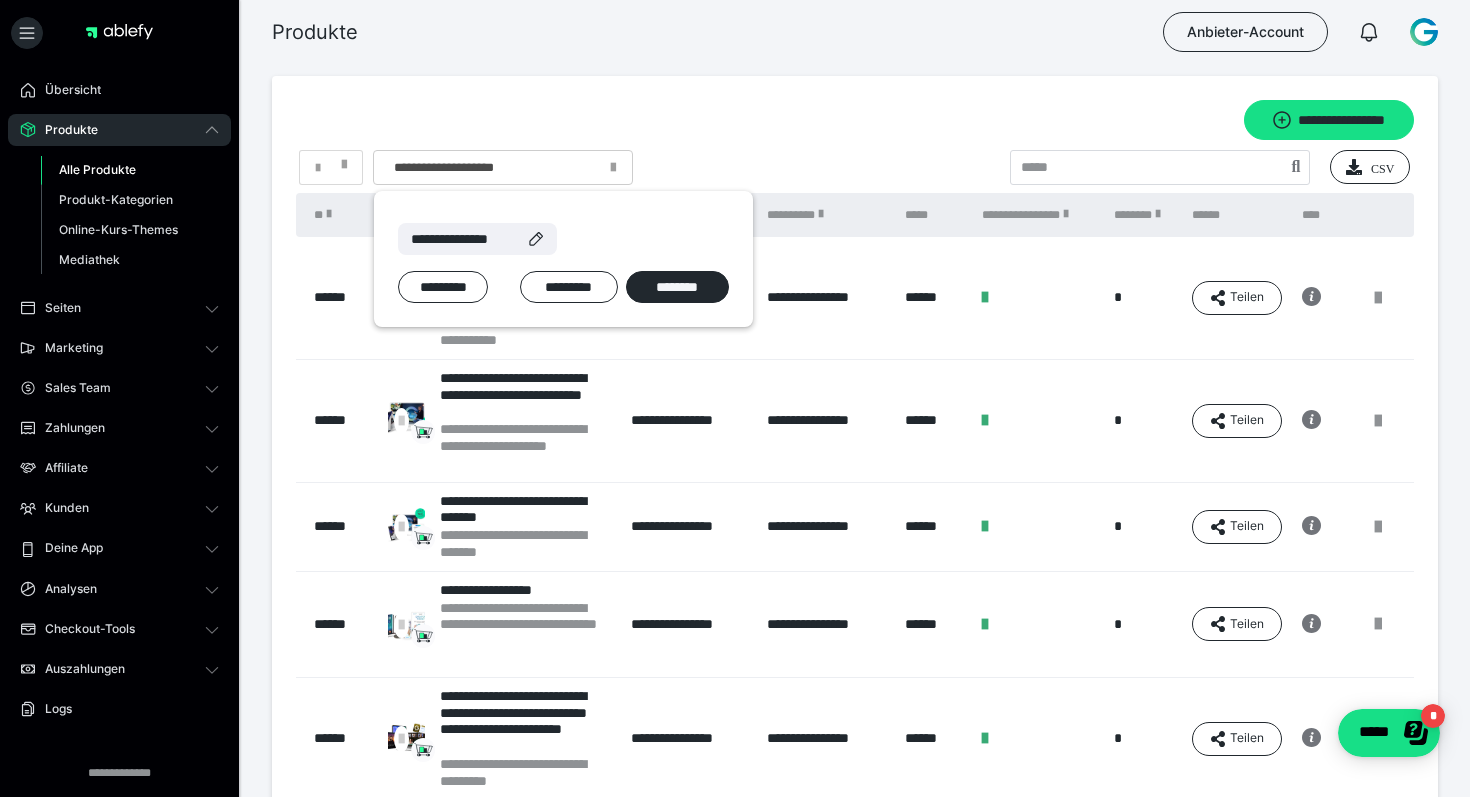click at bounding box center [735, 398] 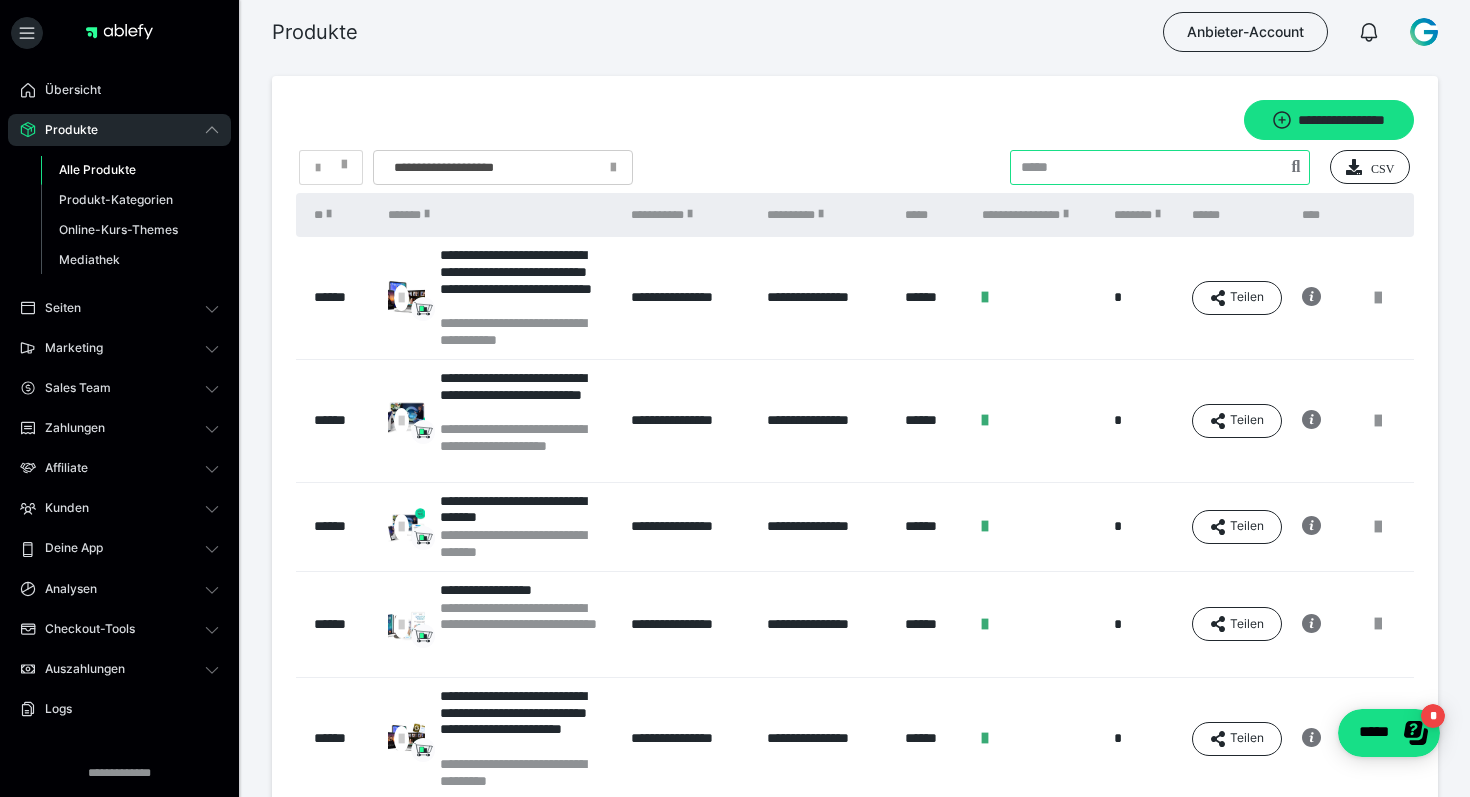 click at bounding box center [1160, 167] 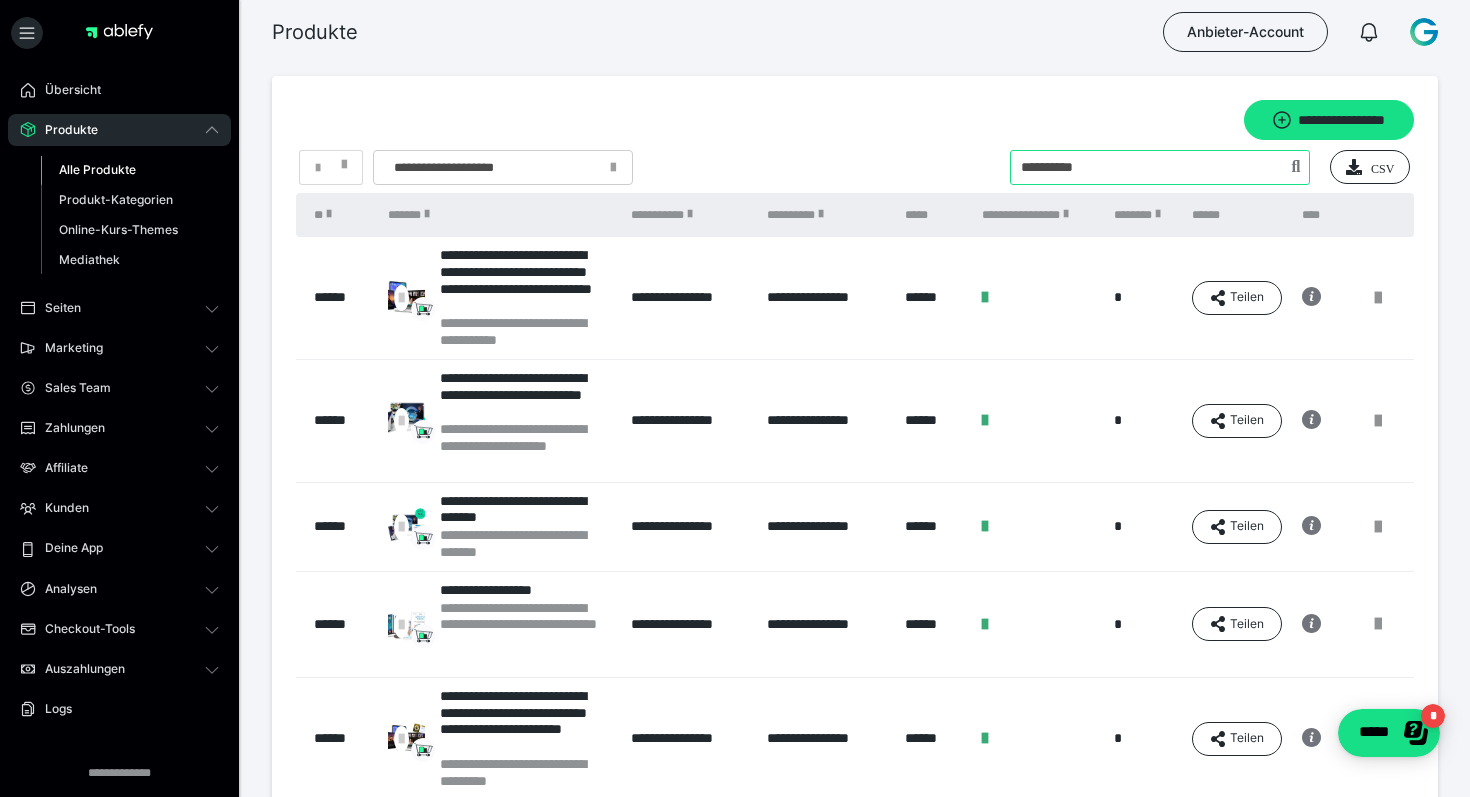 type on "**********" 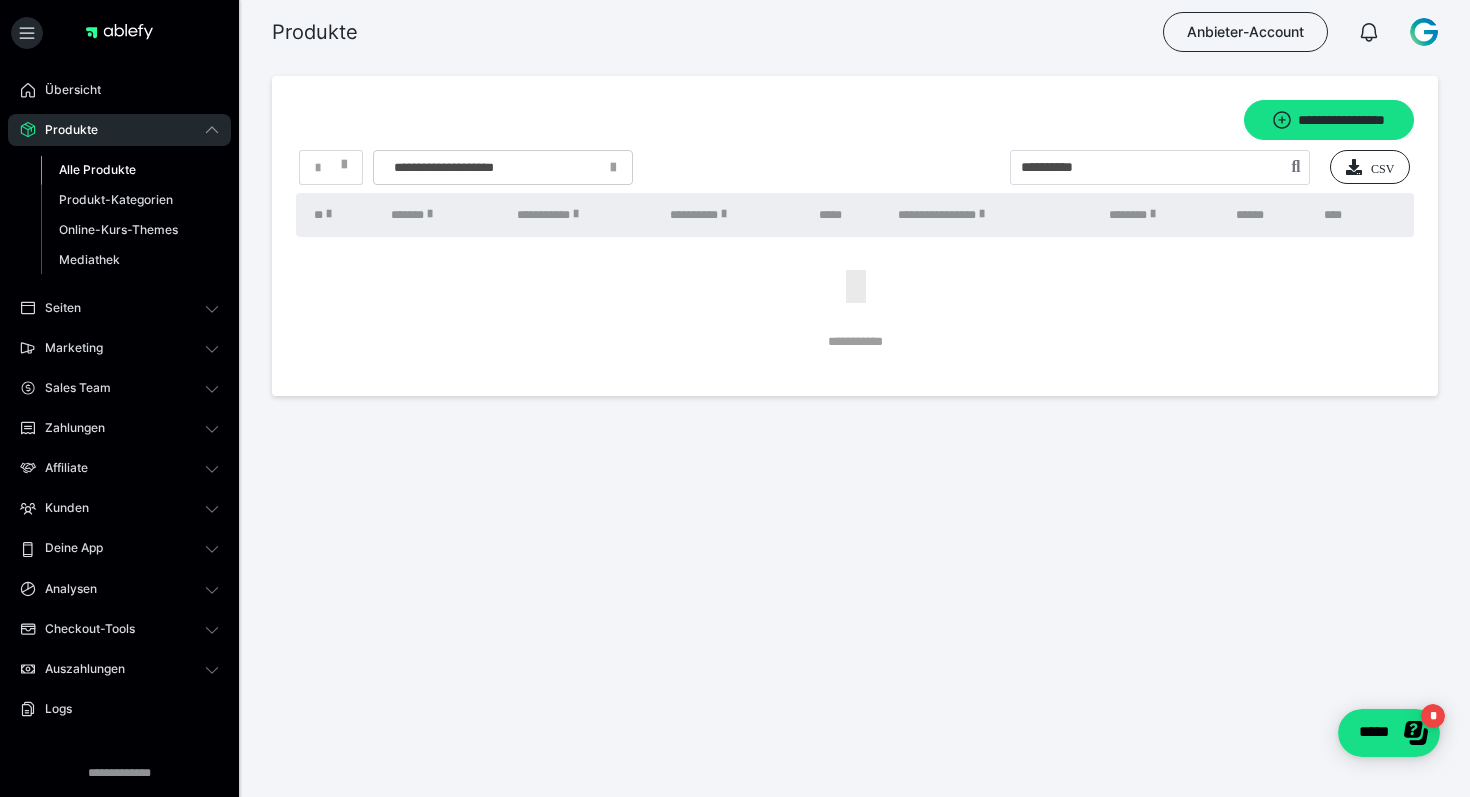 click at bounding box center (1424, 32) 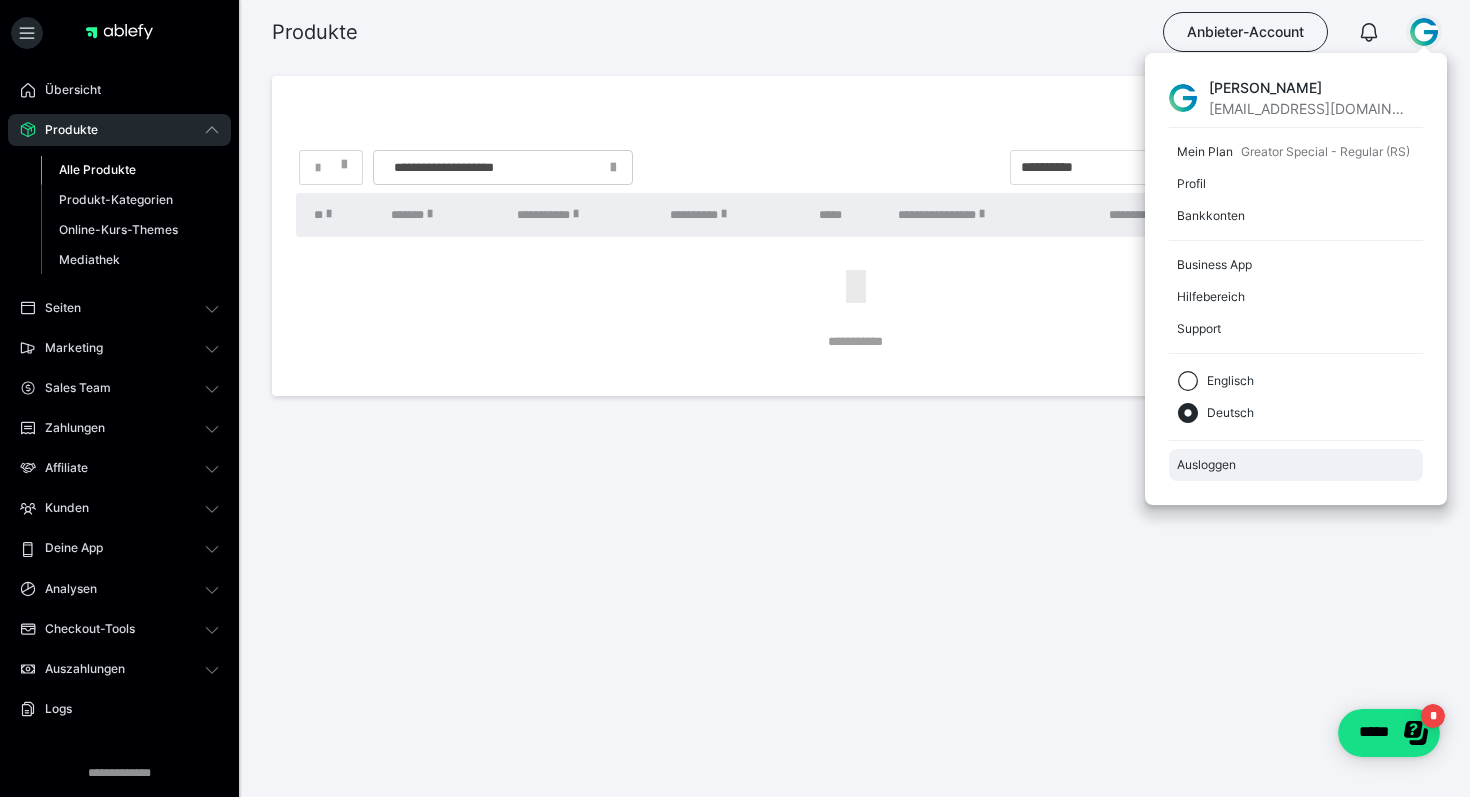 click on "Ausloggen" at bounding box center (1296, 465) 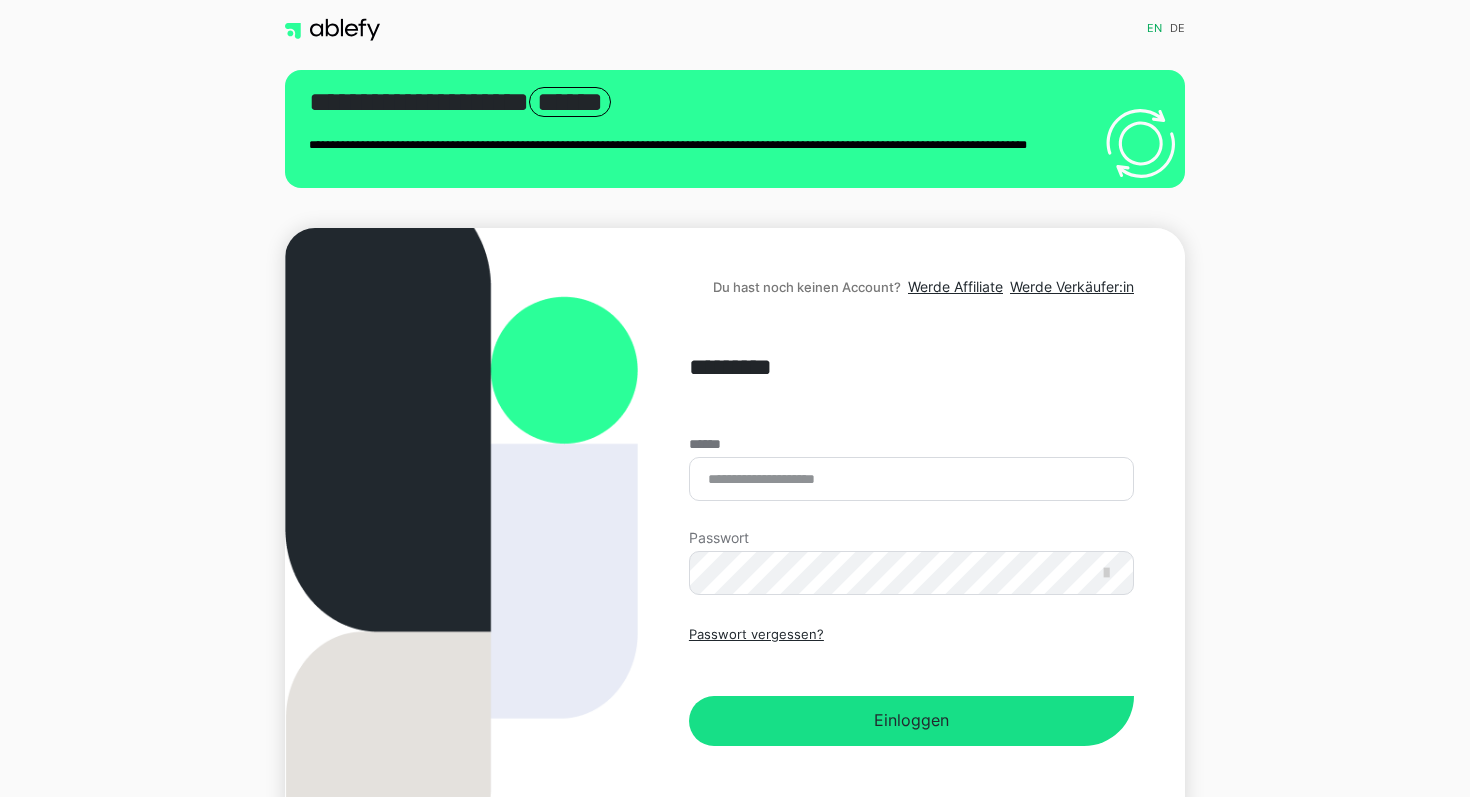 scroll, scrollTop: 0, scrollLeft: 0, axis: both 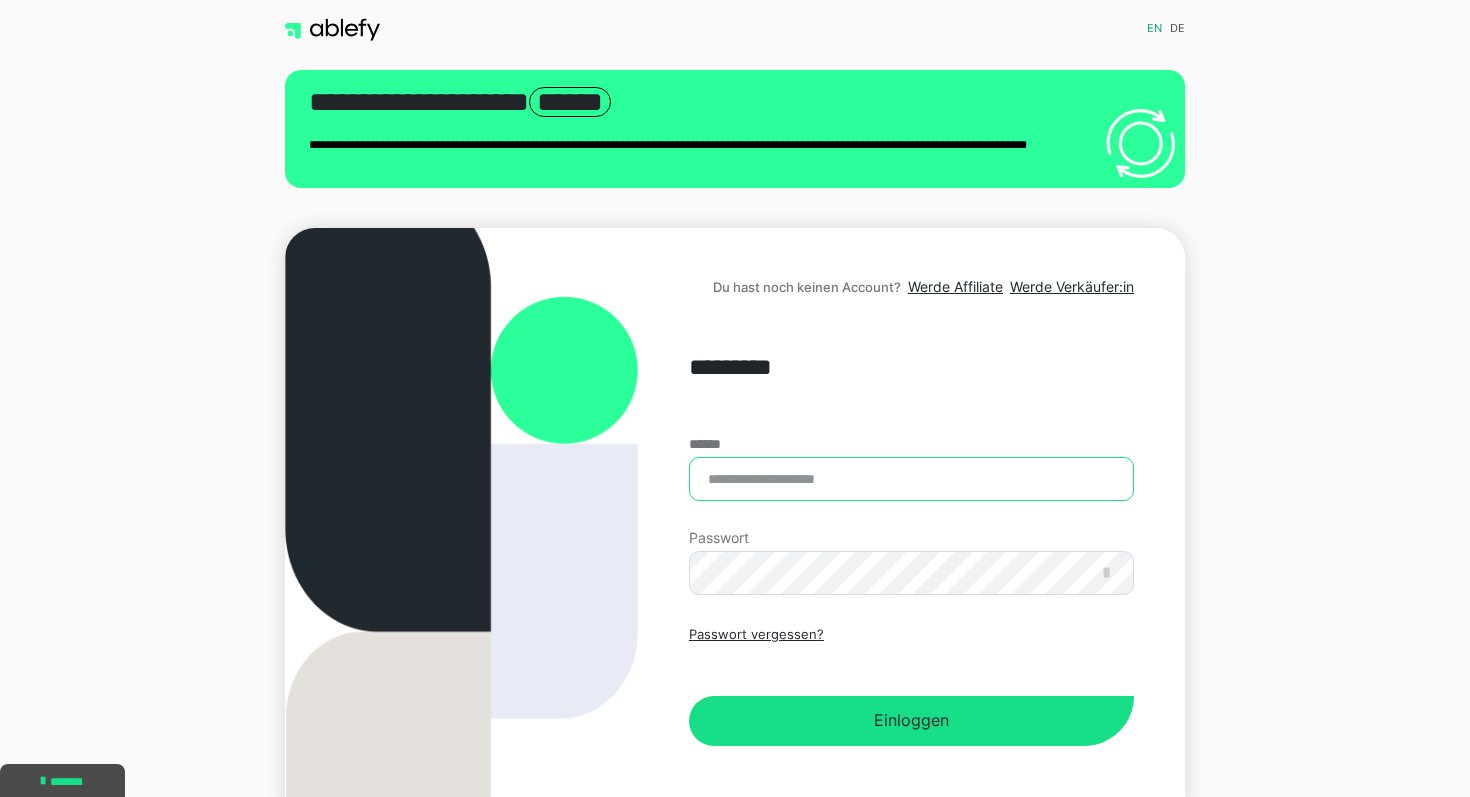 click on "******" at bounding box center [911, 479] 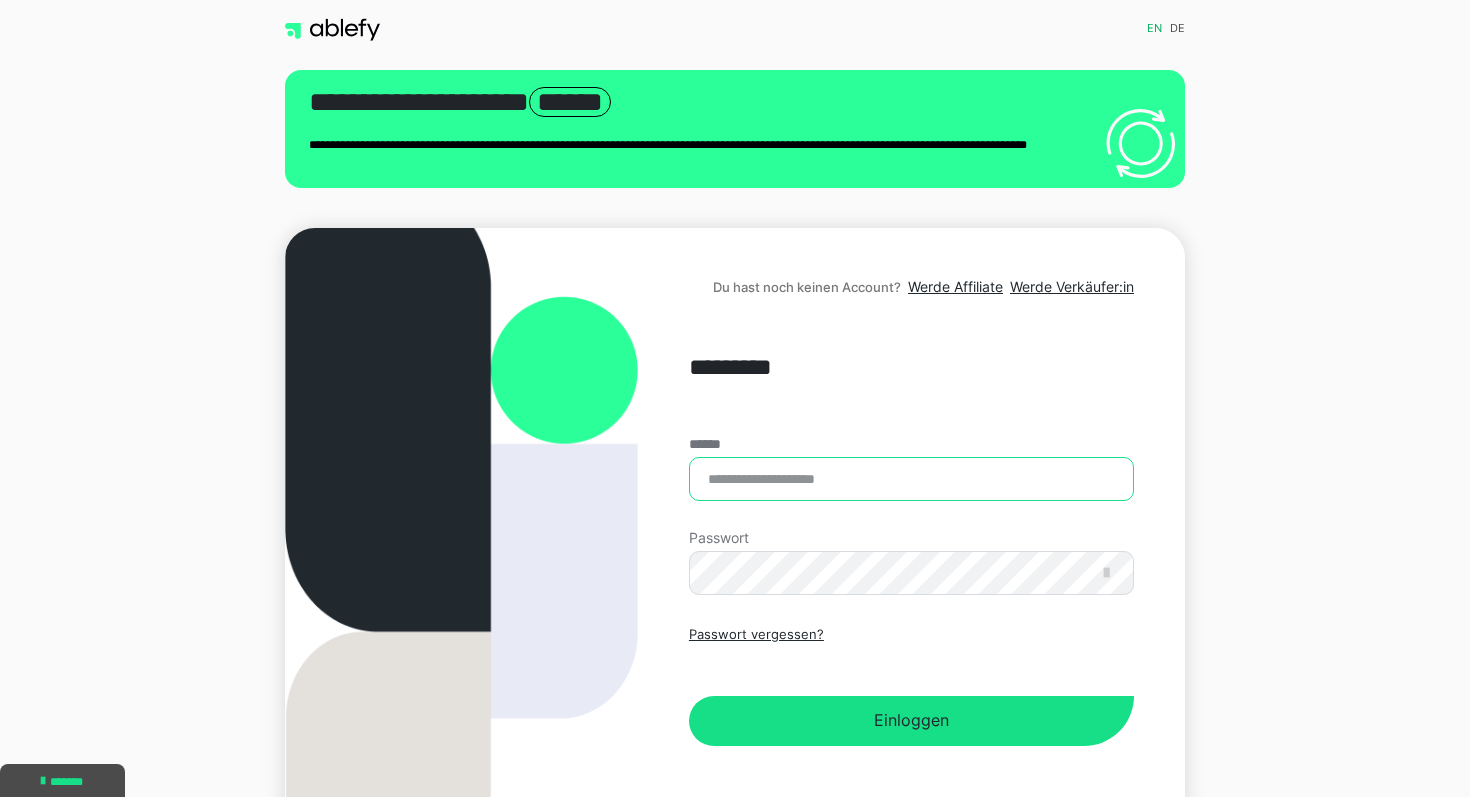 click at bounding box center [0, 918] 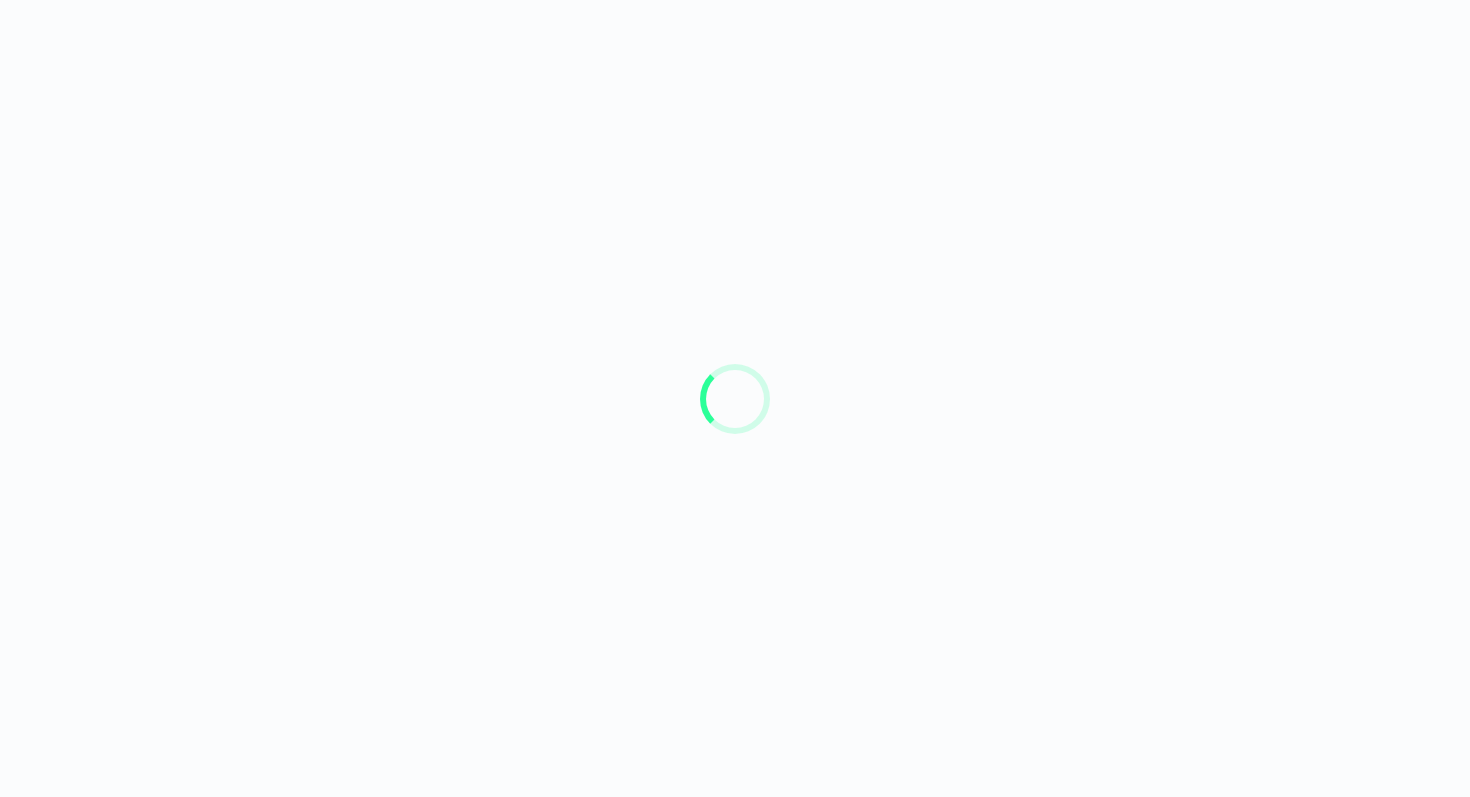 scroll, scrollTop: 0, scrollLeft: 0, axis: both 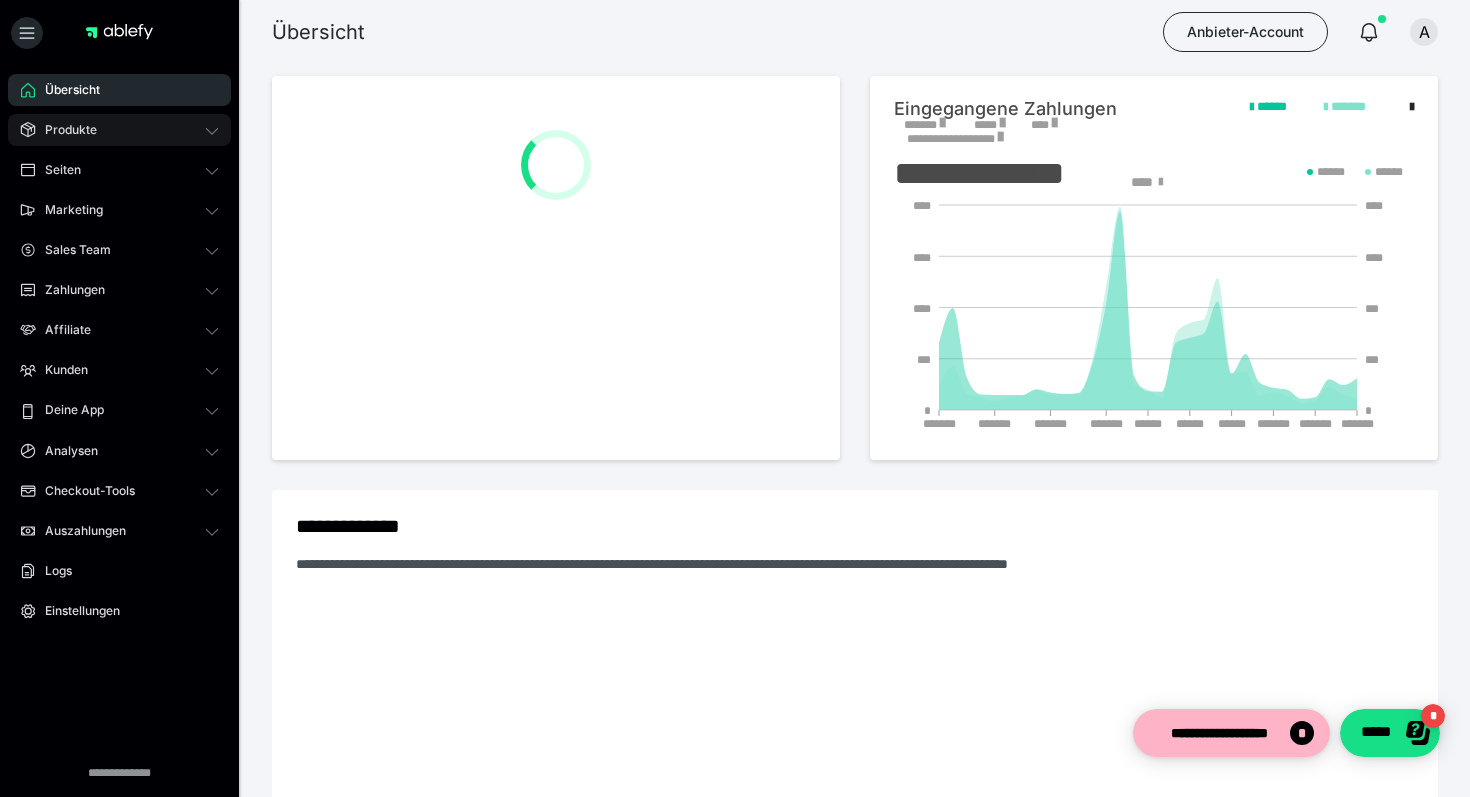 click on "Produkte" at bounding box center (64, 130) 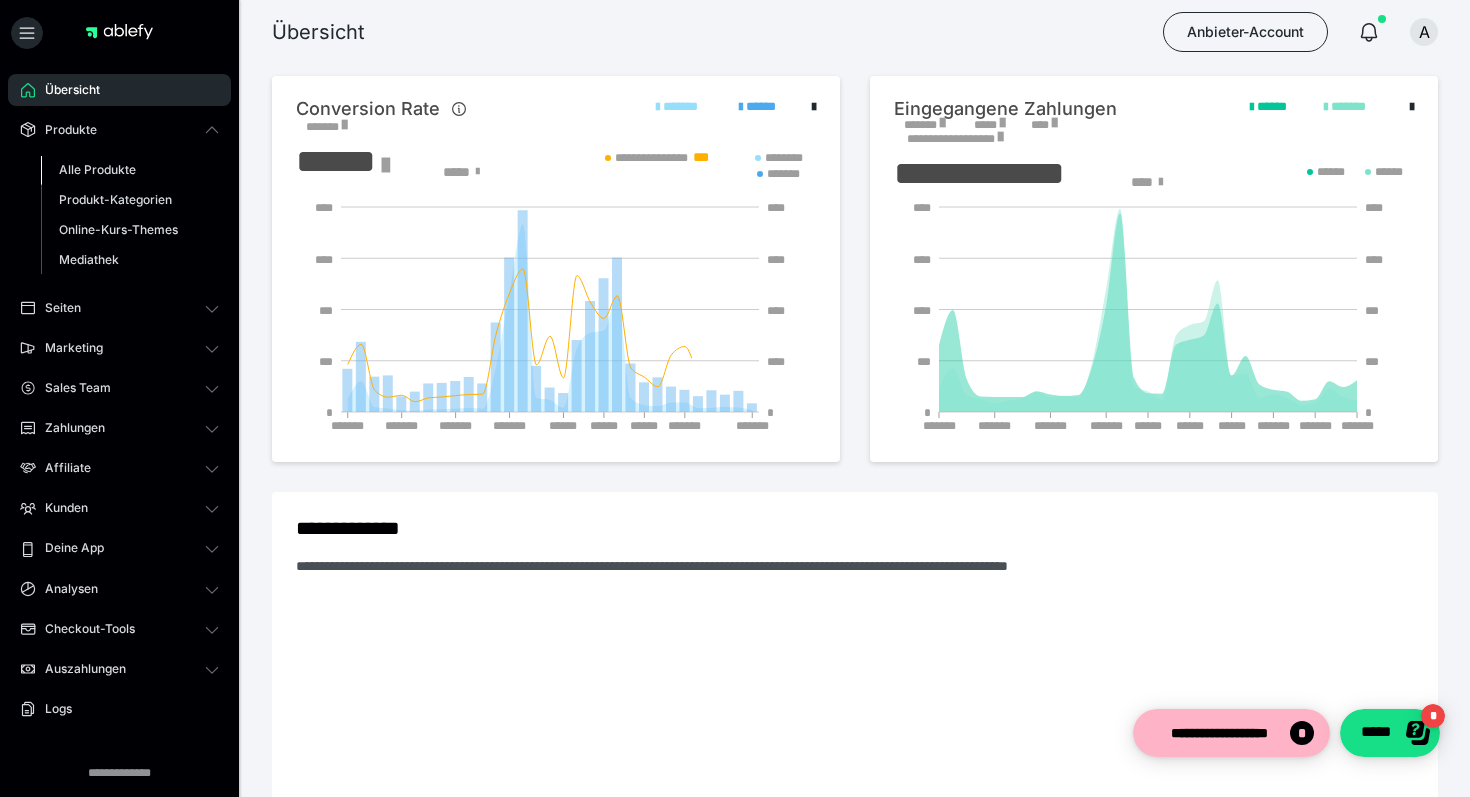 click on "Alle Produkte" at bounding box center (97, 169) 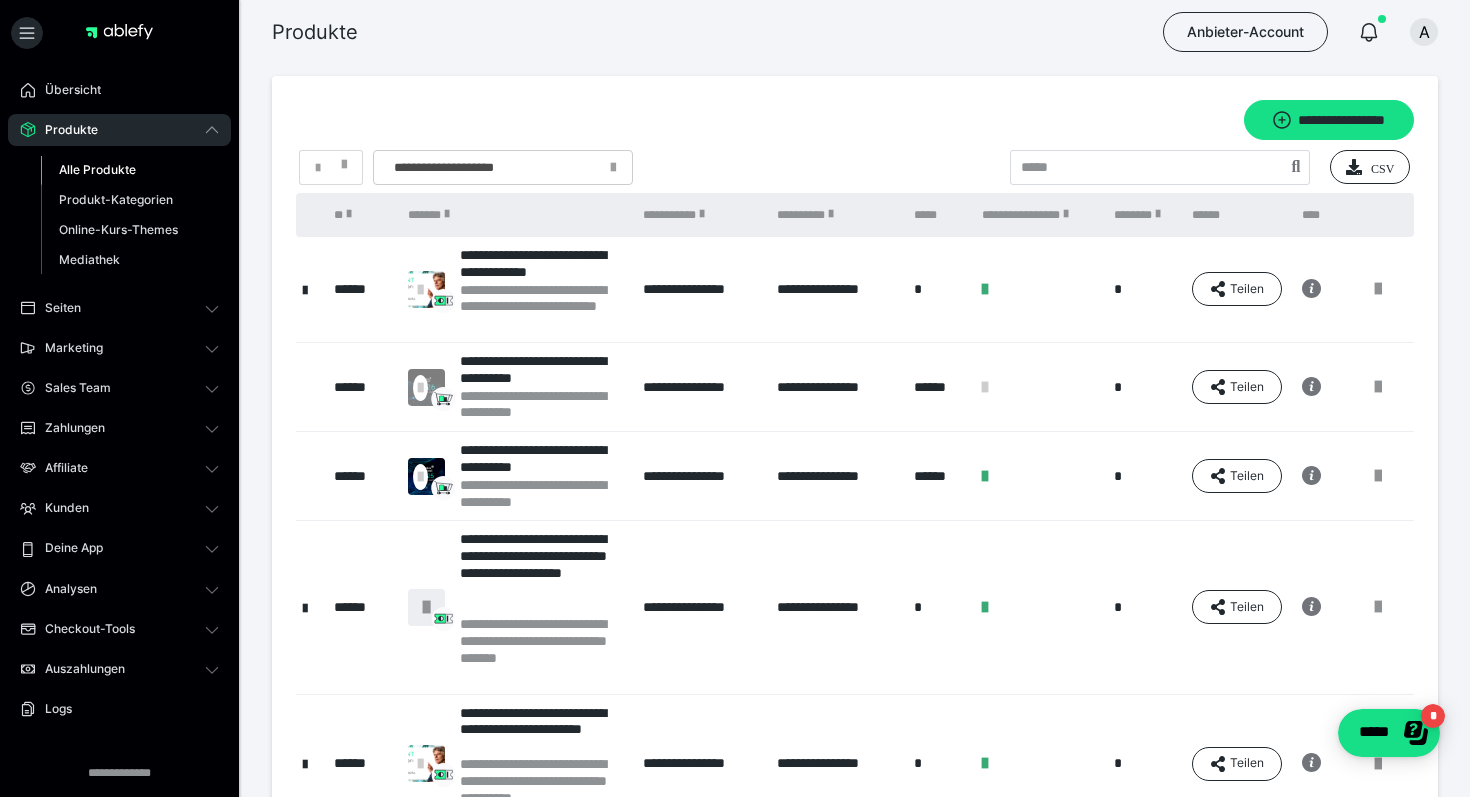 click on "**********" at bounding box center [448, 168] 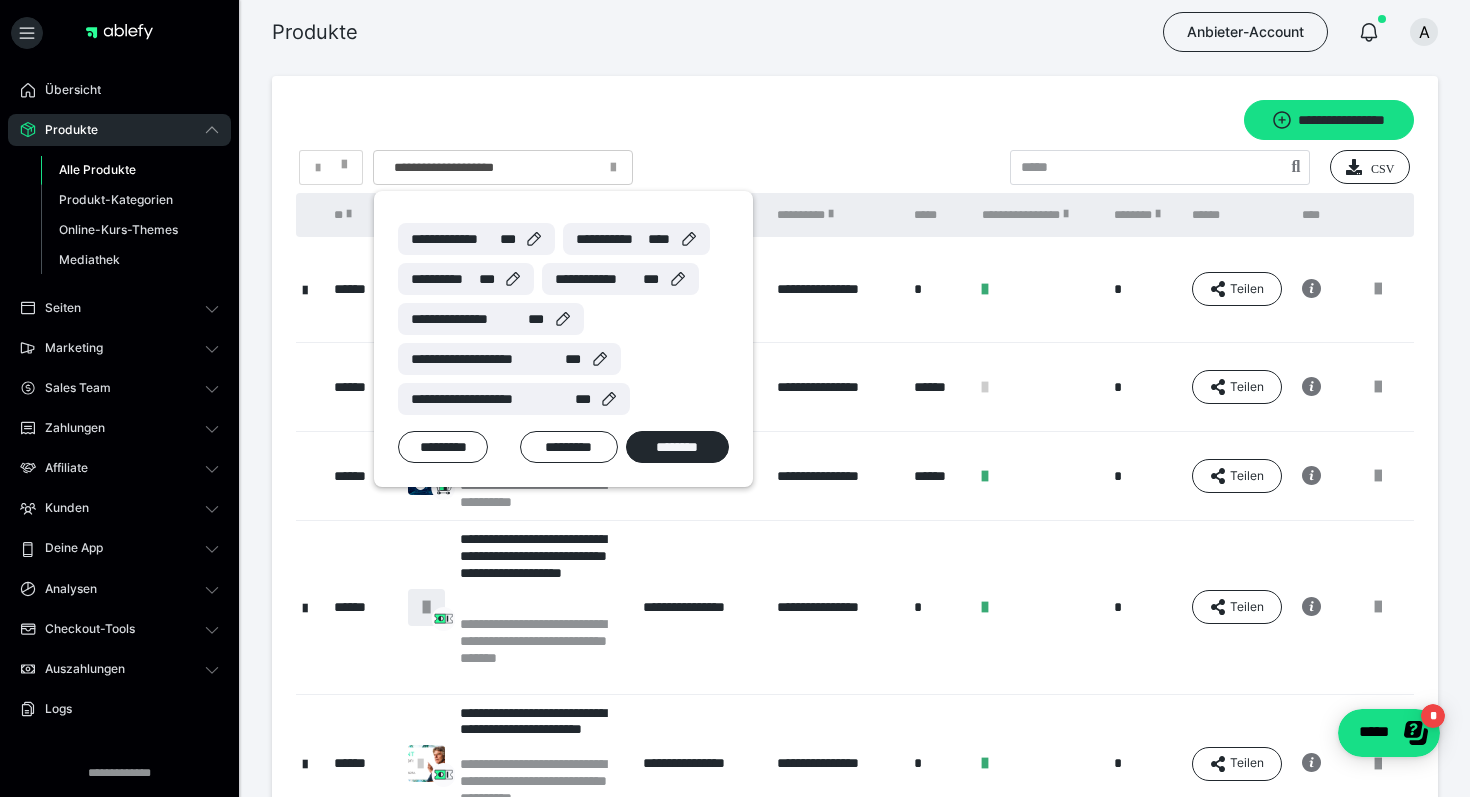 click at bounding box center (735, 398) 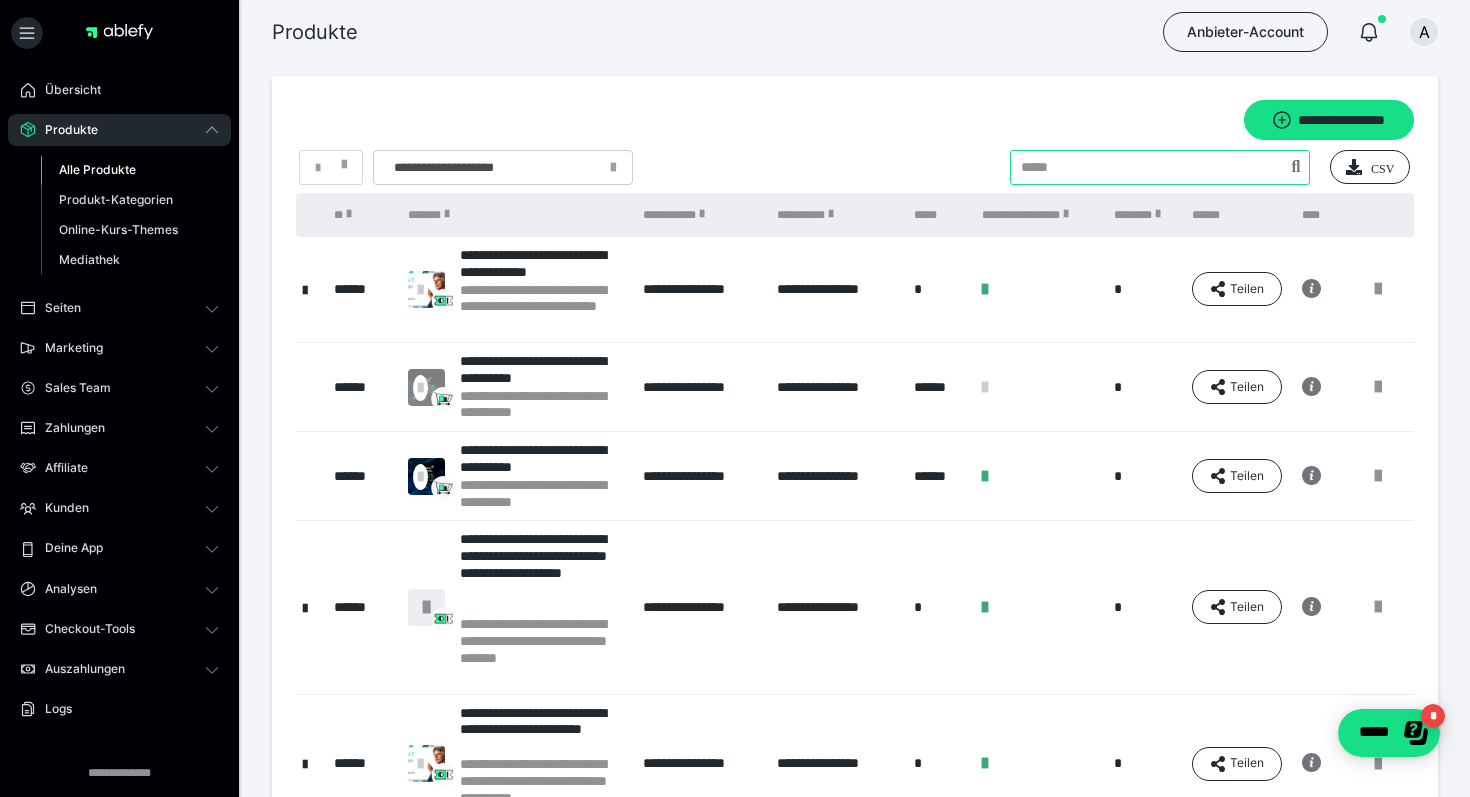 click at bounding box center [1160, 167] 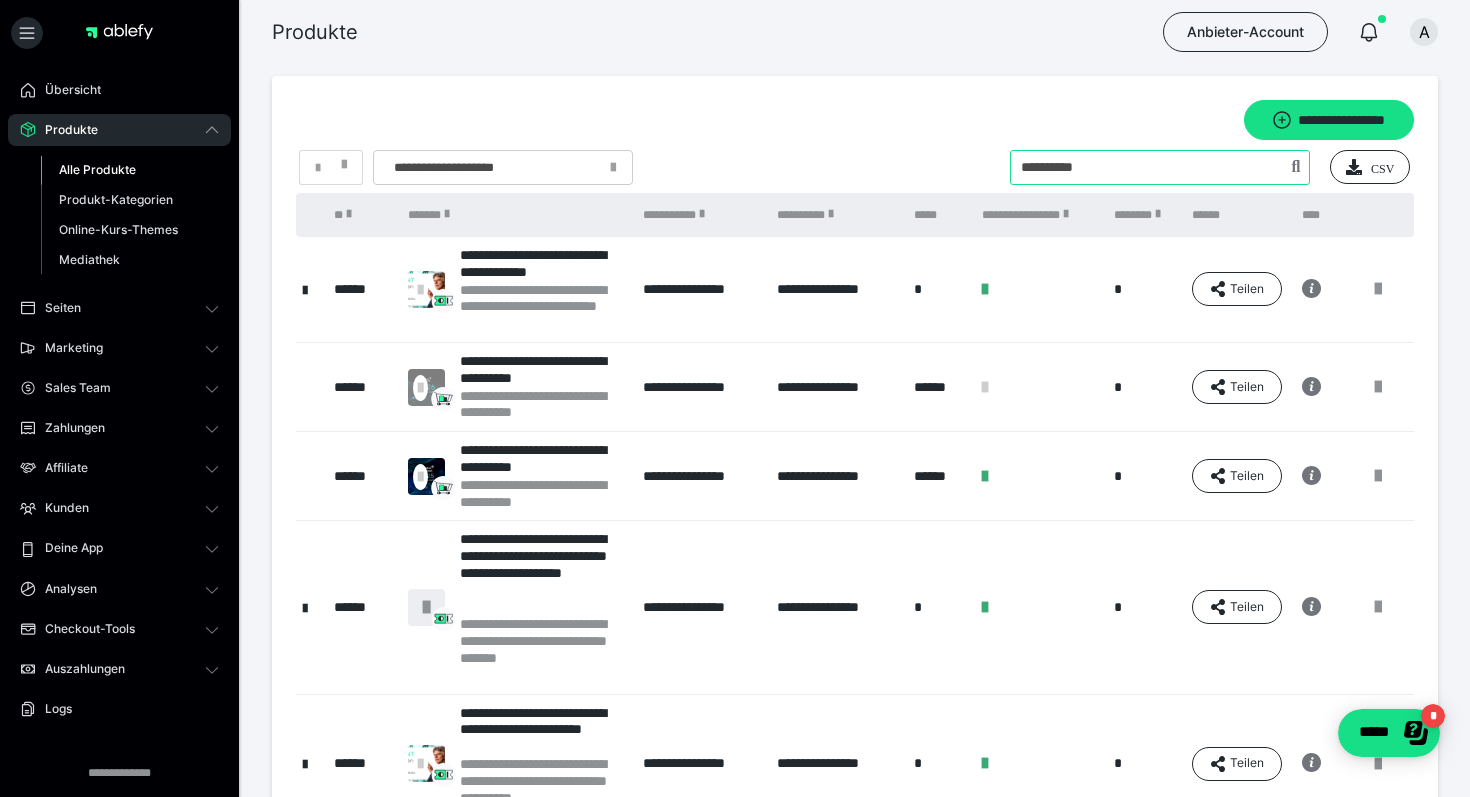 type on "**********" 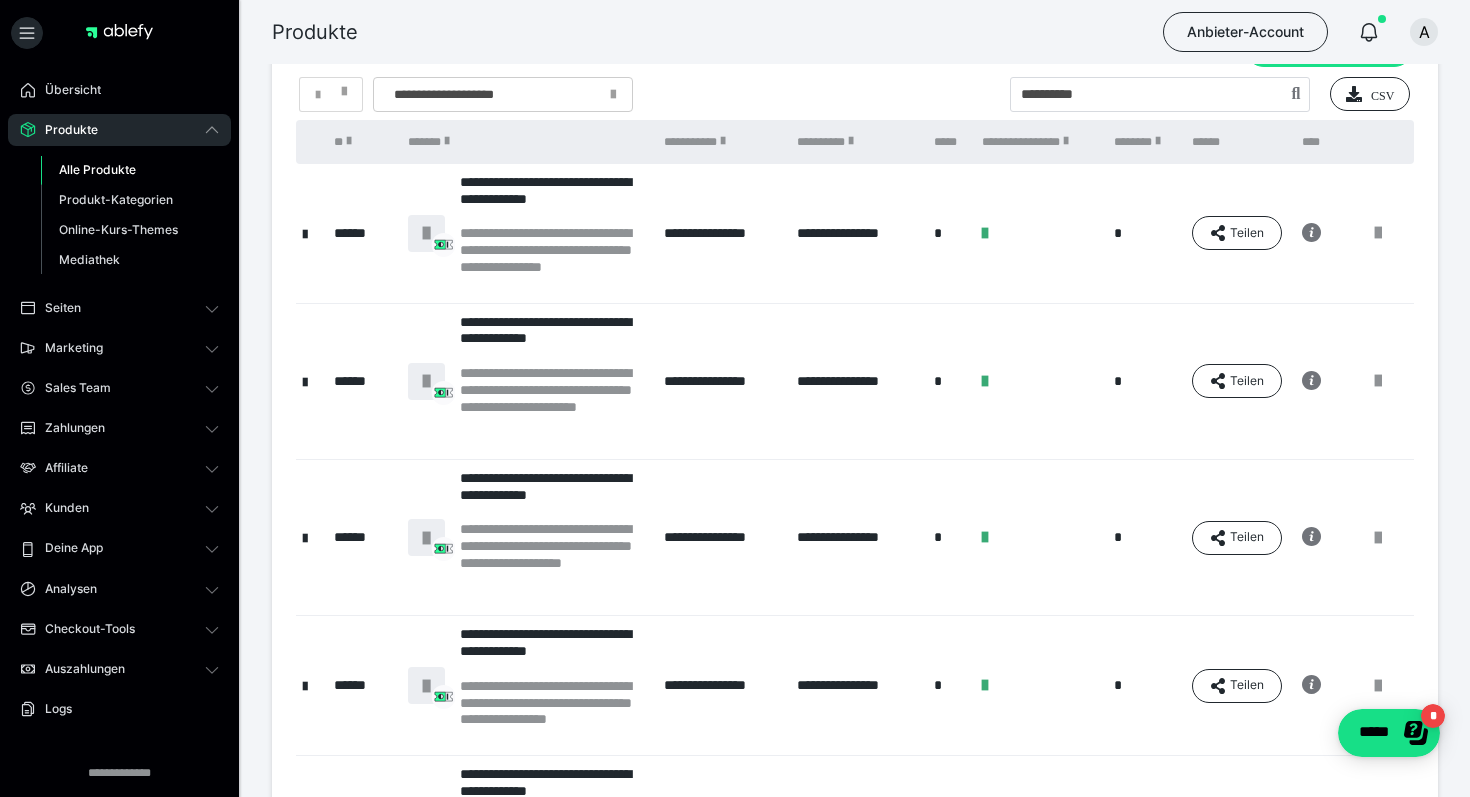 scroll, scrollTop: 468, scrollLeft: 0, axis: vertical 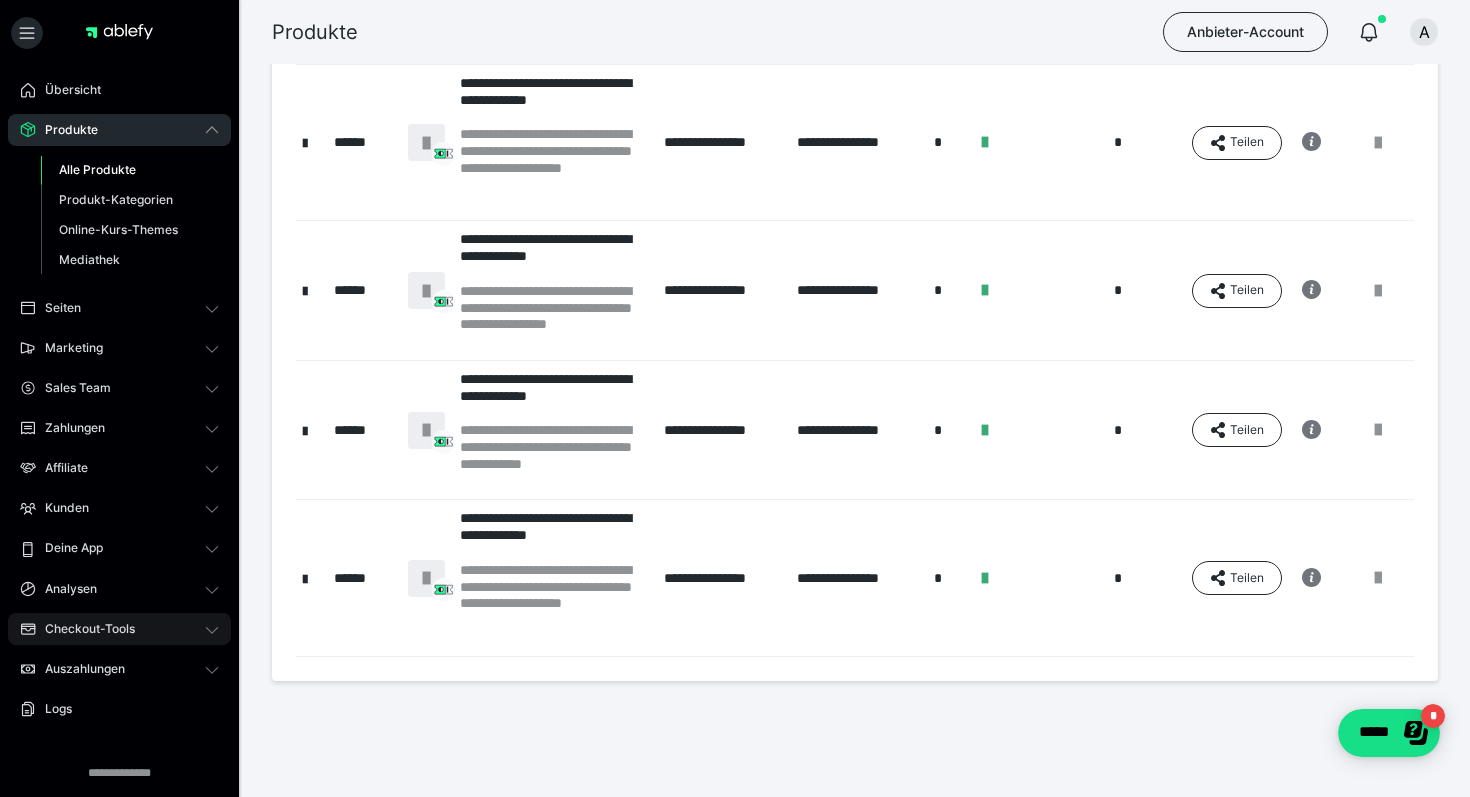 click on "Checkout-Tools" at bounding box center [83, 629] 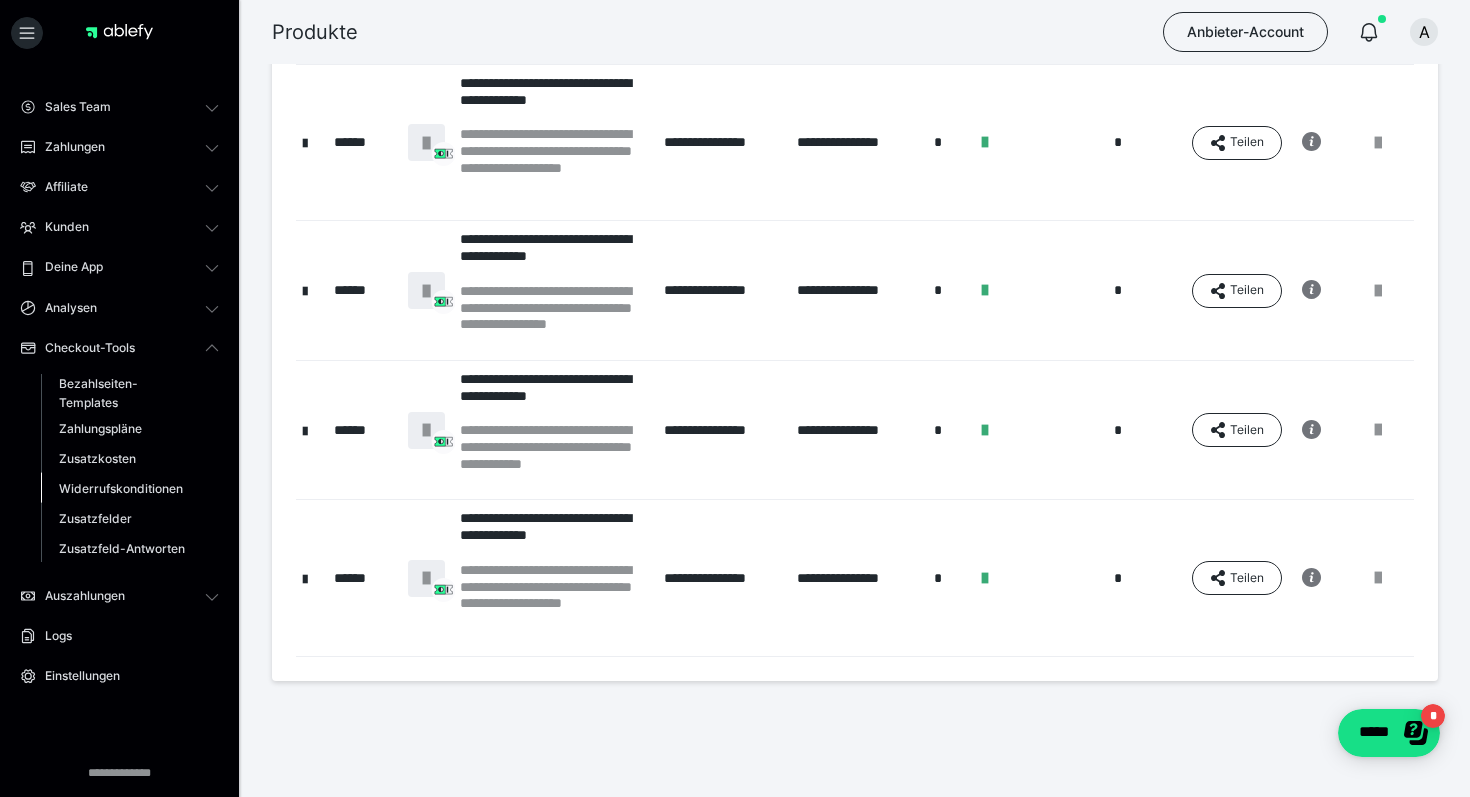 scroll, scrollTop: 151, scrollLeft: 0, axis: vertical 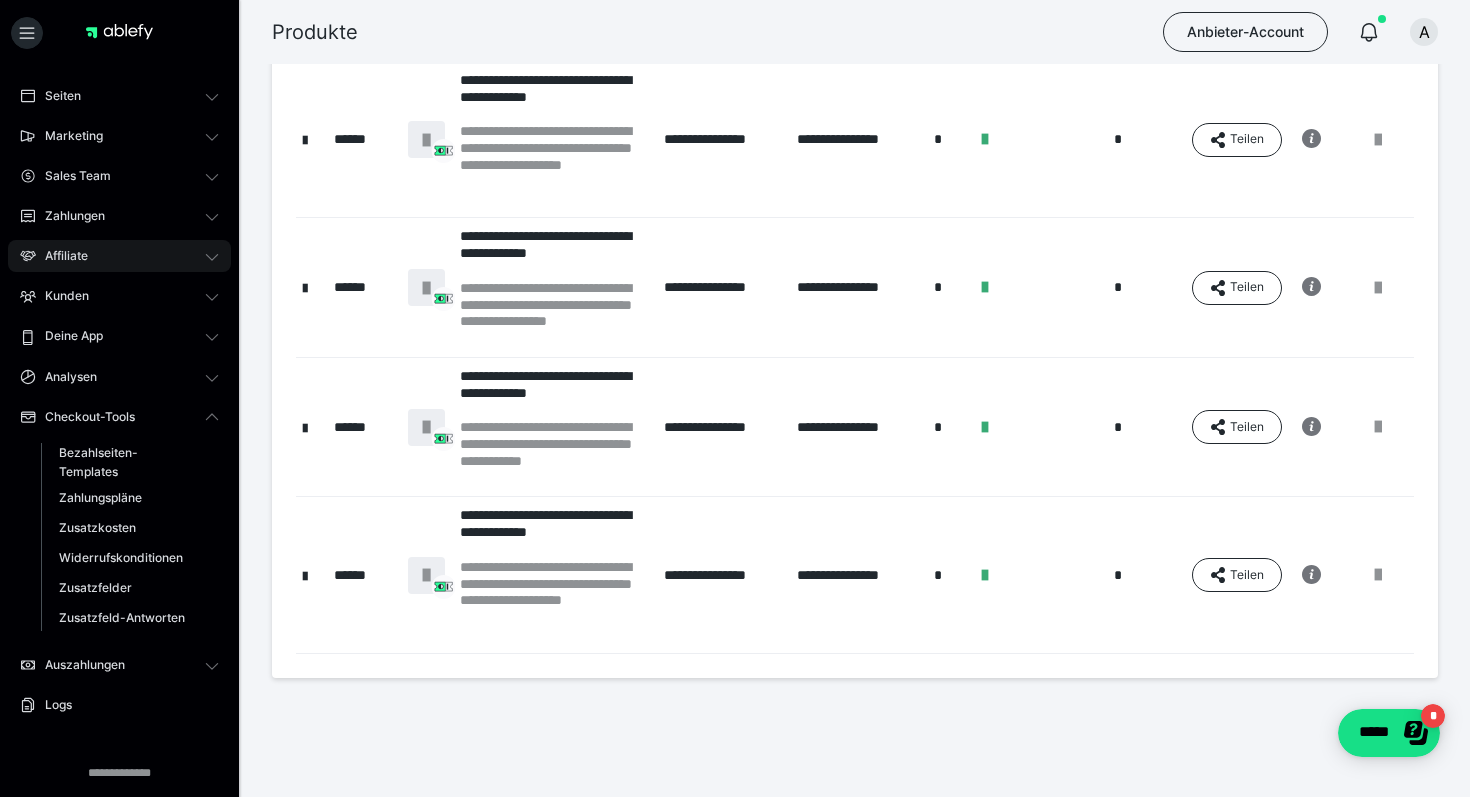 click on "Affiliate" at bounding box center [59, 256] 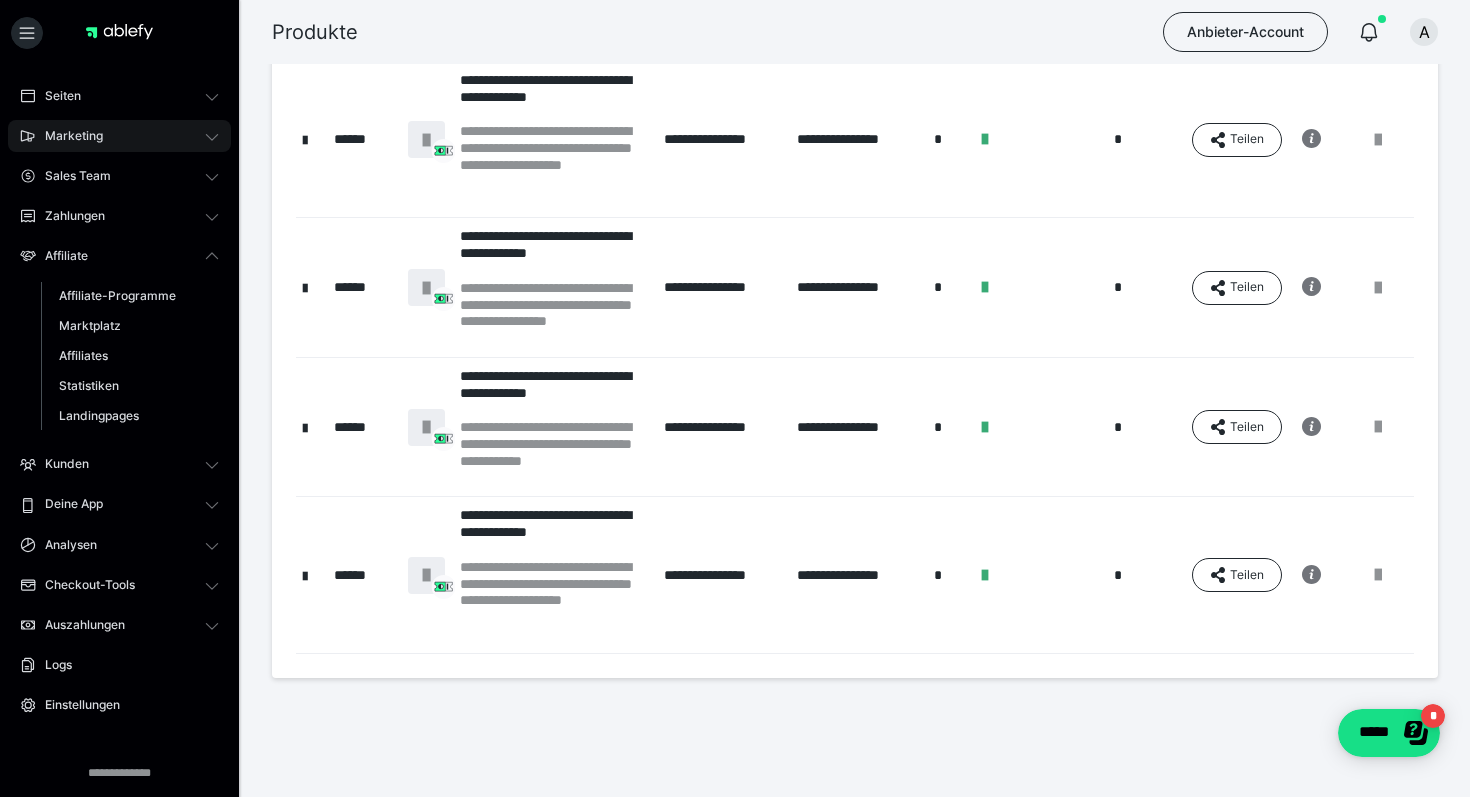 click on "Marketing" at bounding box center [119, 136] 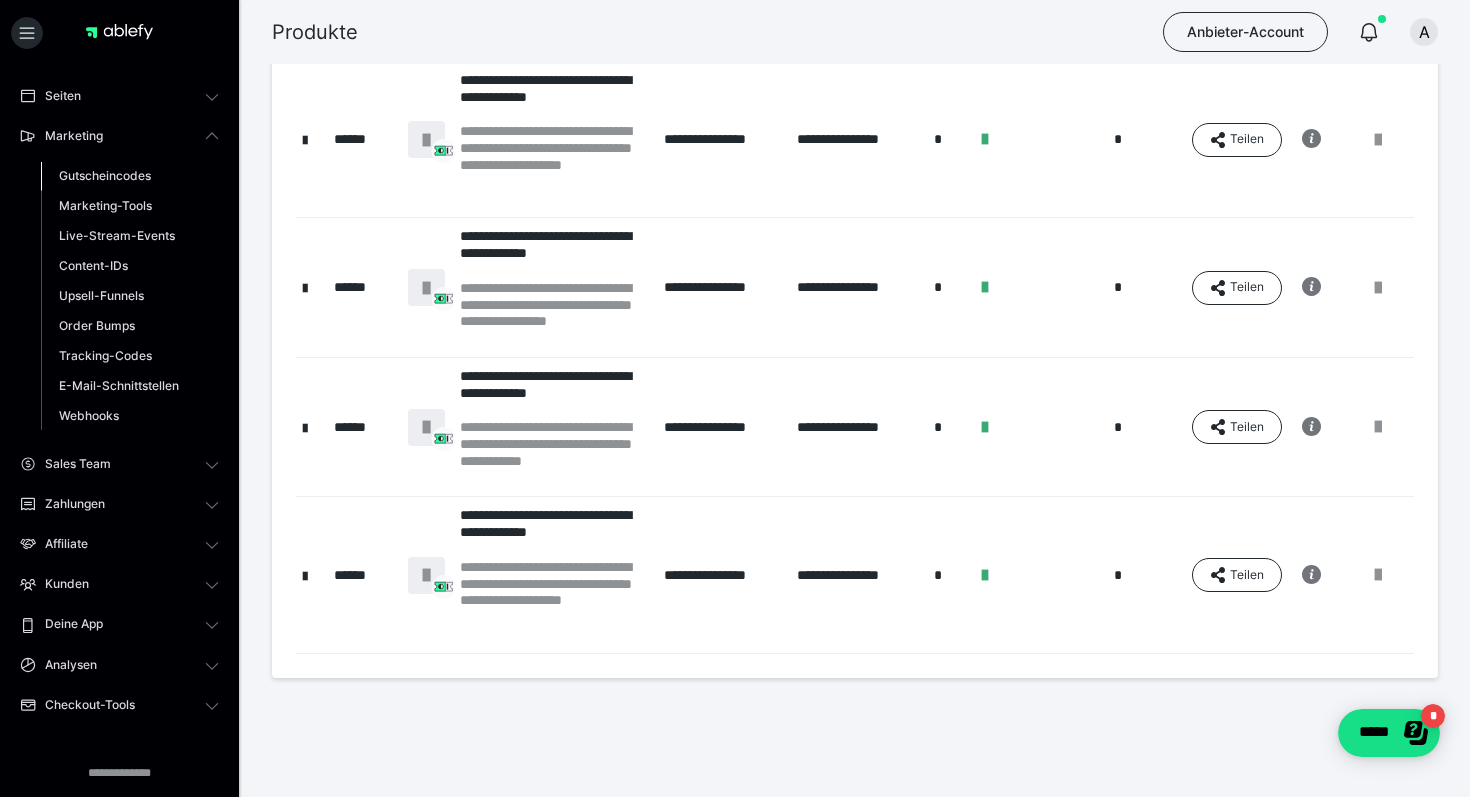 click on "Gutscheincodes" at bounding box center (105, 175) 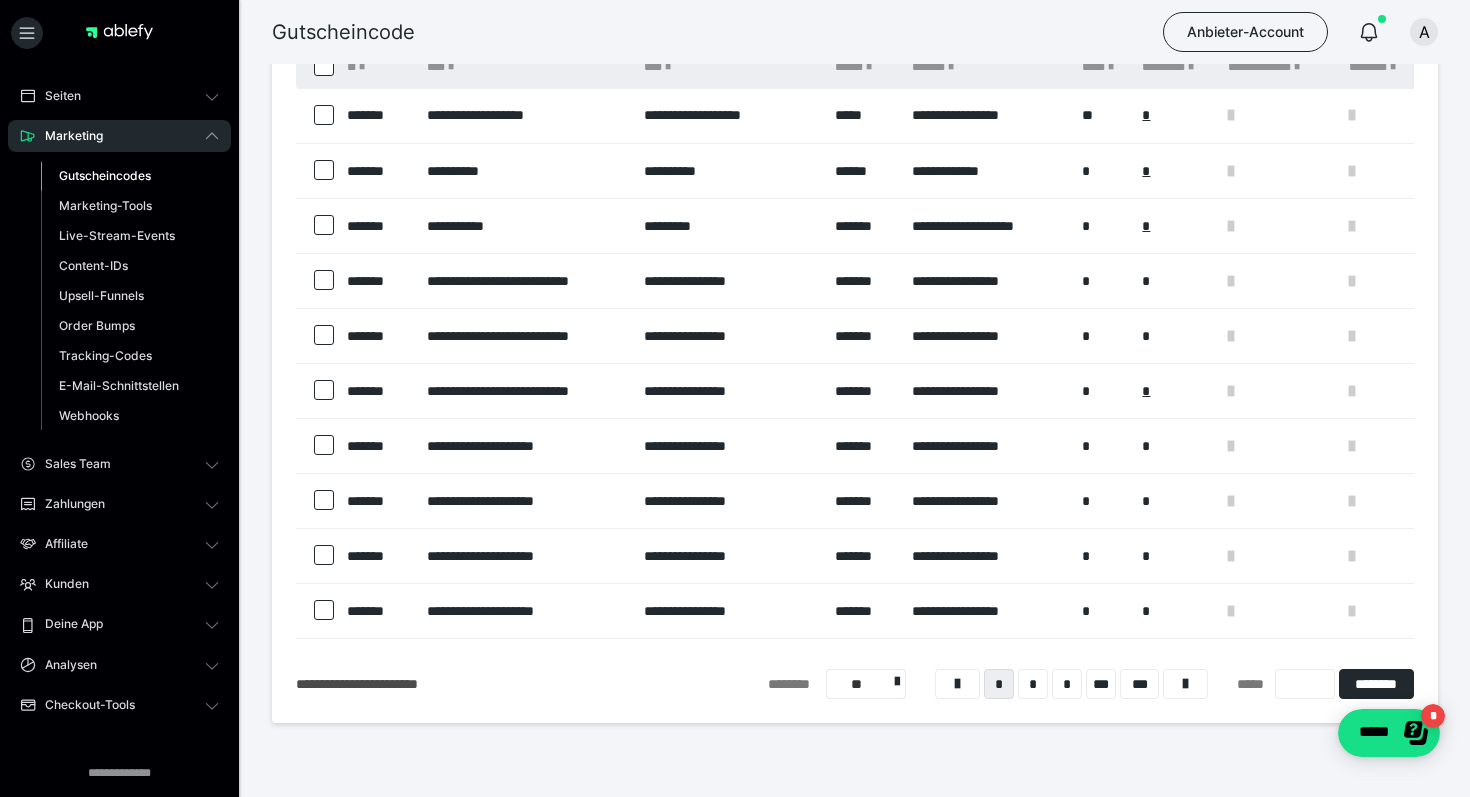 scroll, scrollTop: 203, scrollLeft: 0, axis: vertical 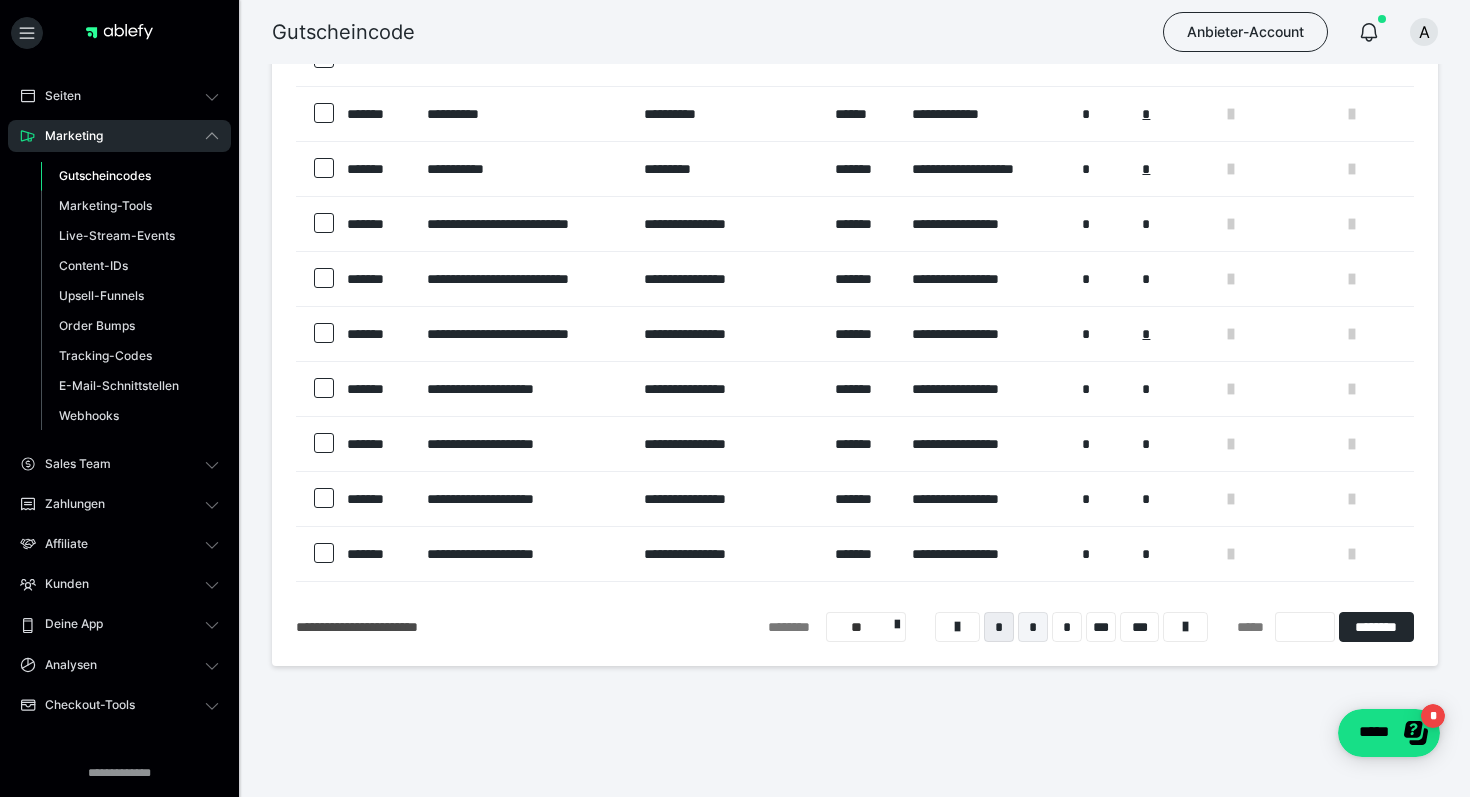 click on "*" at bounding box center [1033, 627] 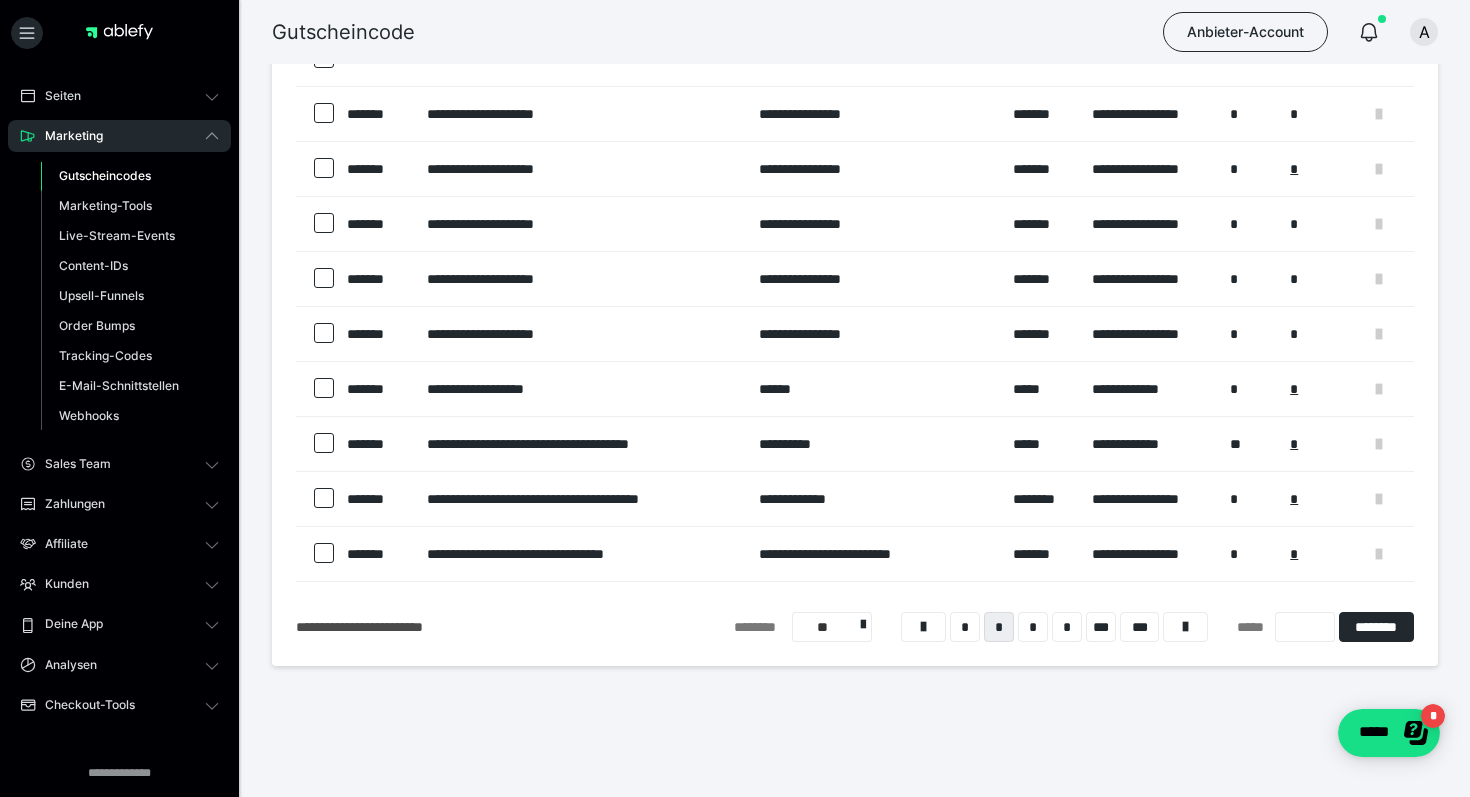 scroll, scrollTop: 0, scrollLeft: 0, axis: both 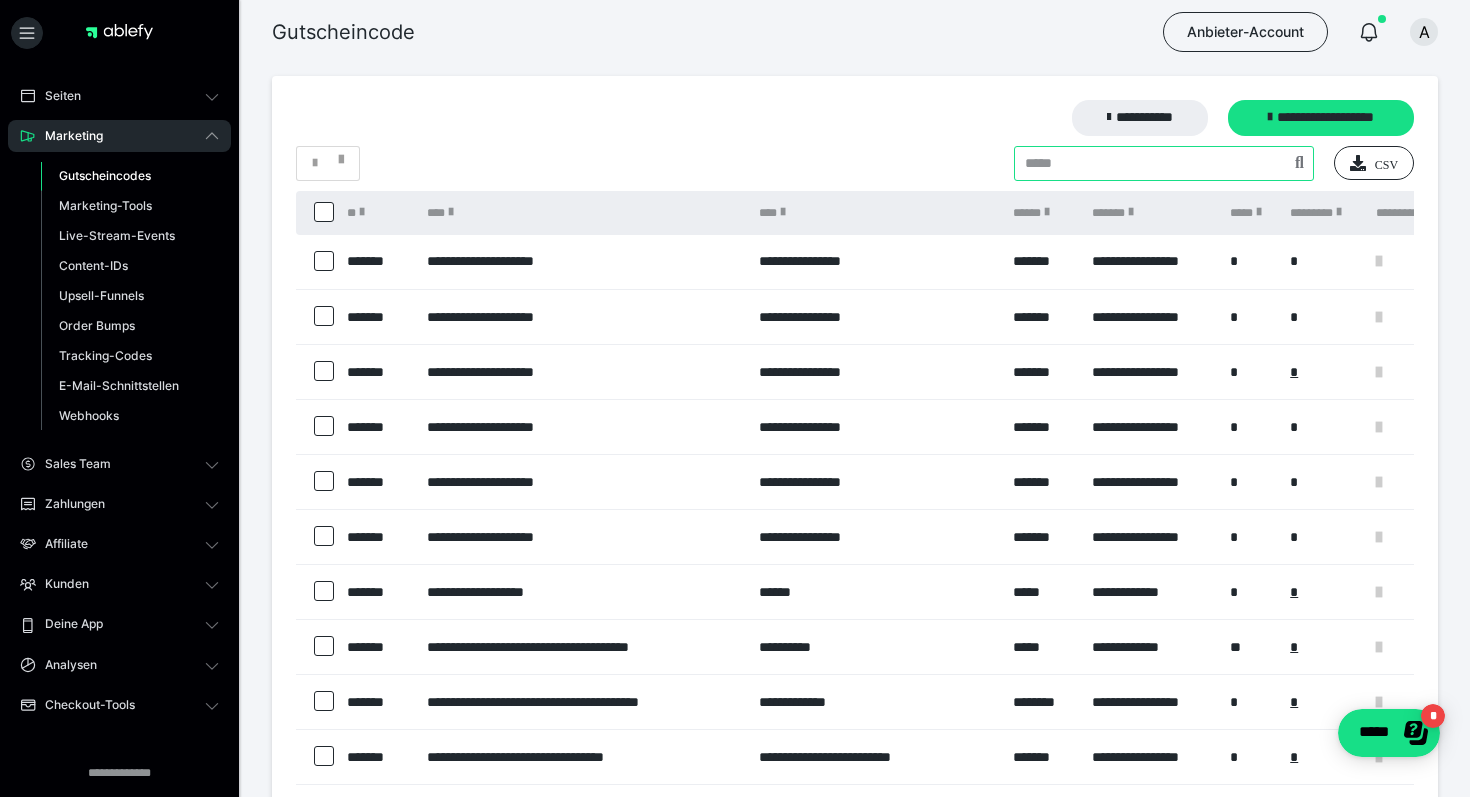 click at bounding box center (1164, 163) 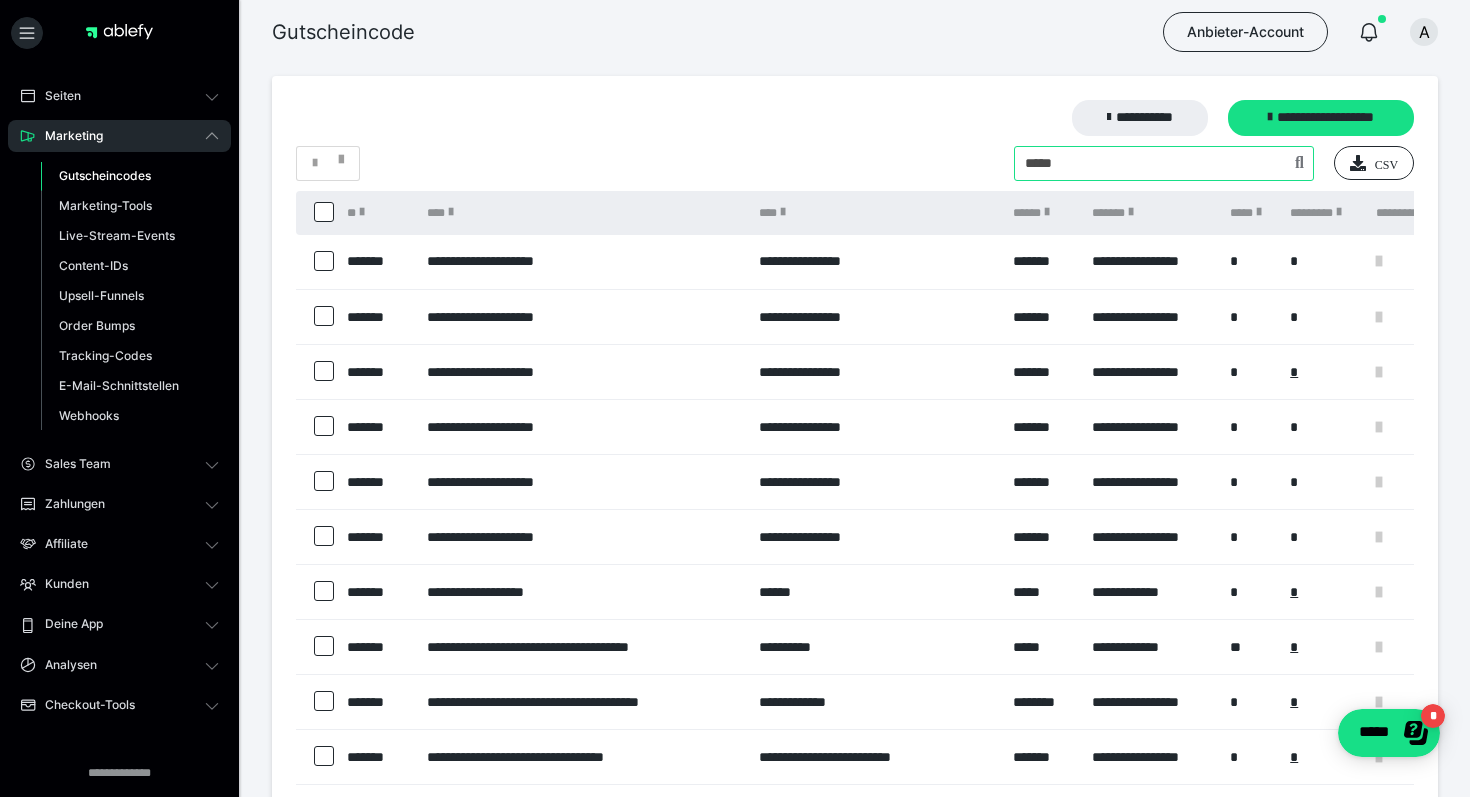 type on "*****" 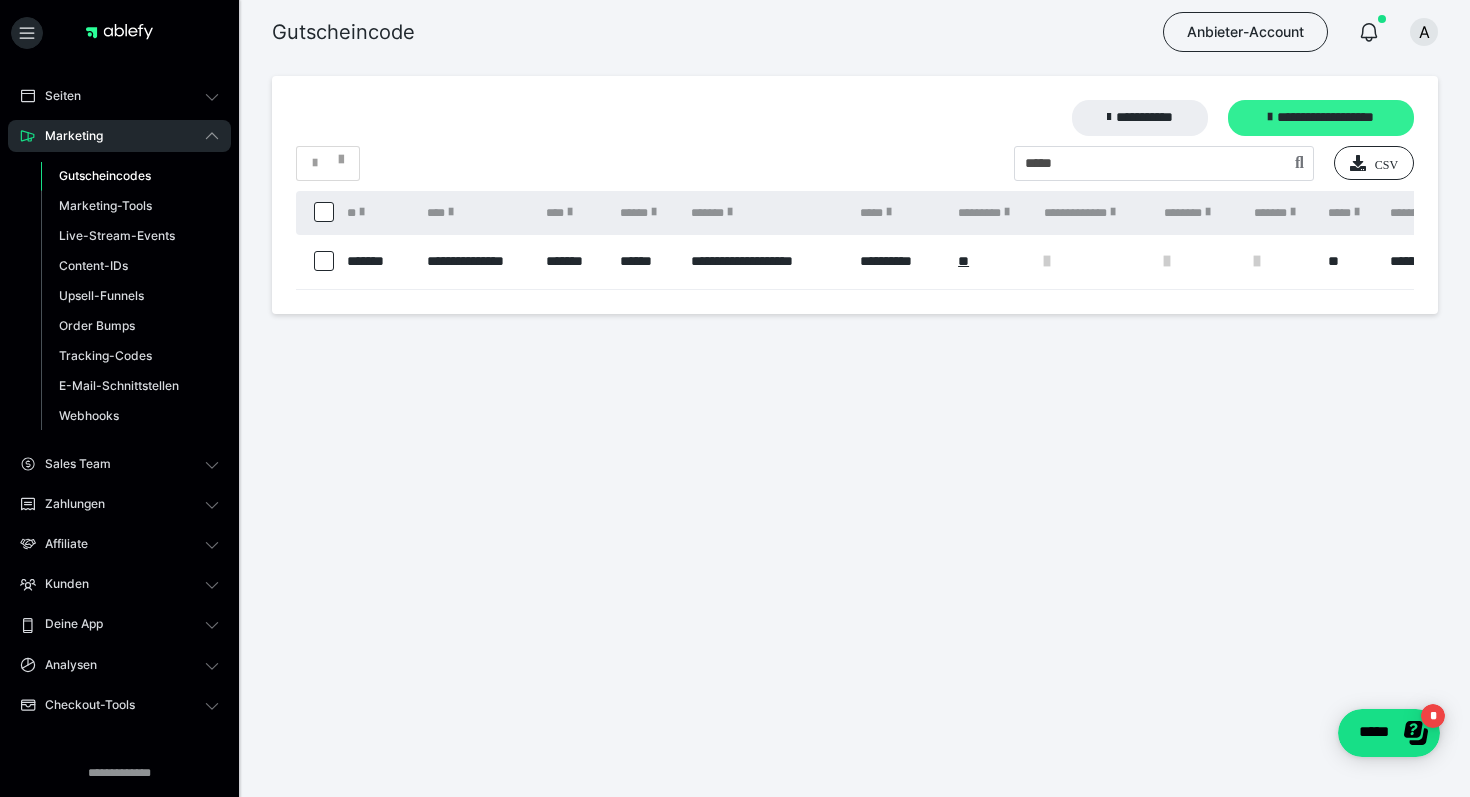 click on "**********" at bounding box center [1321, 118] 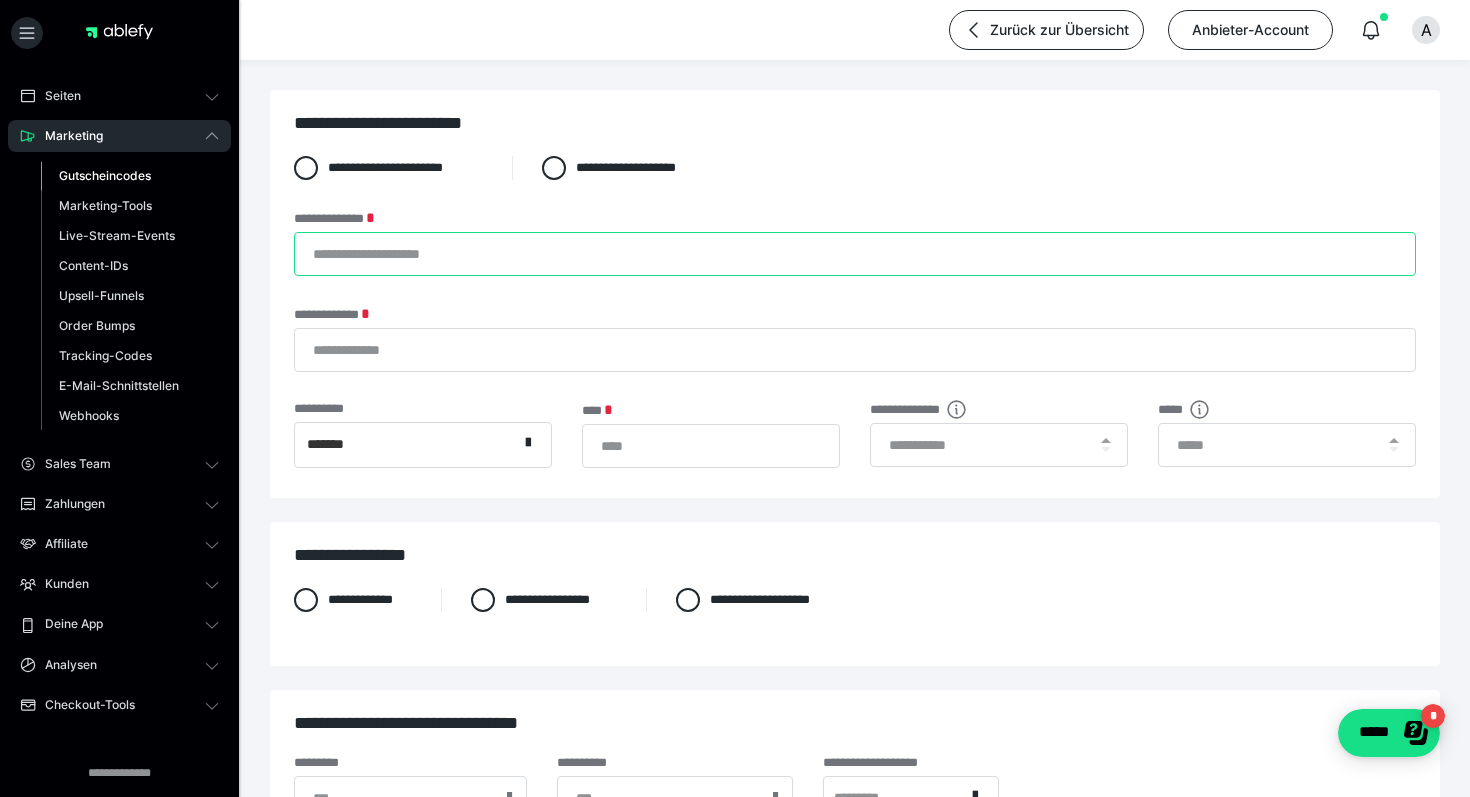click on "**********" at bounding box center [855, 254] 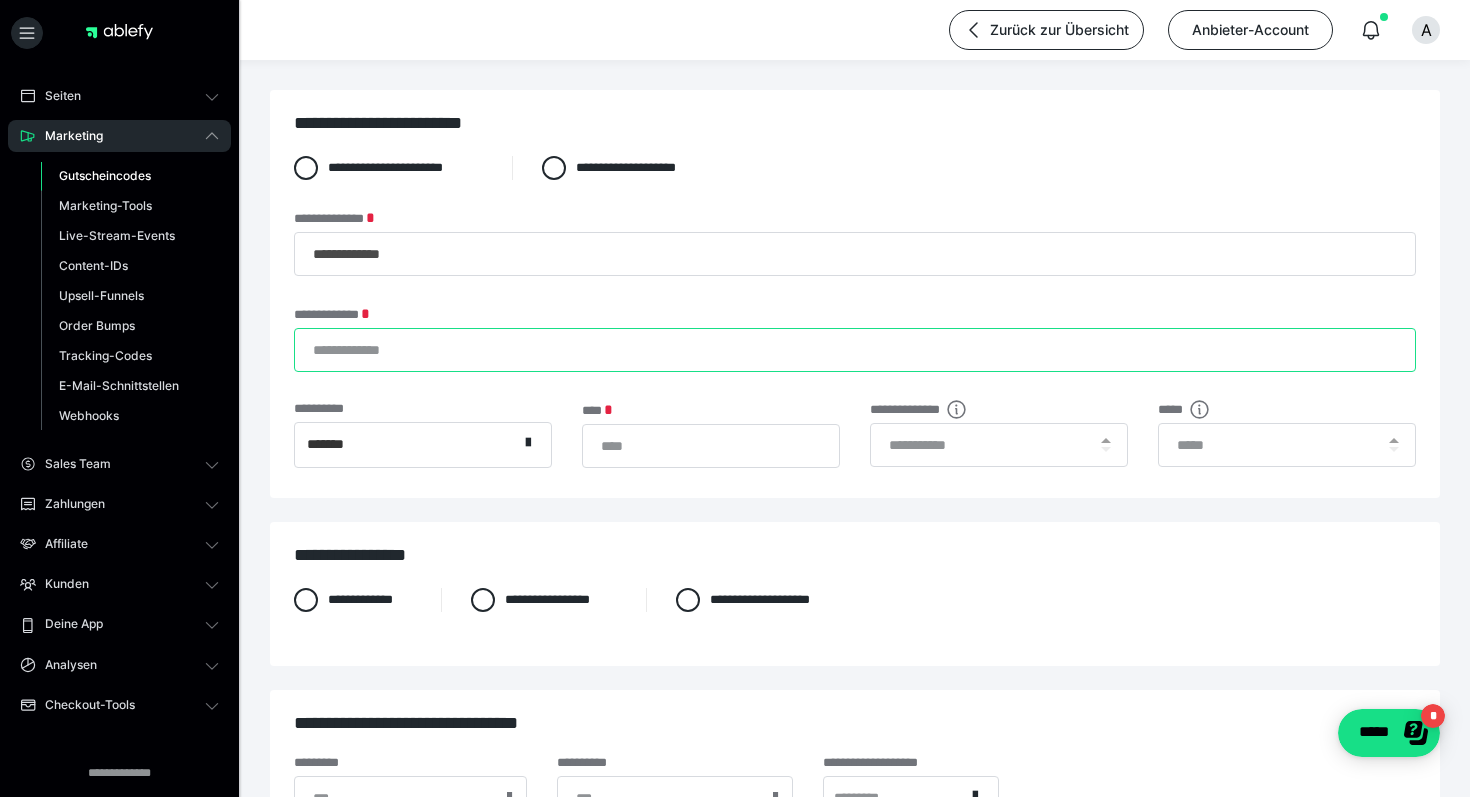 click on "**********" at bounding box center (855, 350) 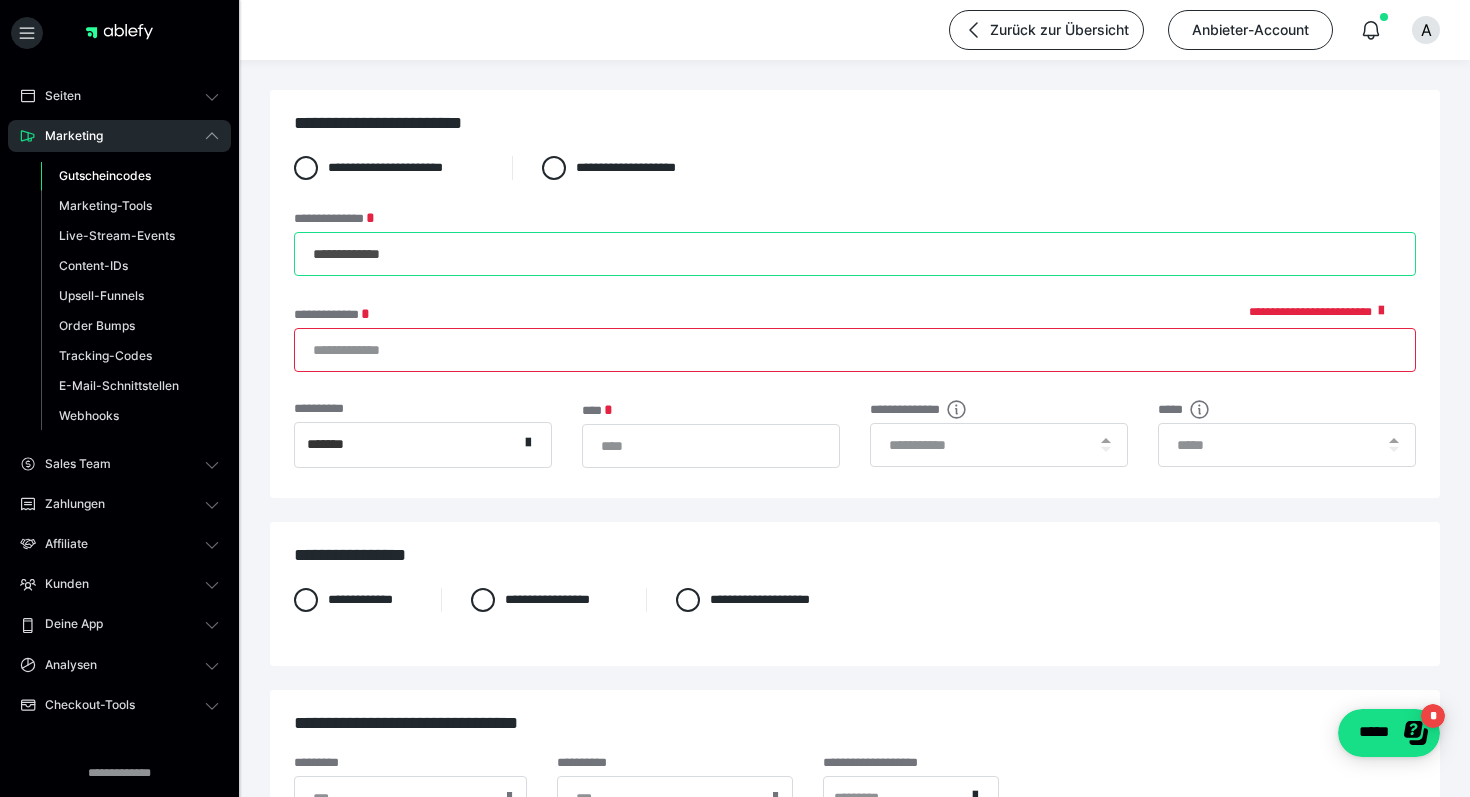 drag, startPoint x: 430, startPoint y: 254, endPoint x: 369, endPoint y: 255, distance: 61.008198 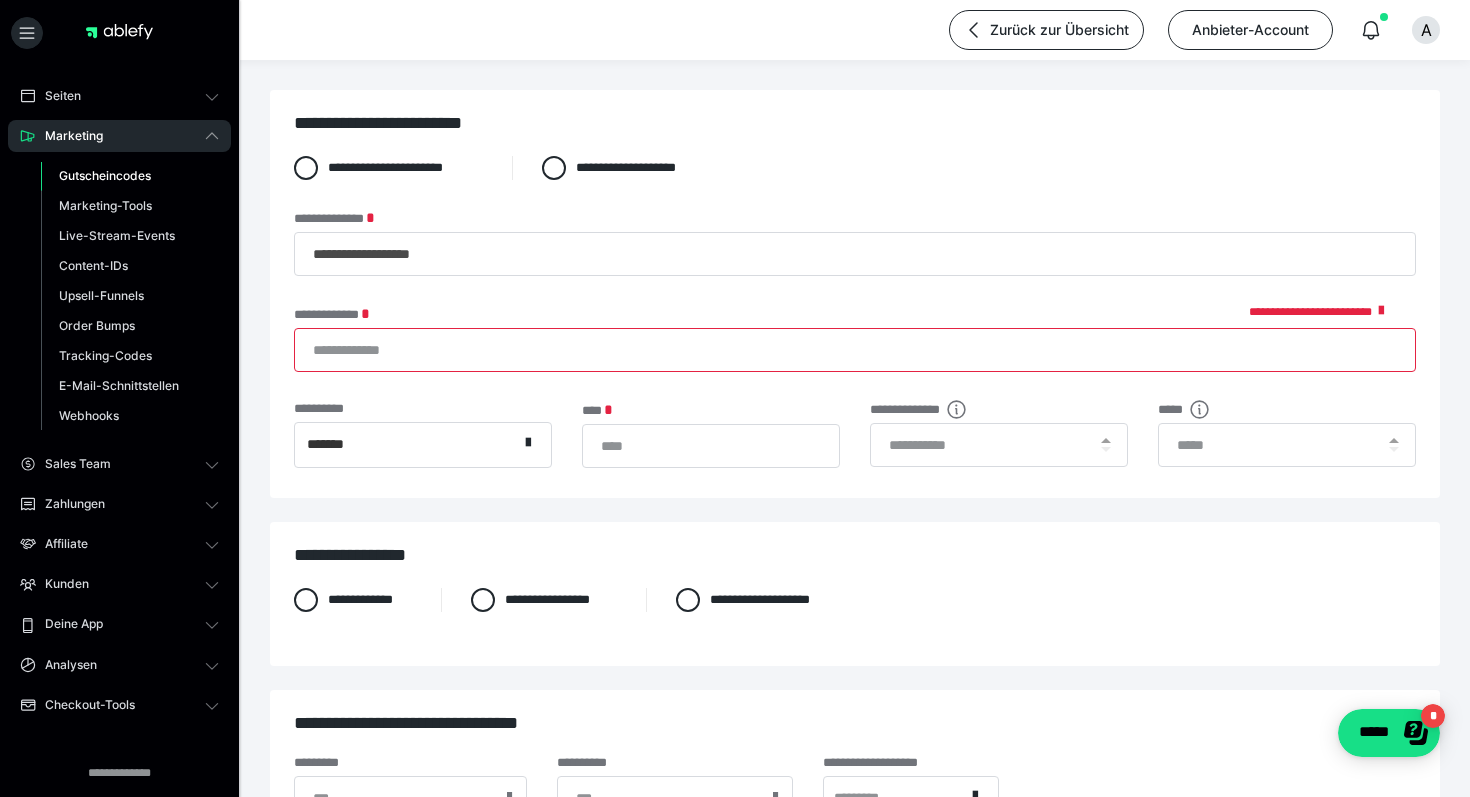 click on "**********" at bounding box center [855, 350] 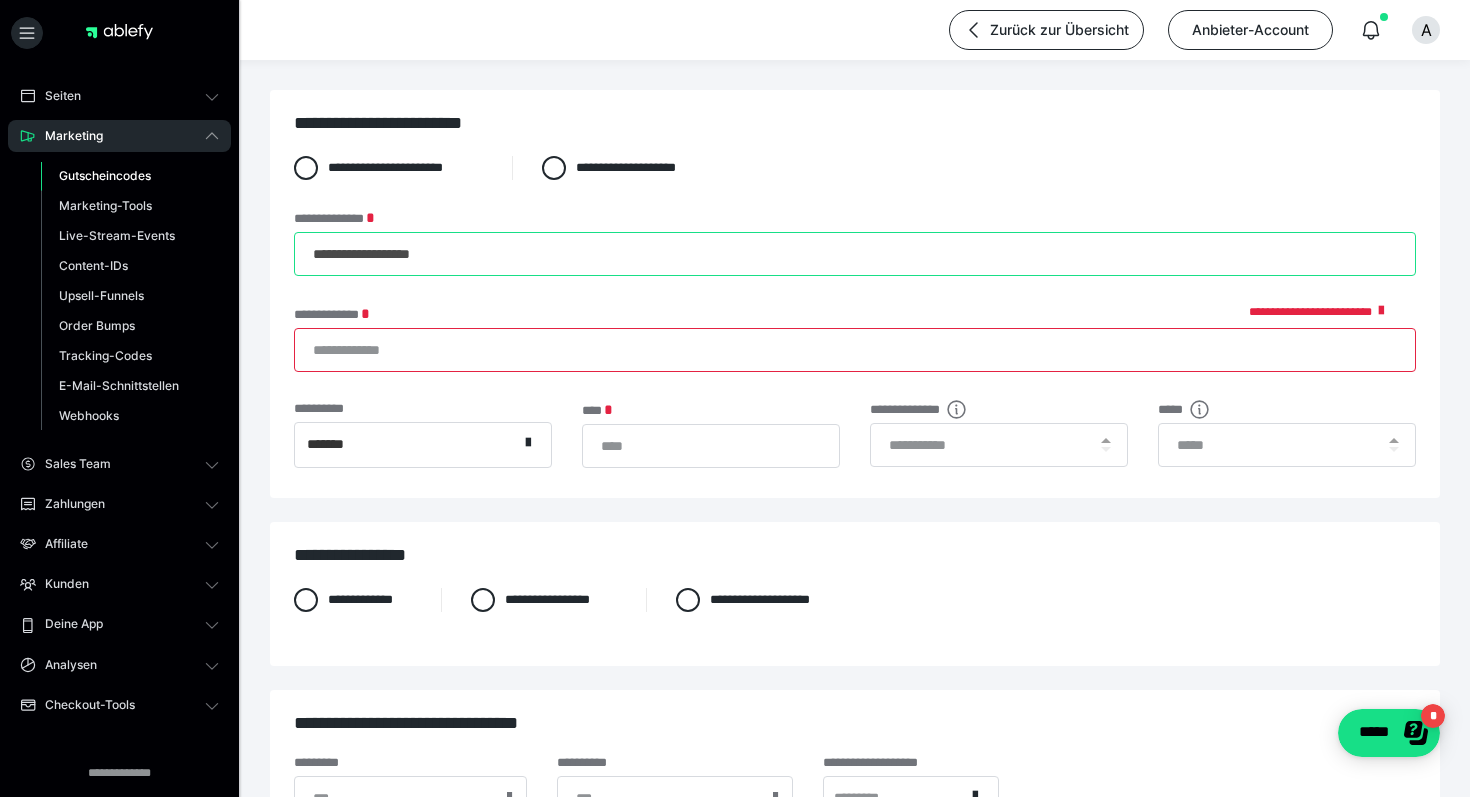 click on "**********" at bounding box center (855, 254) 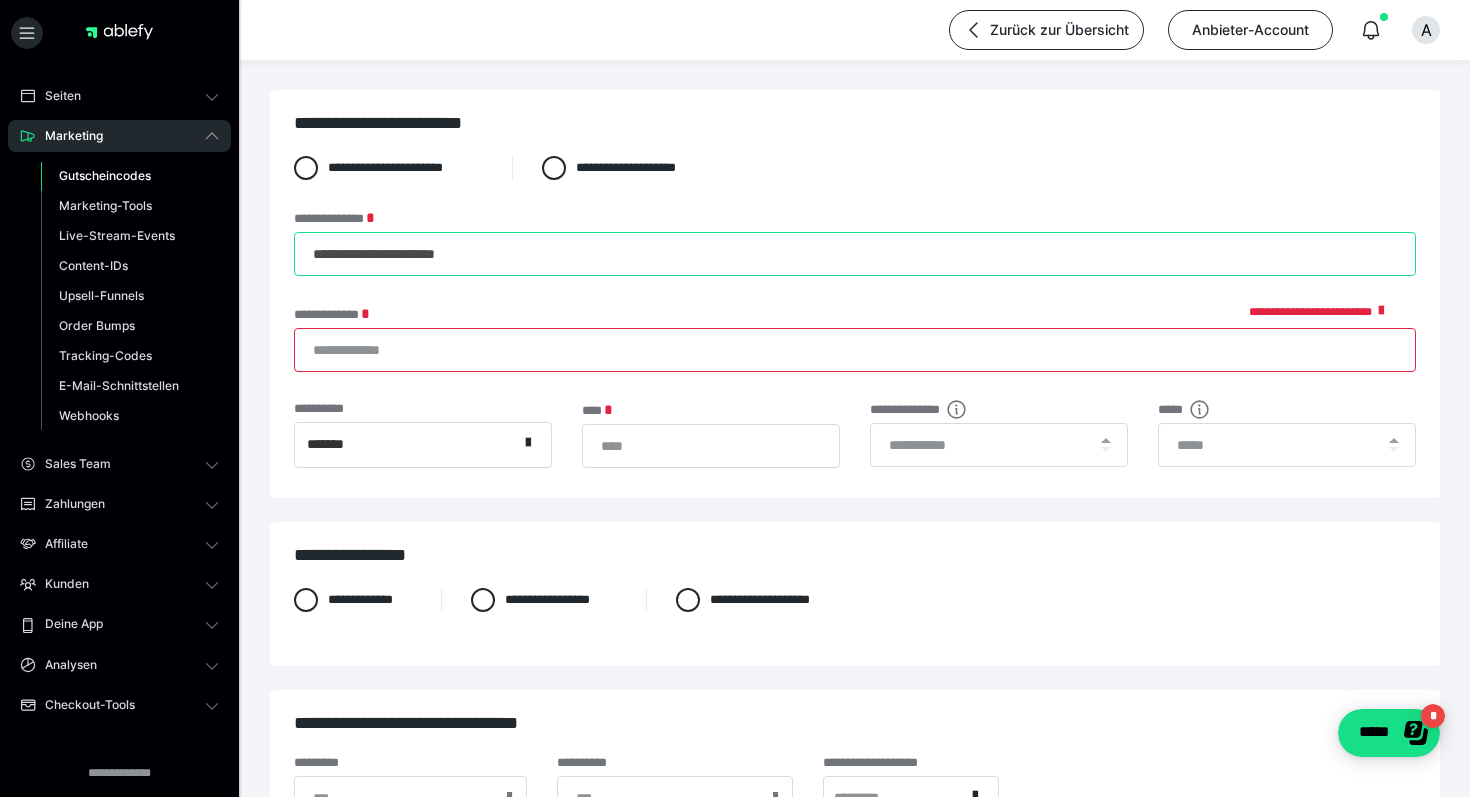 type on "**********" 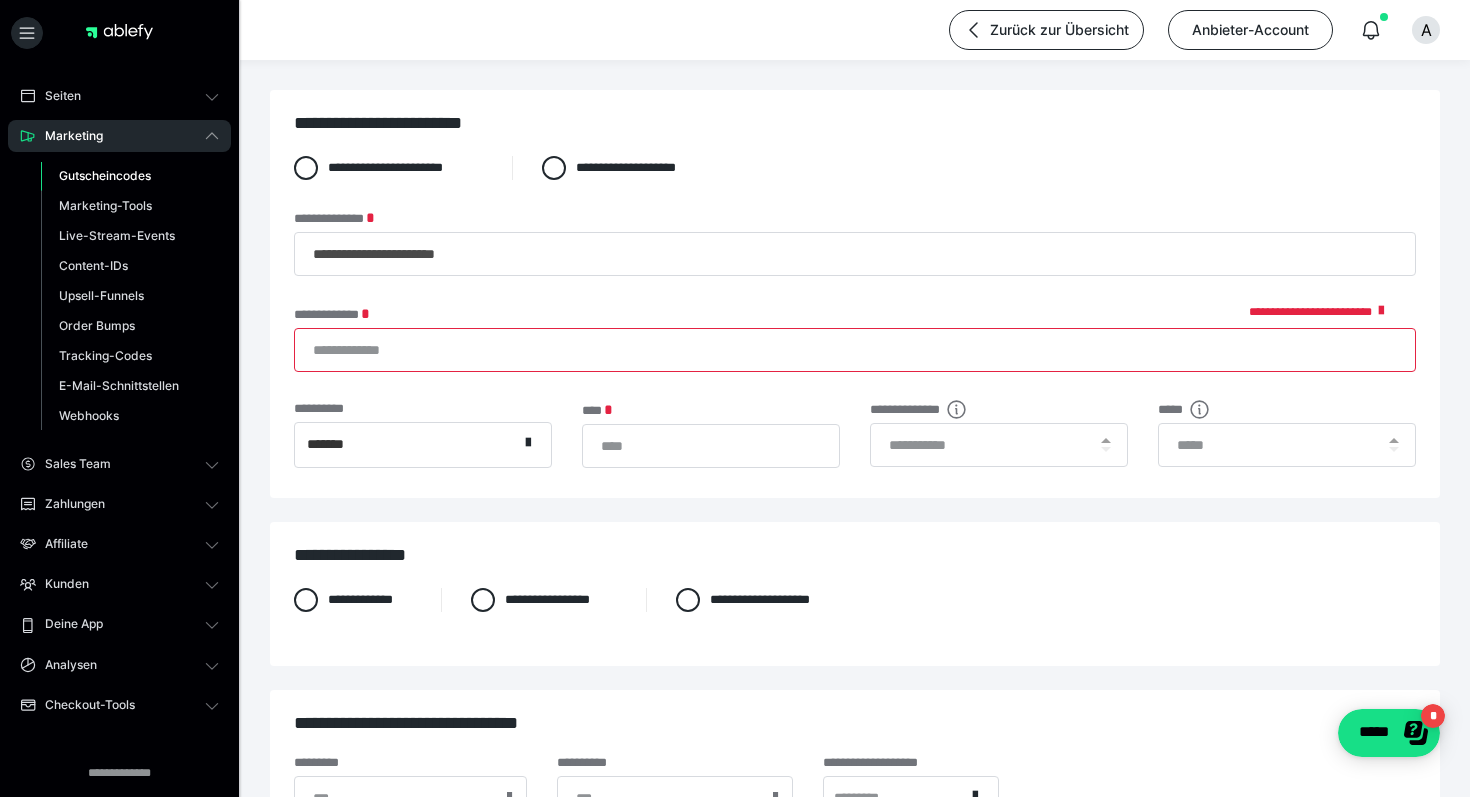 click on "**********" at bounding box center [855, 350] 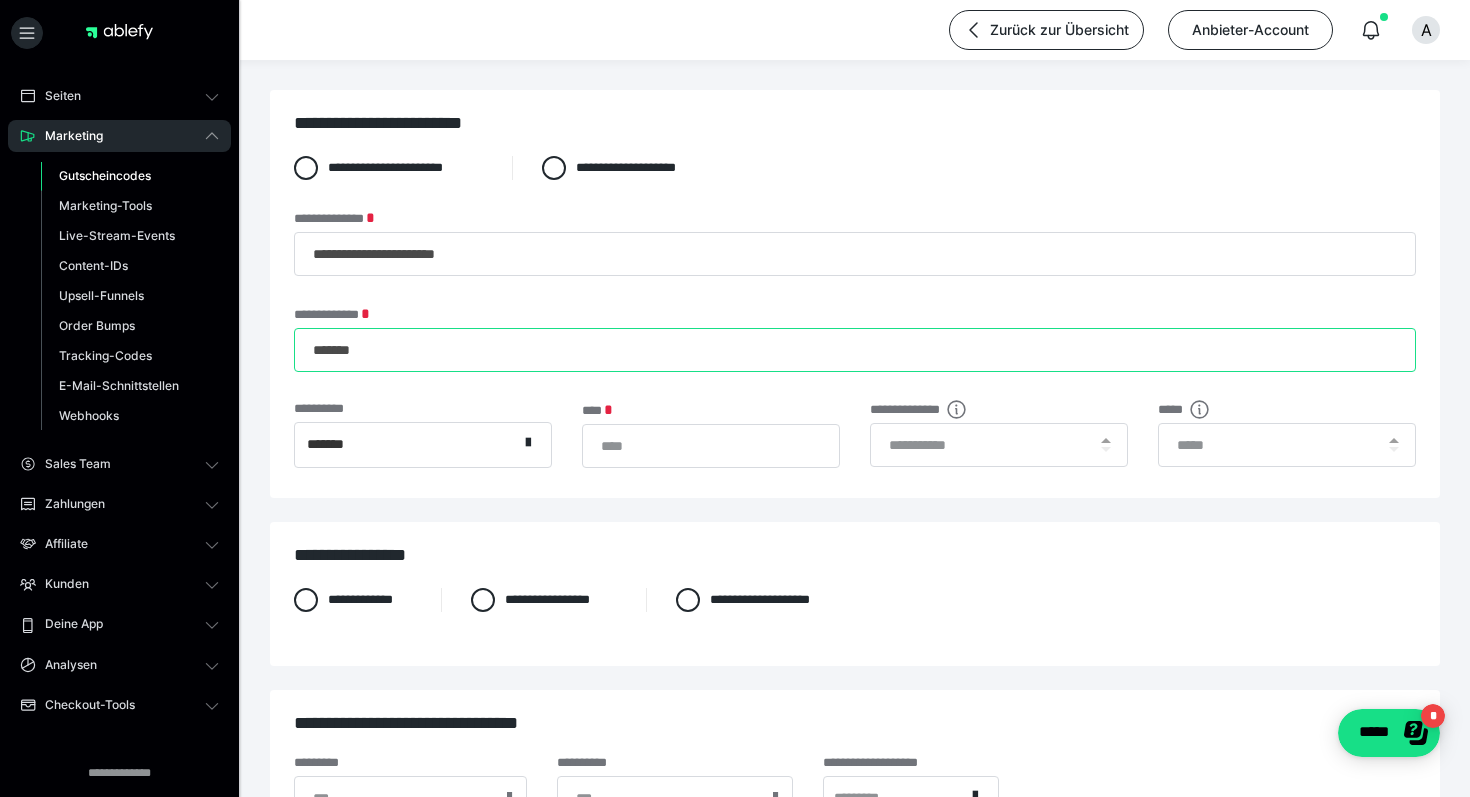 type on "*******" 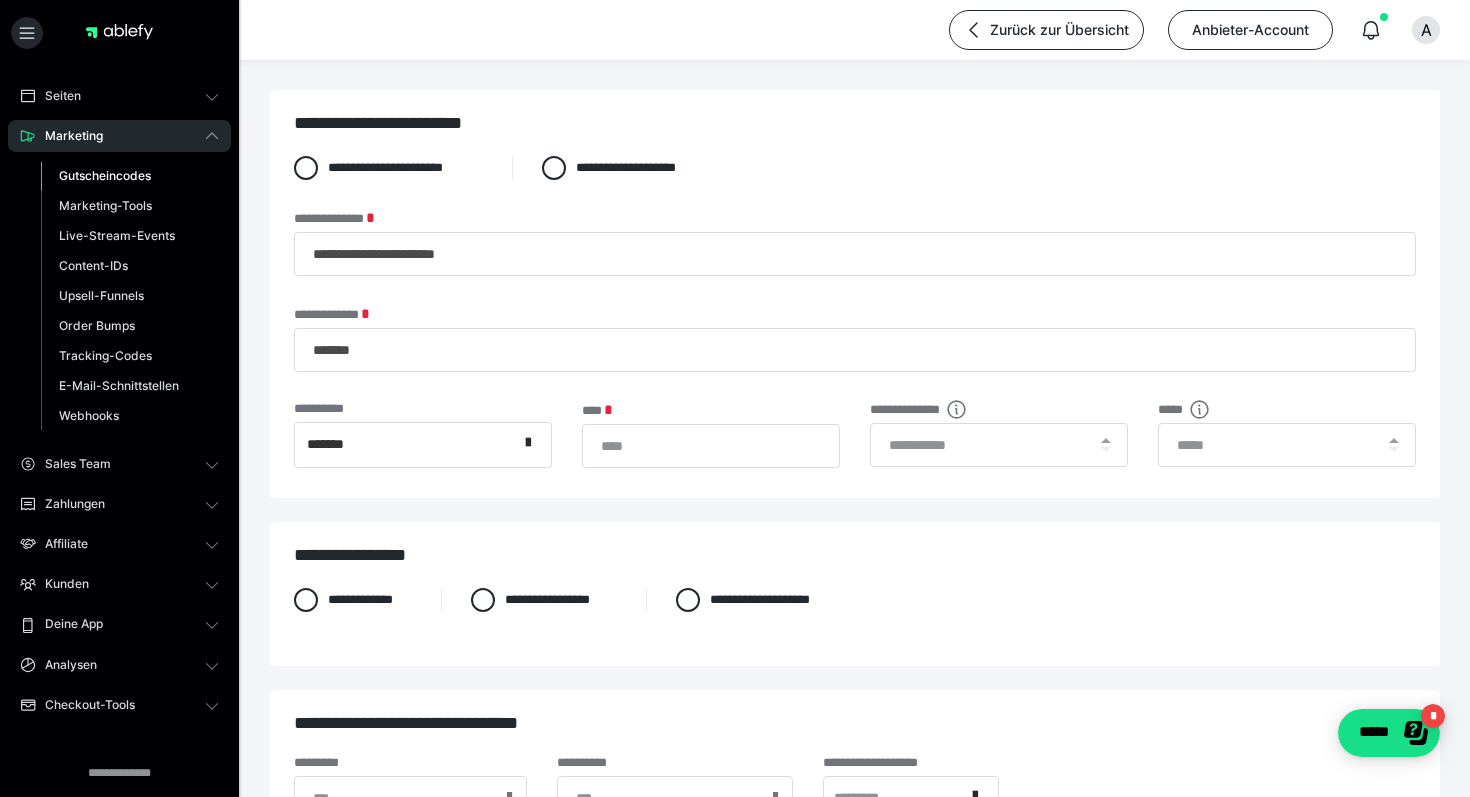 click on "**********" at bounding box center (855, 339) 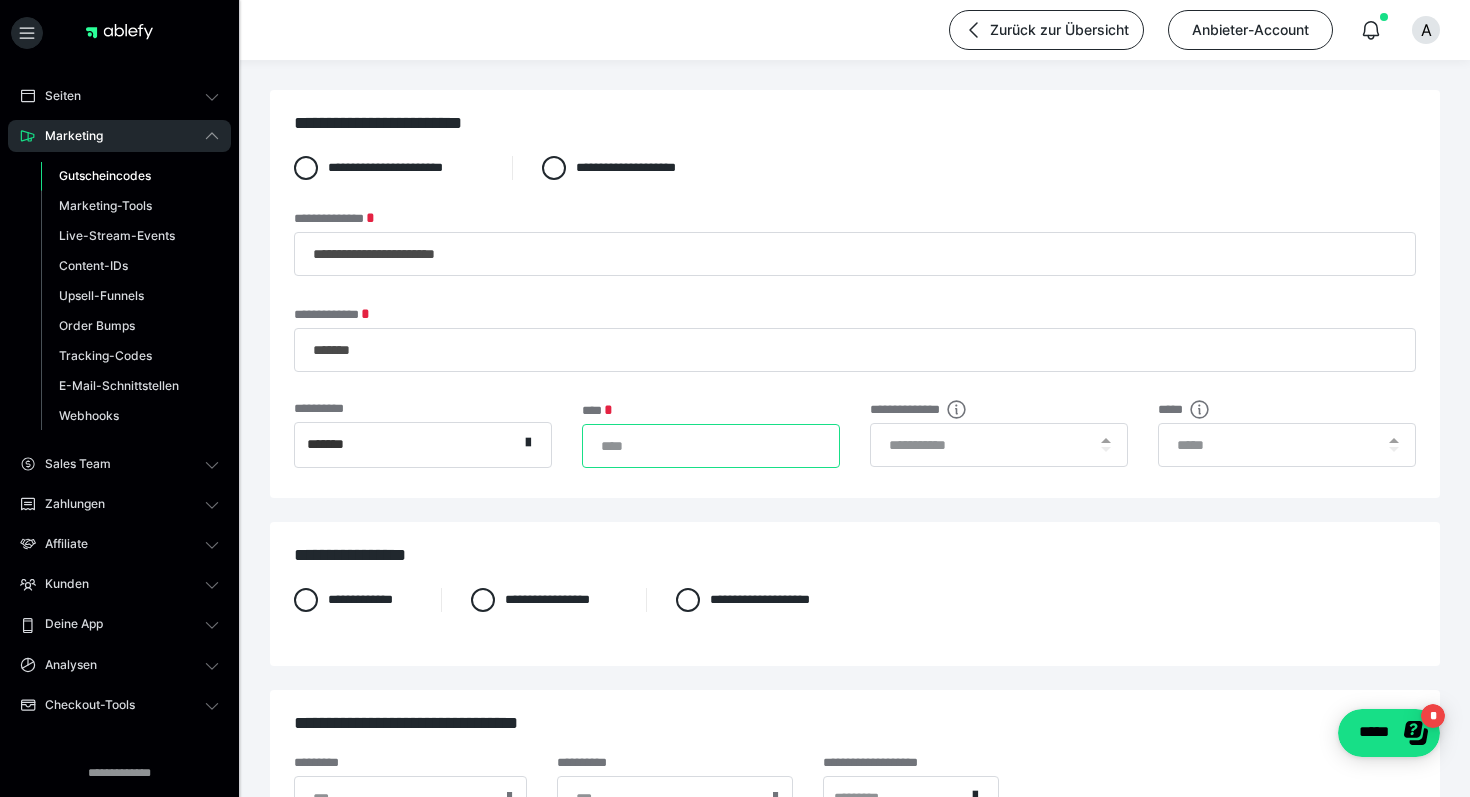 click on "*" at bounding box center [711, 446] 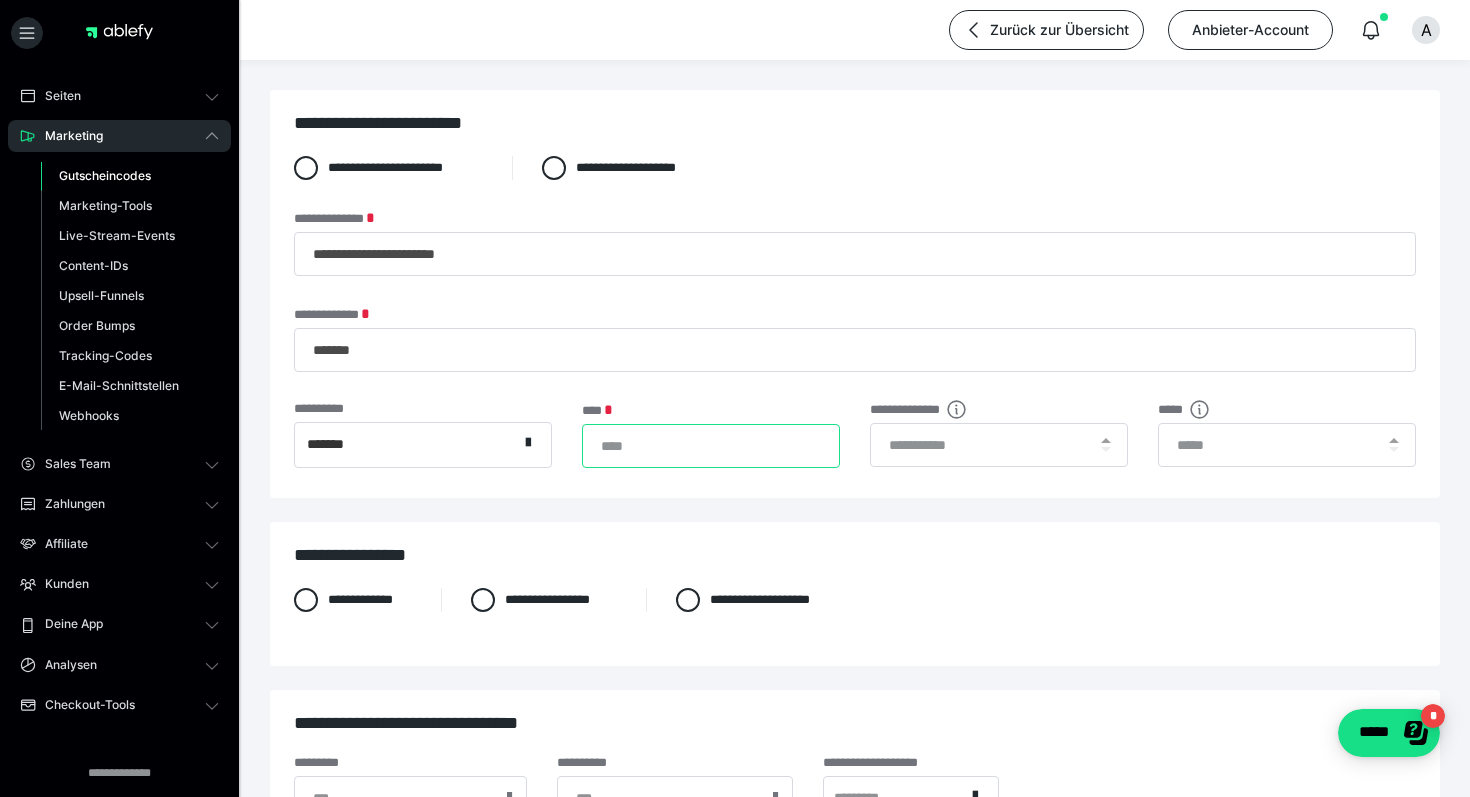 click on "*" at bounding box center (711, 446) 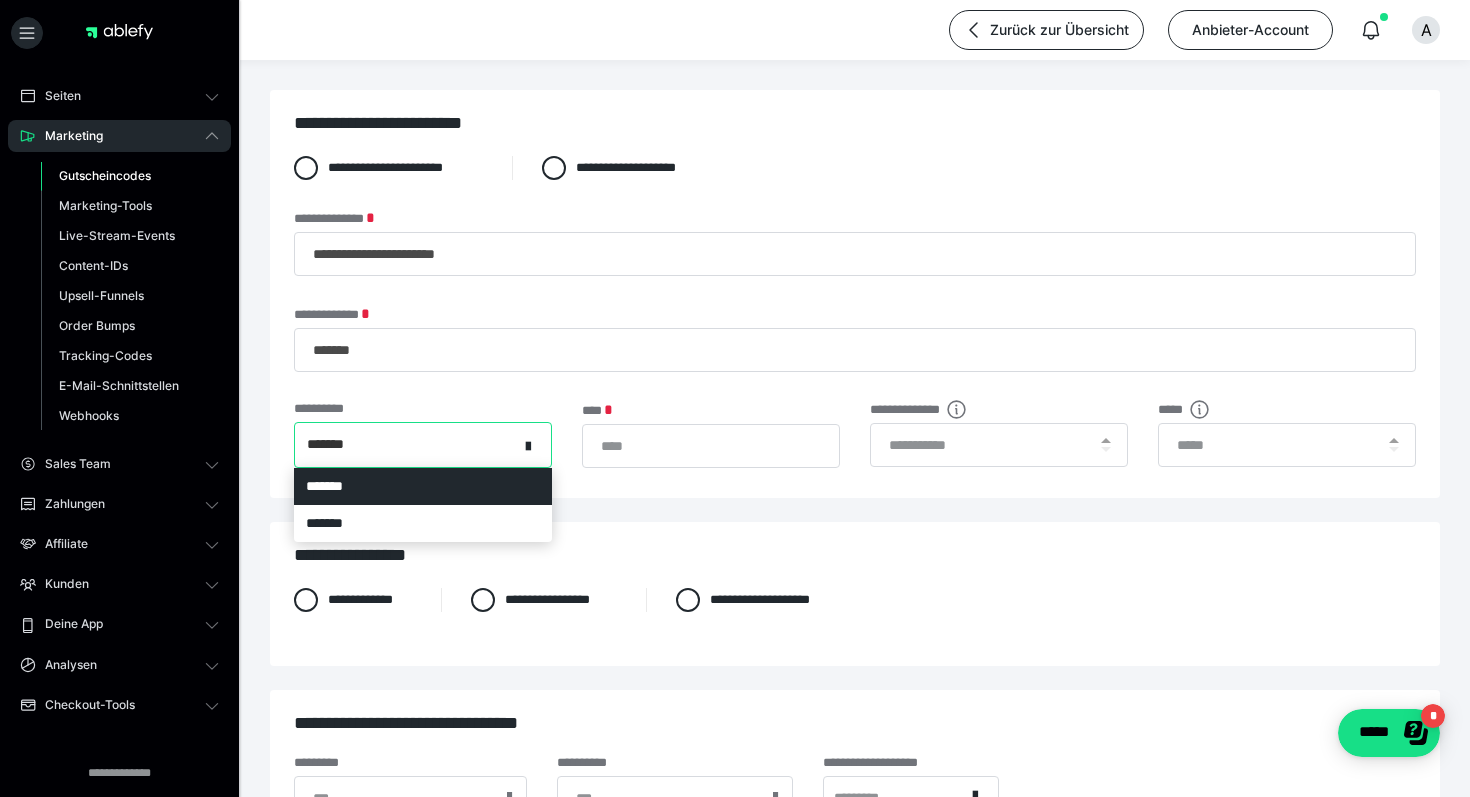 click on "*******" at bounding box center [423, 445] 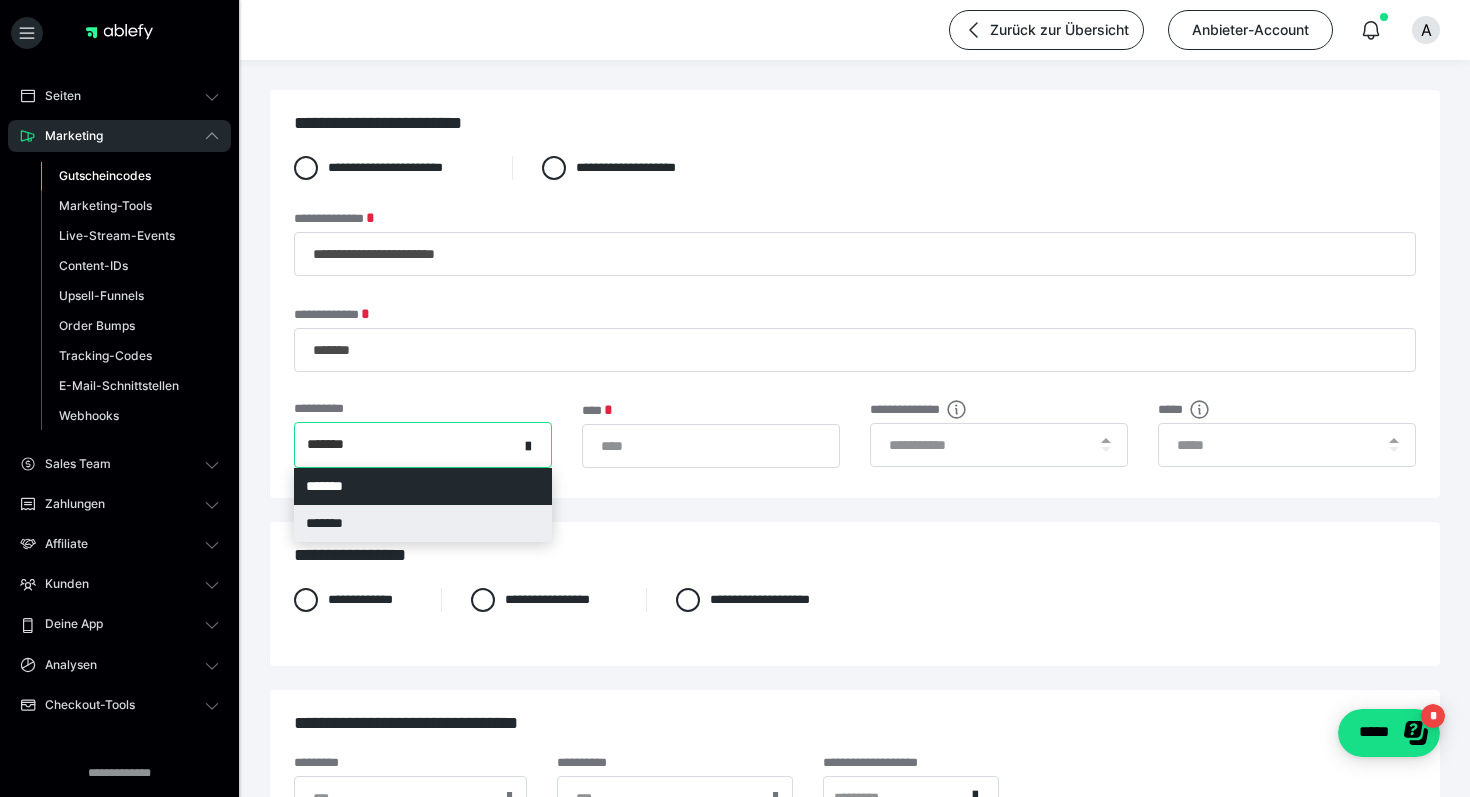 click on "*******" at bounding box center [423, 523] 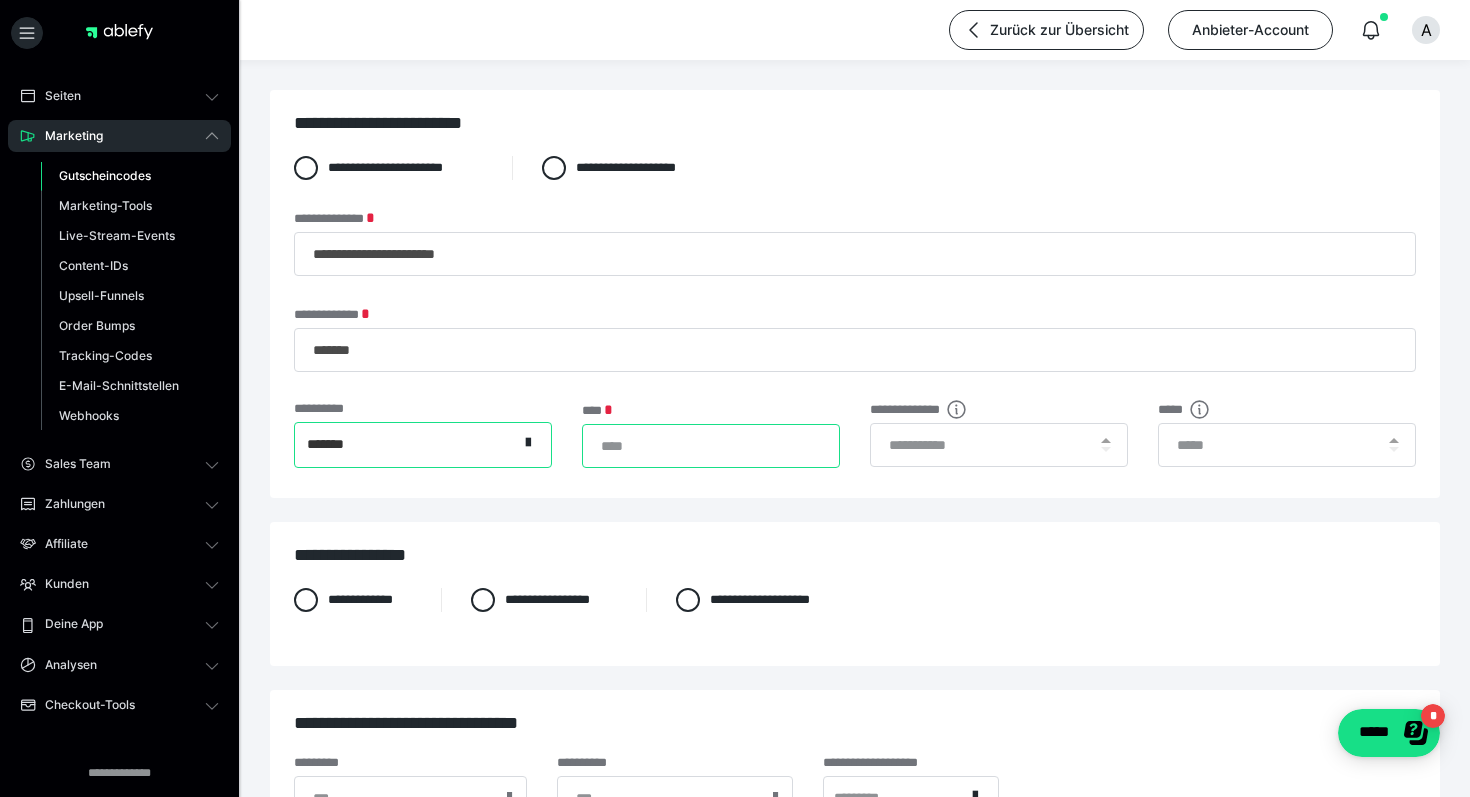 click on "*" at bounding box center (711, 446) 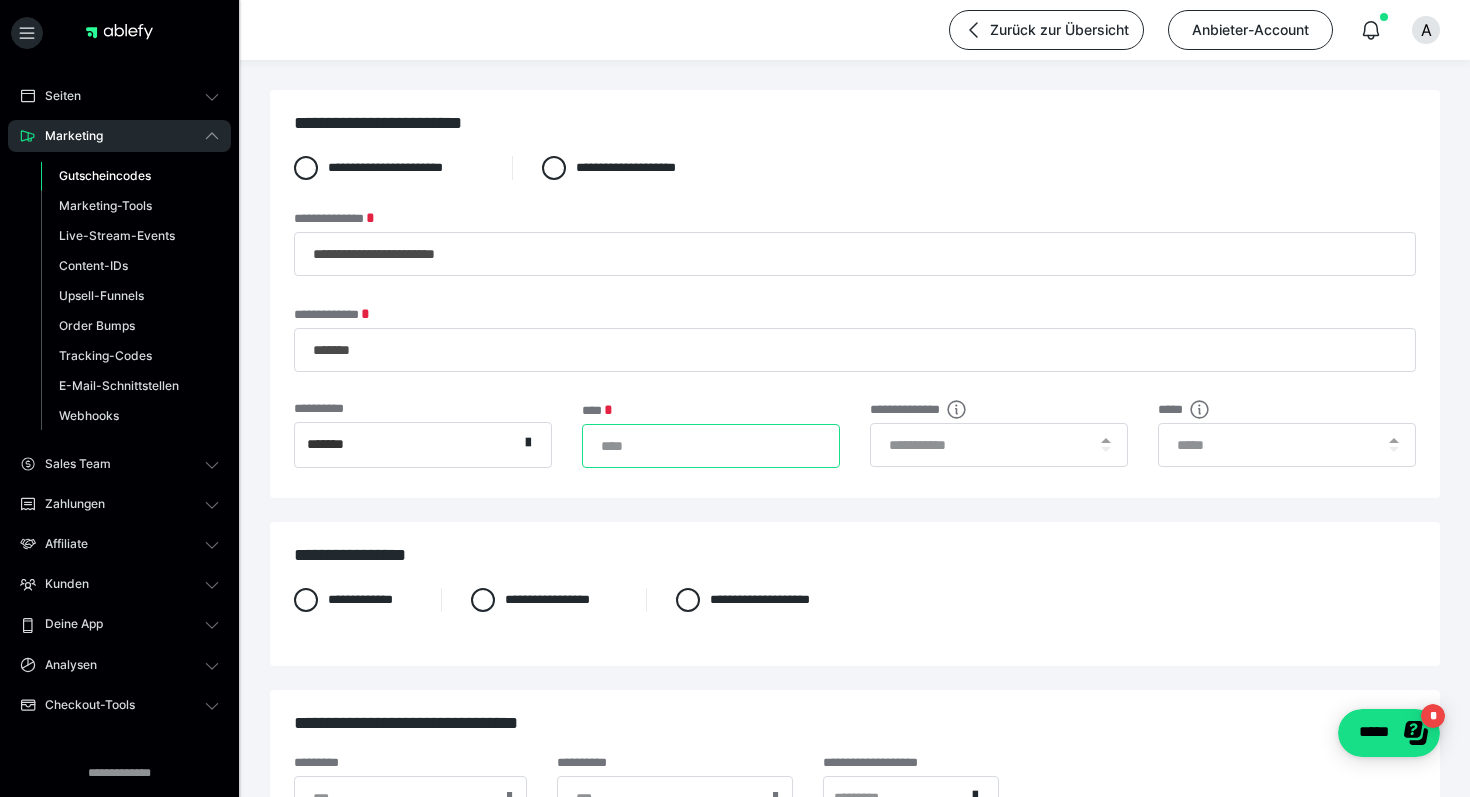 type on "**" 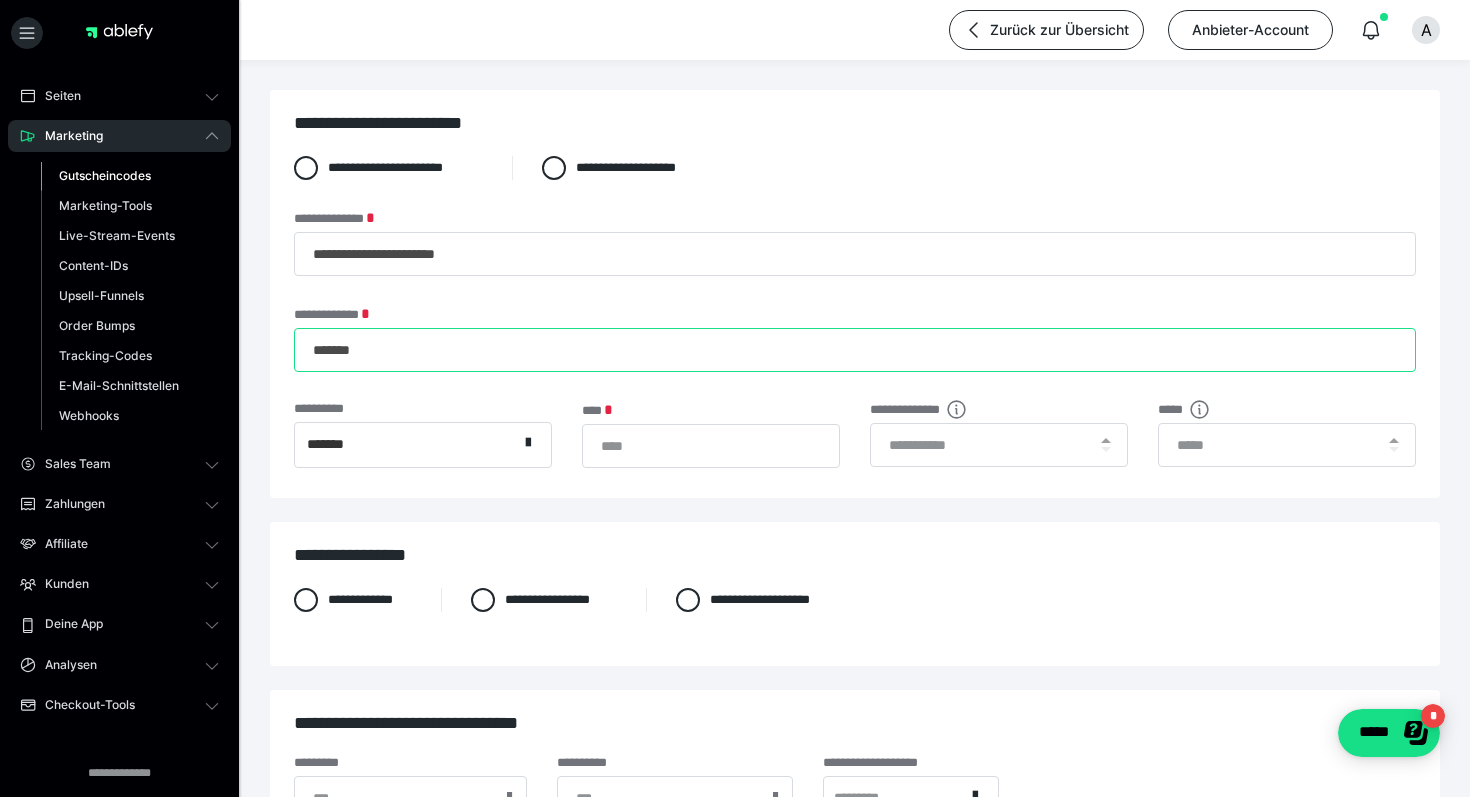 click on "*******" at bounding box center (855, 350) 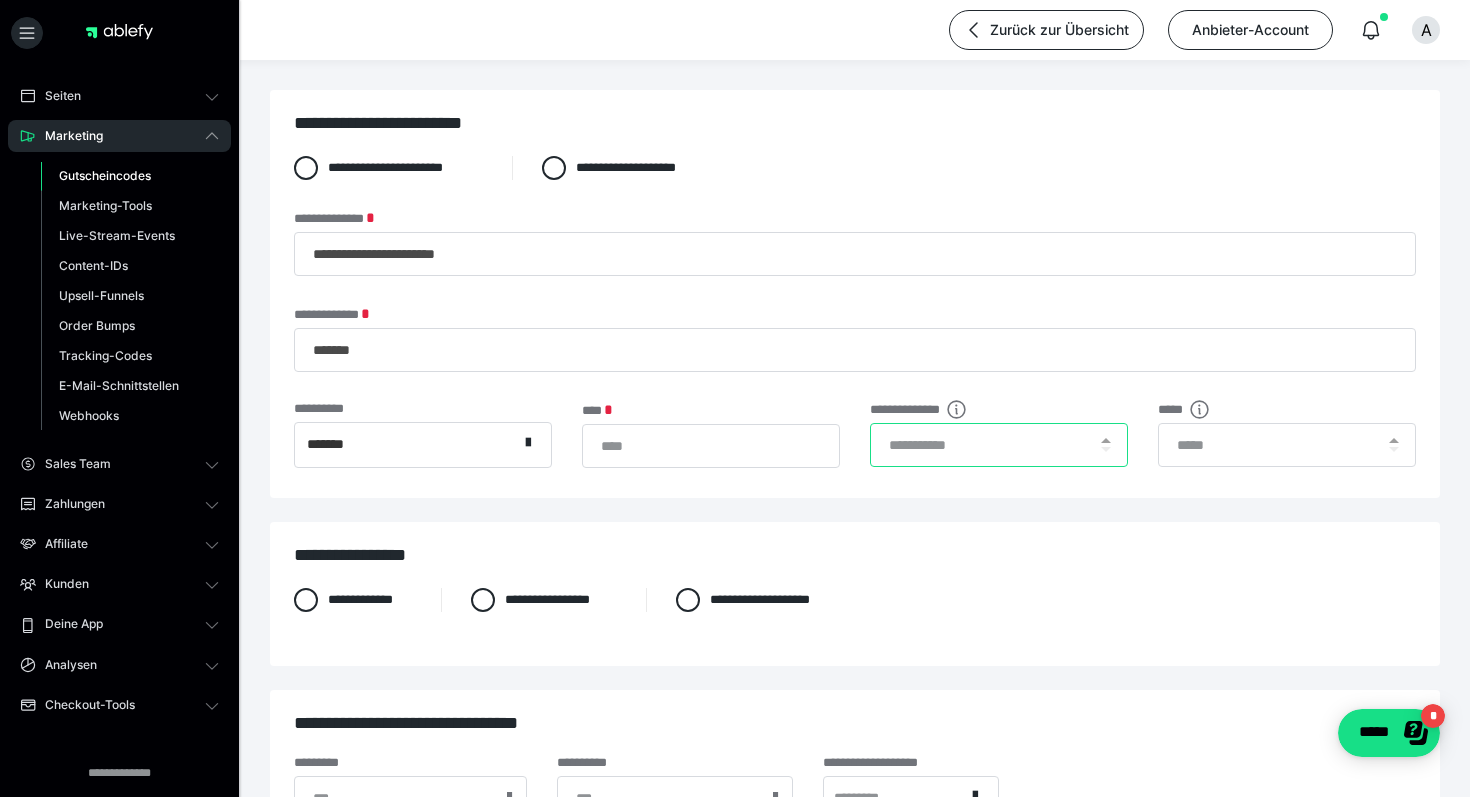 click at bounding box center (999, 445) 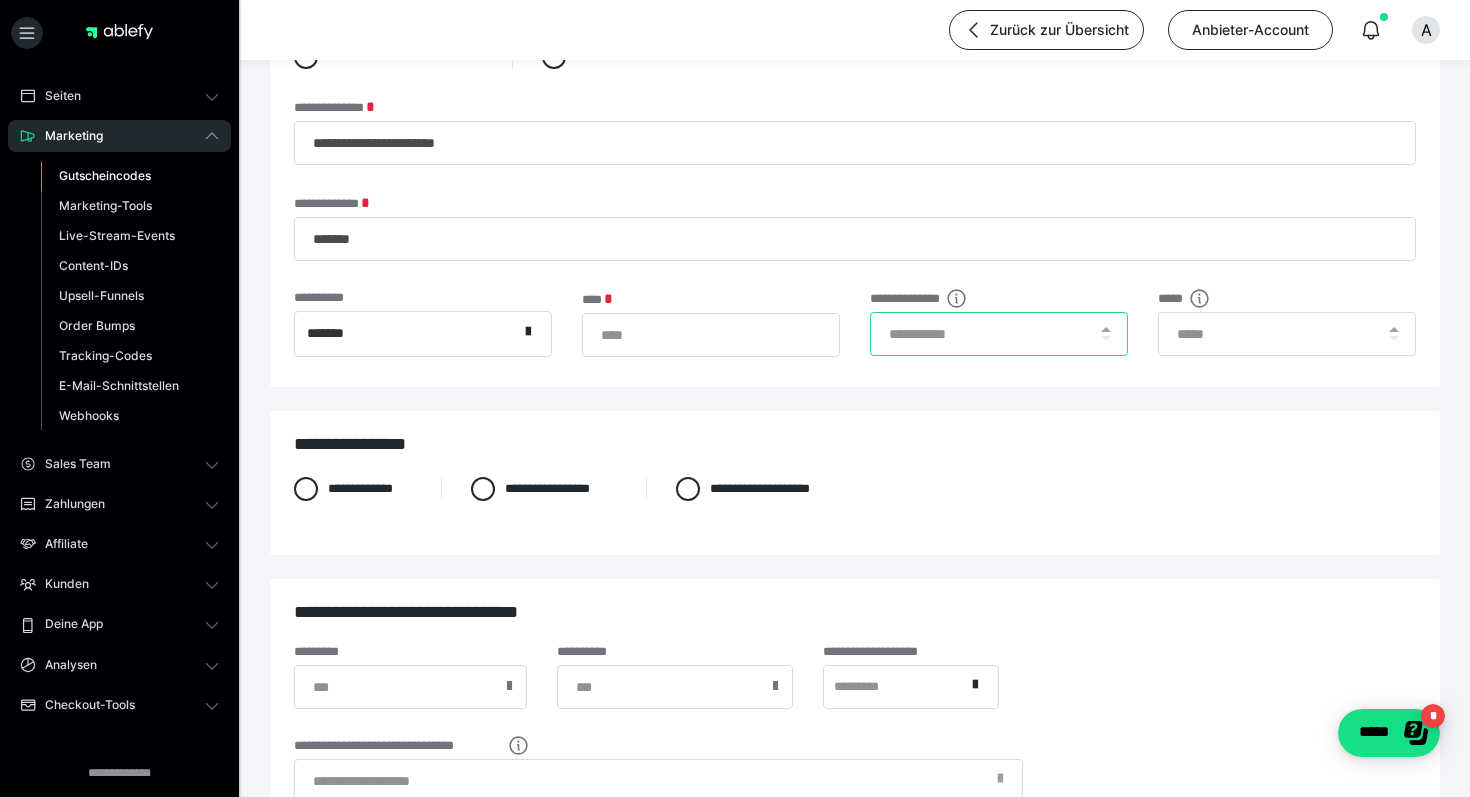 scroll, scrollTop: 310, scrollLeft: 0, axis: vertical 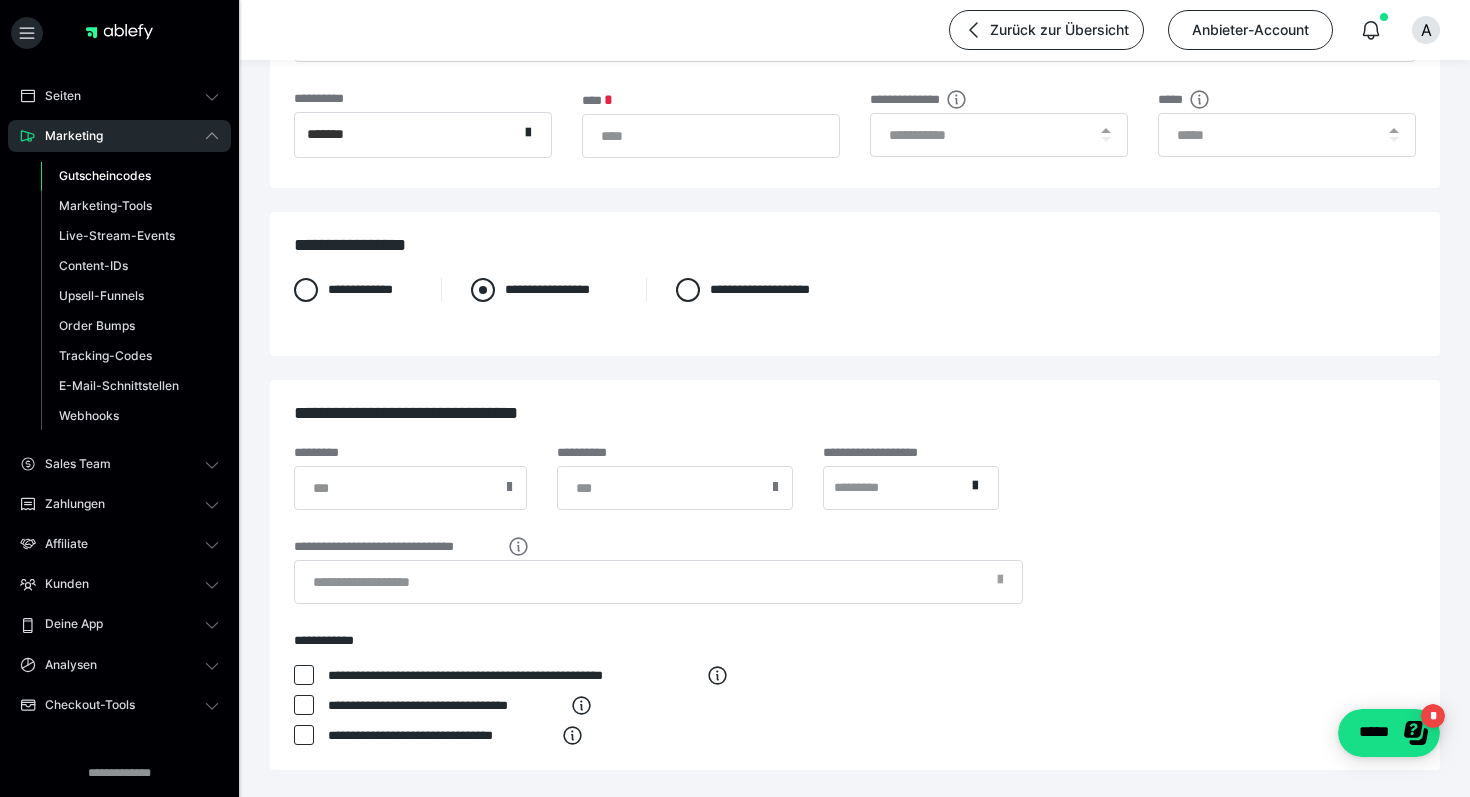 click at bounding box center [483, 290] 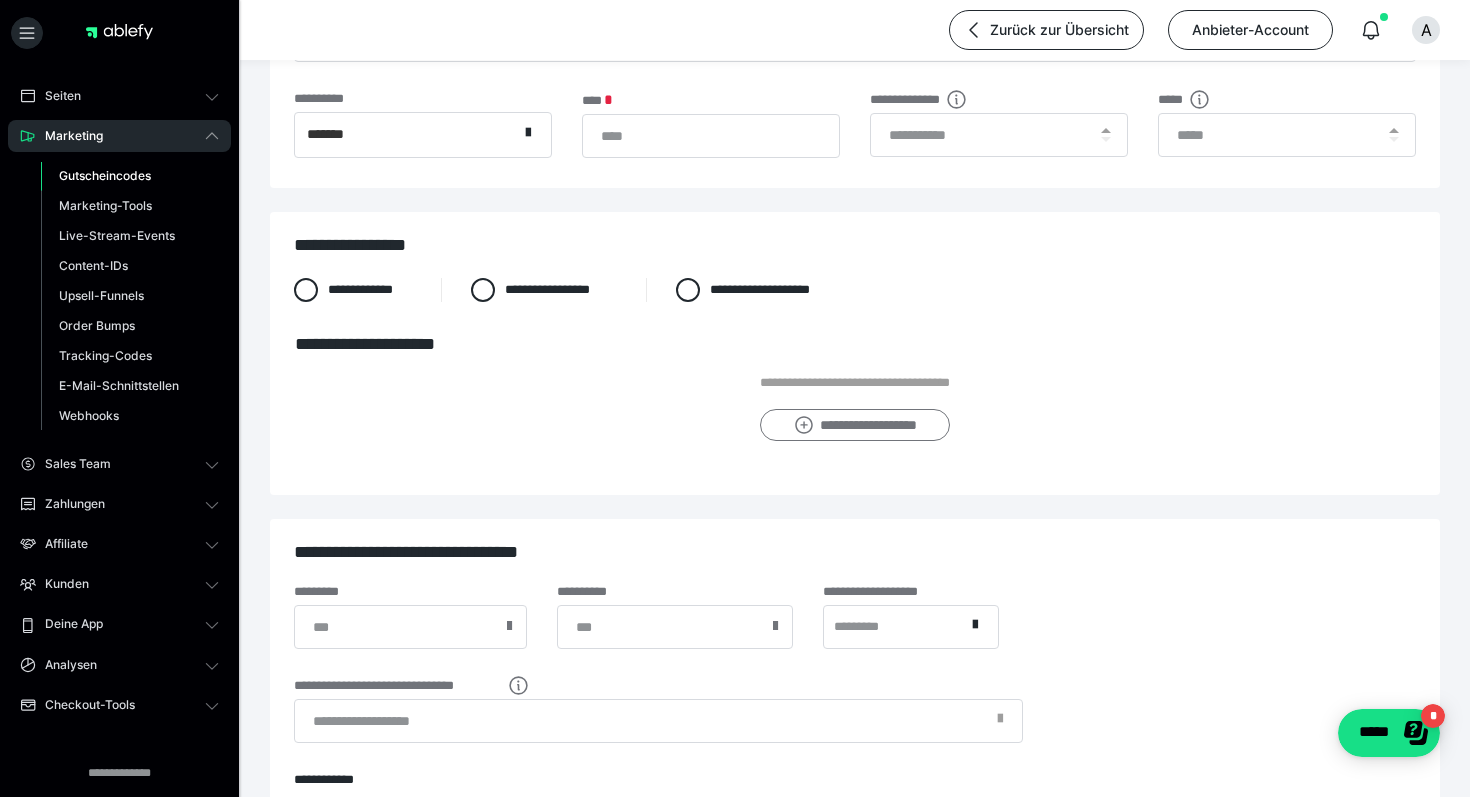 click on "**********" at bounding box center [854, 425] 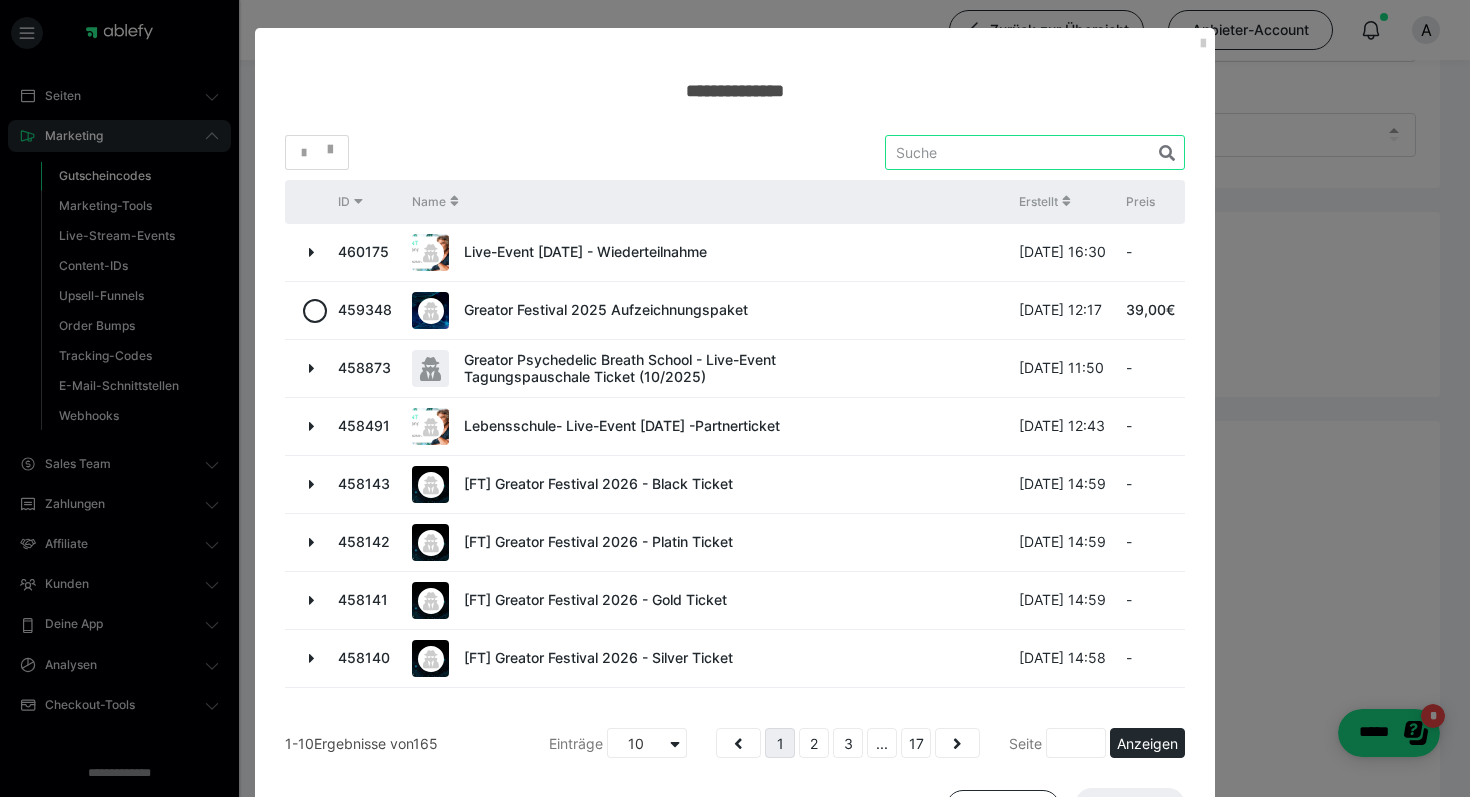 click at bounding box center [1035, 152] 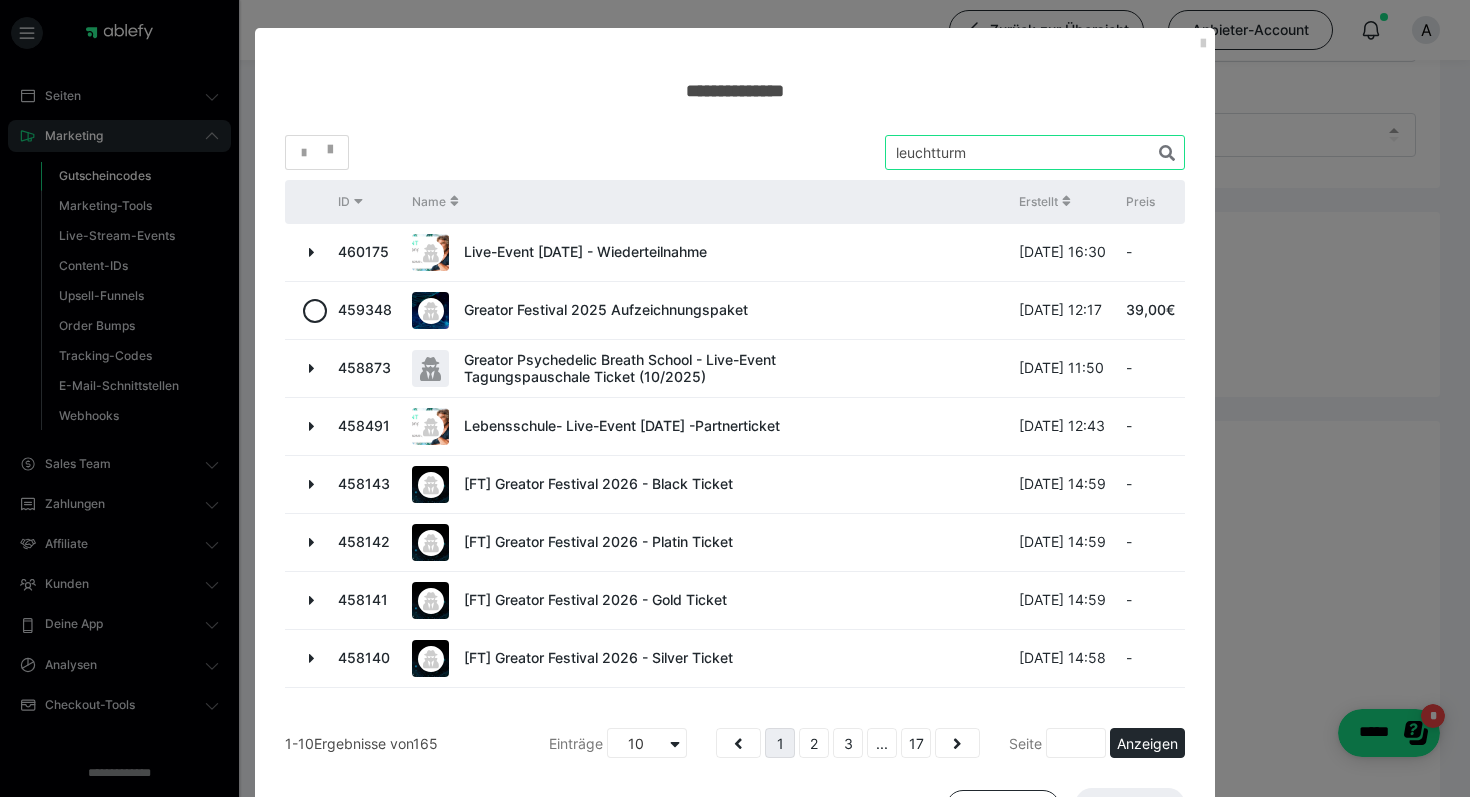 type on "leuchtturm" 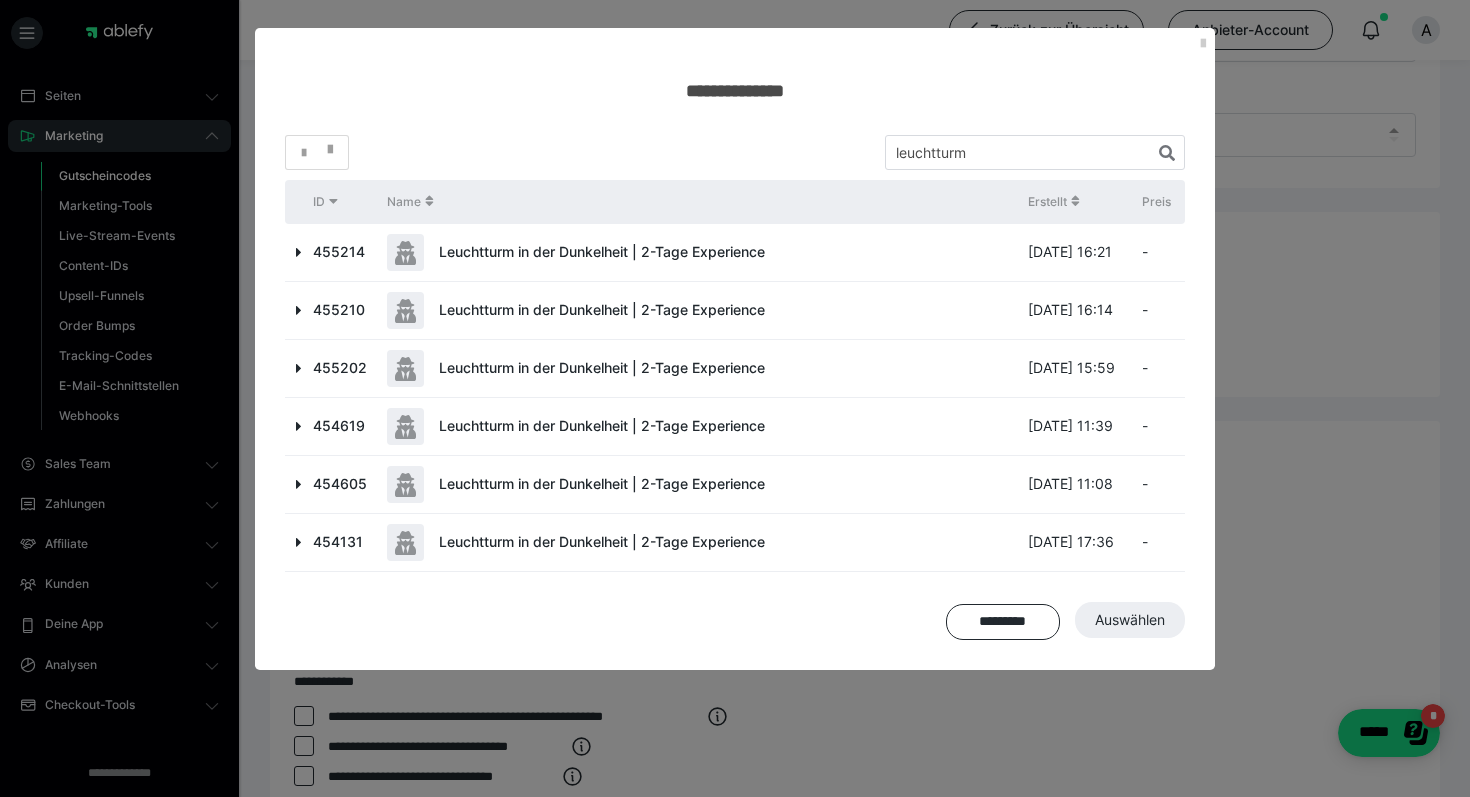 click at bounding box center (405, 252) 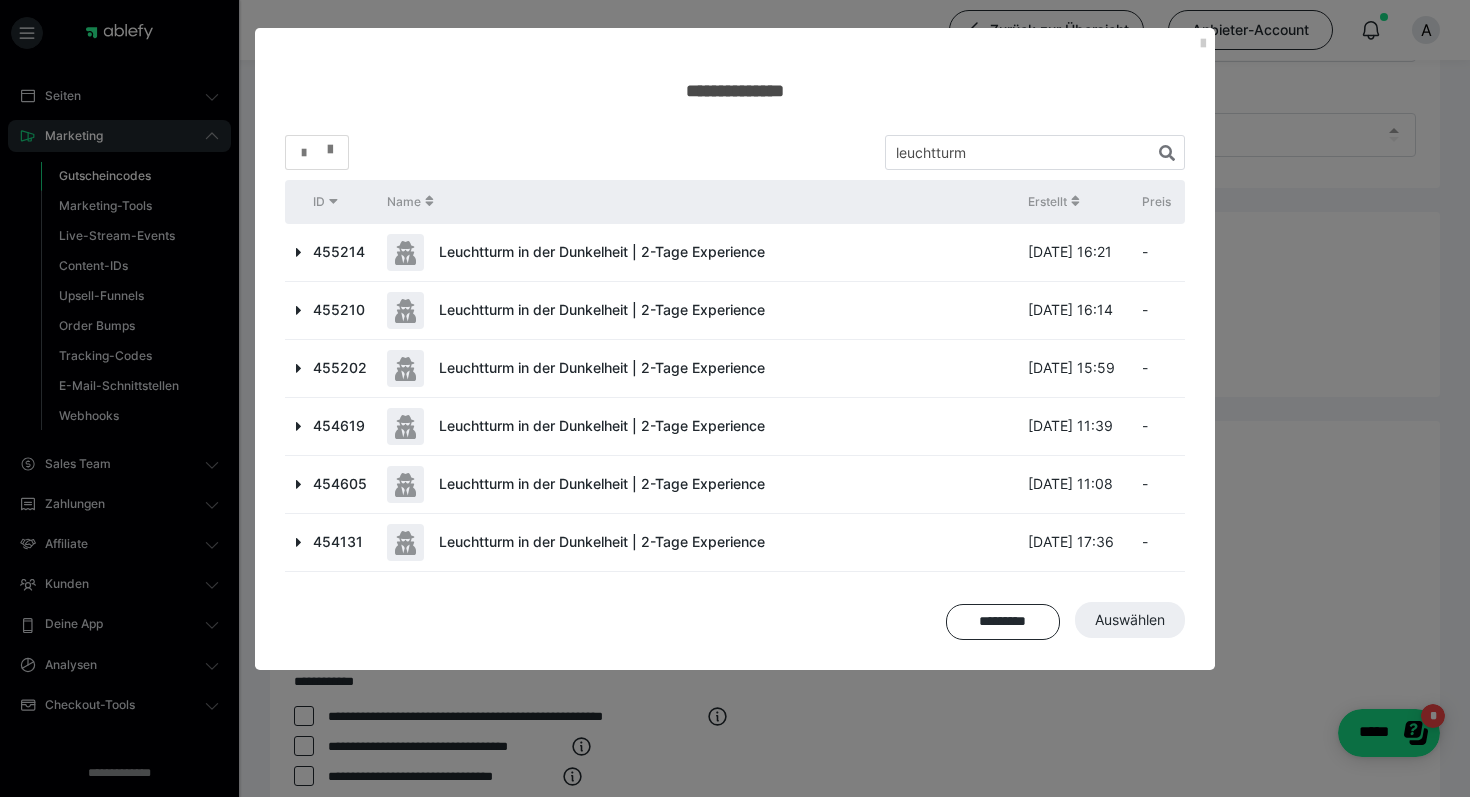 click at bounding box center [330, 145] 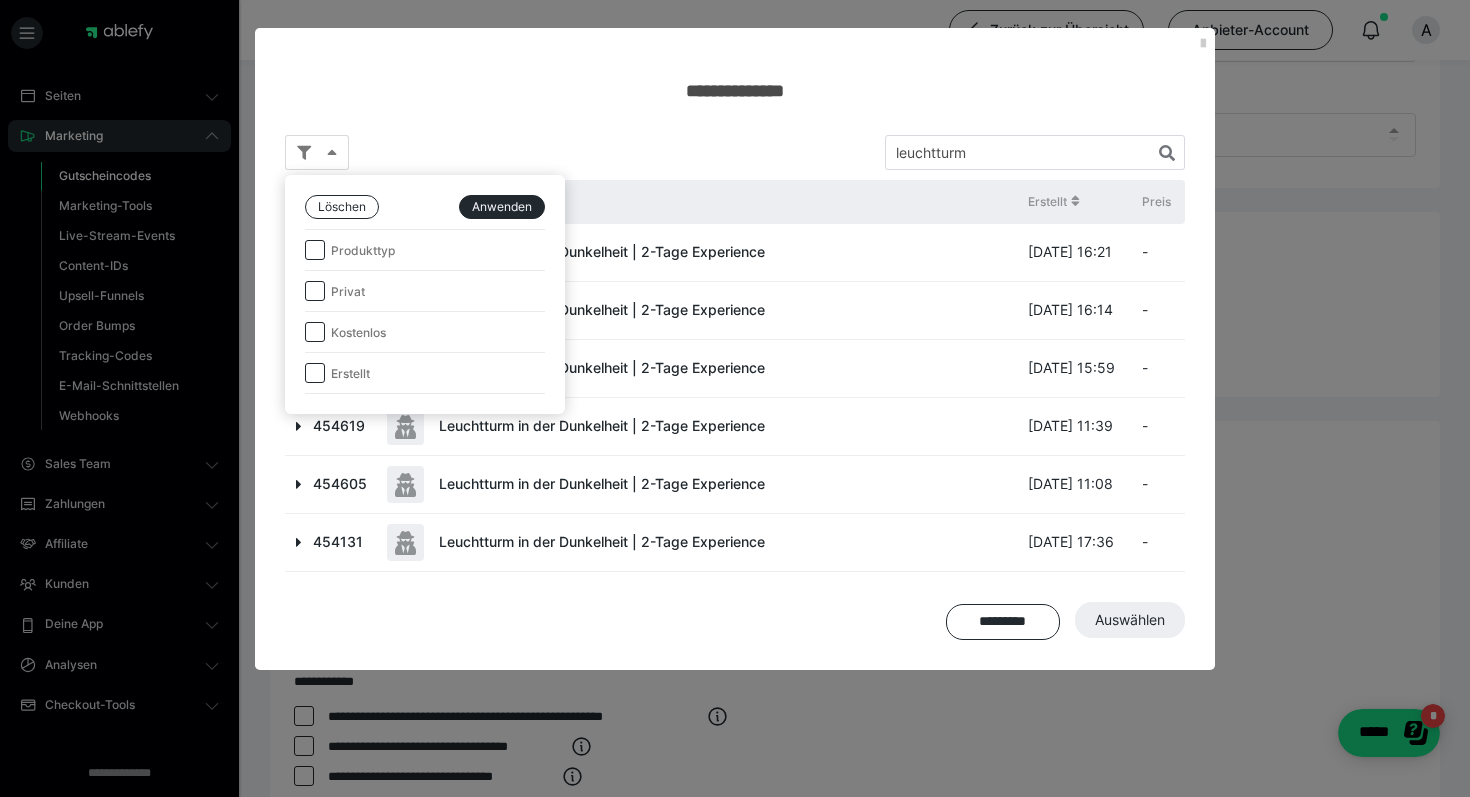 click at bounding box center [735, 398] 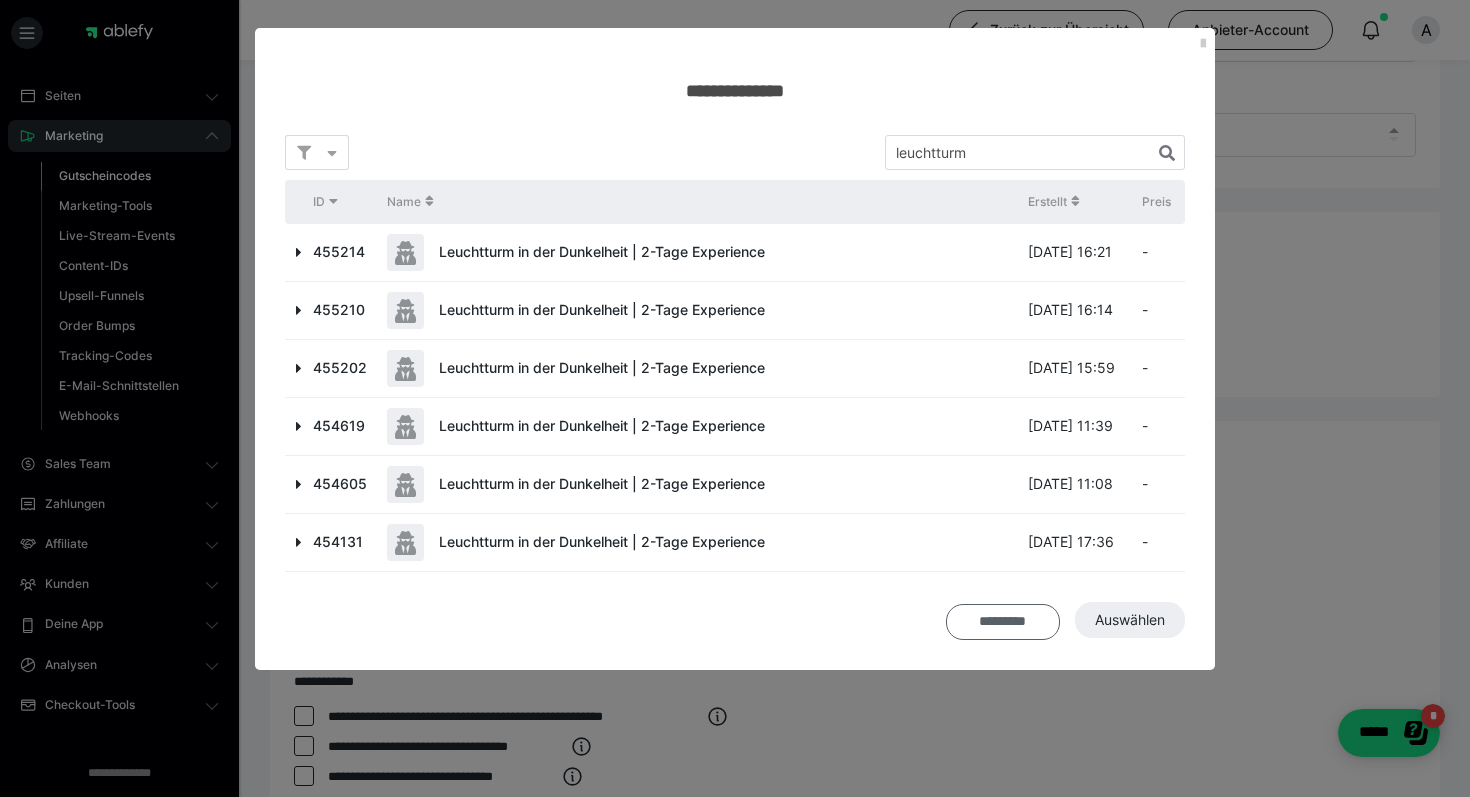 click on "*********" at bounding box center [1003, 622] 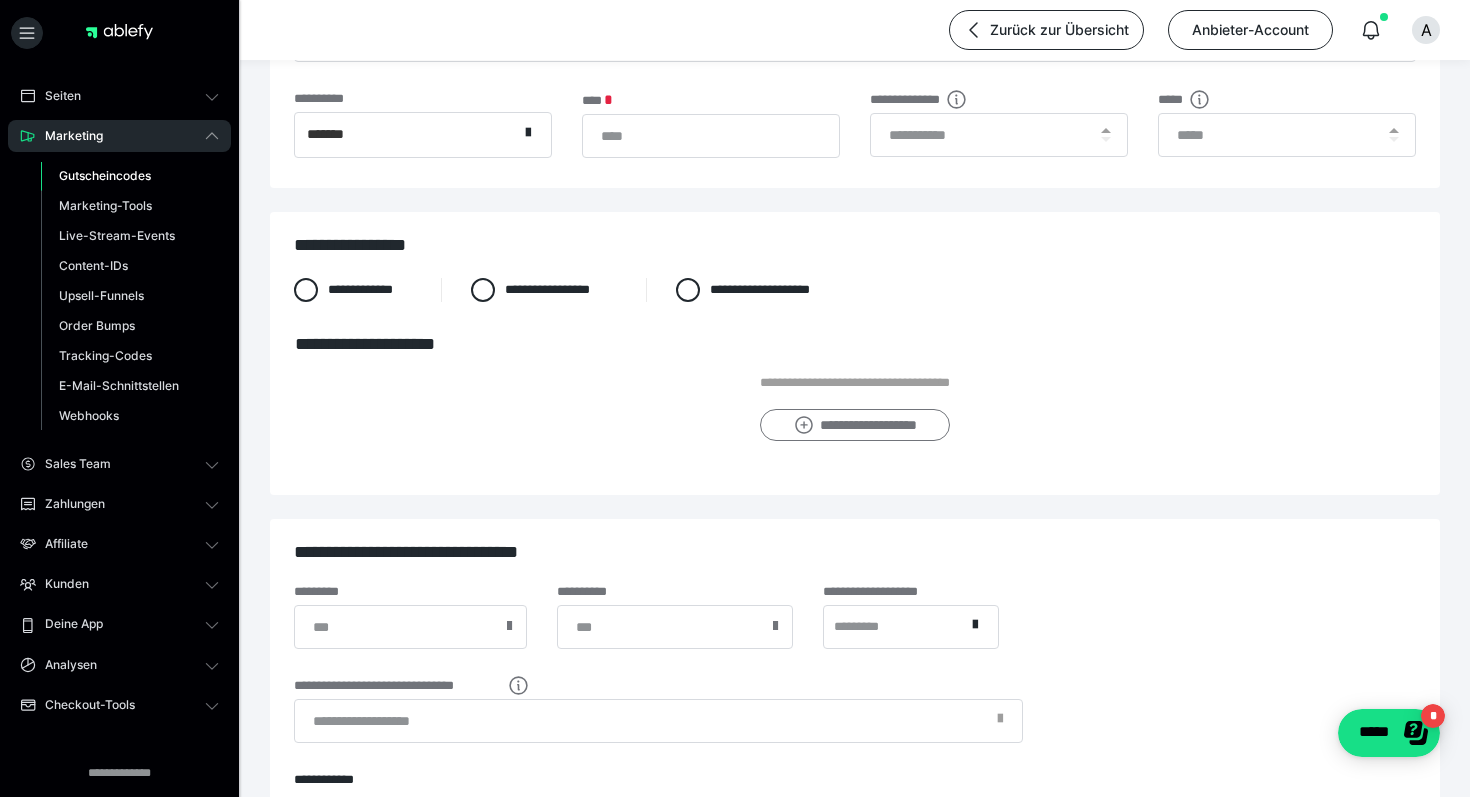 click on "**********" at bounding box center (854, 425) 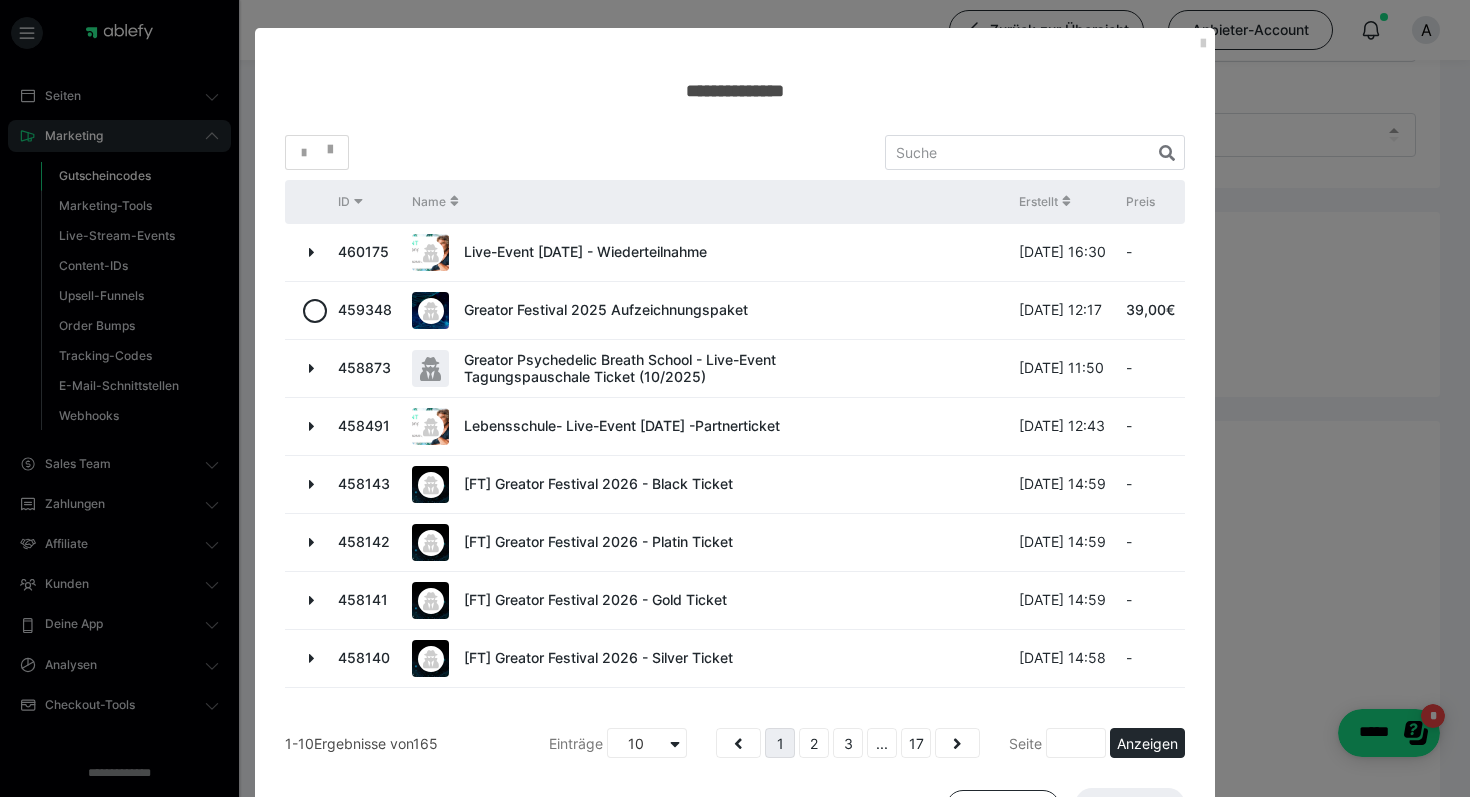 click at bounding box center (312, 368) 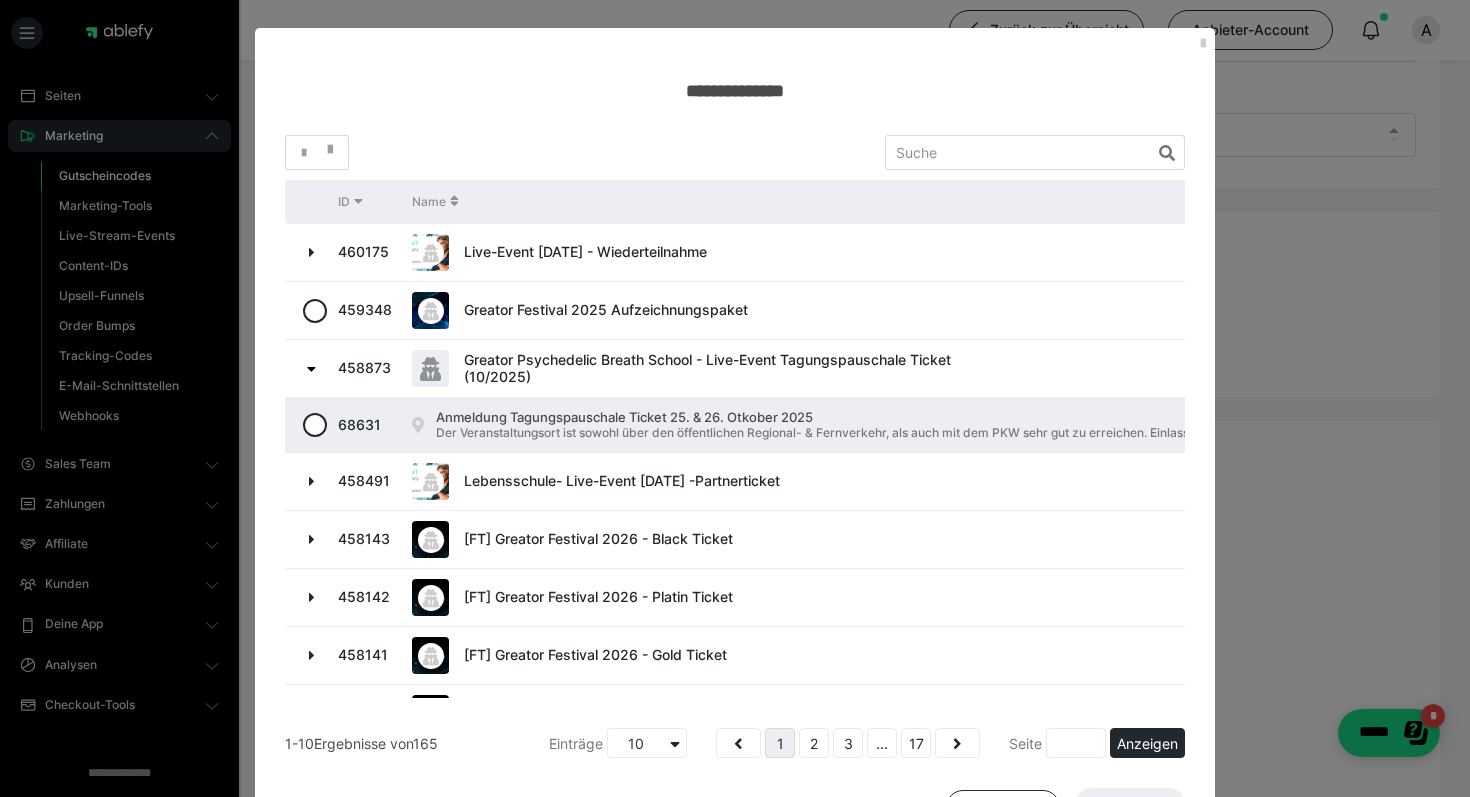 click at bounding box center (311, 369) 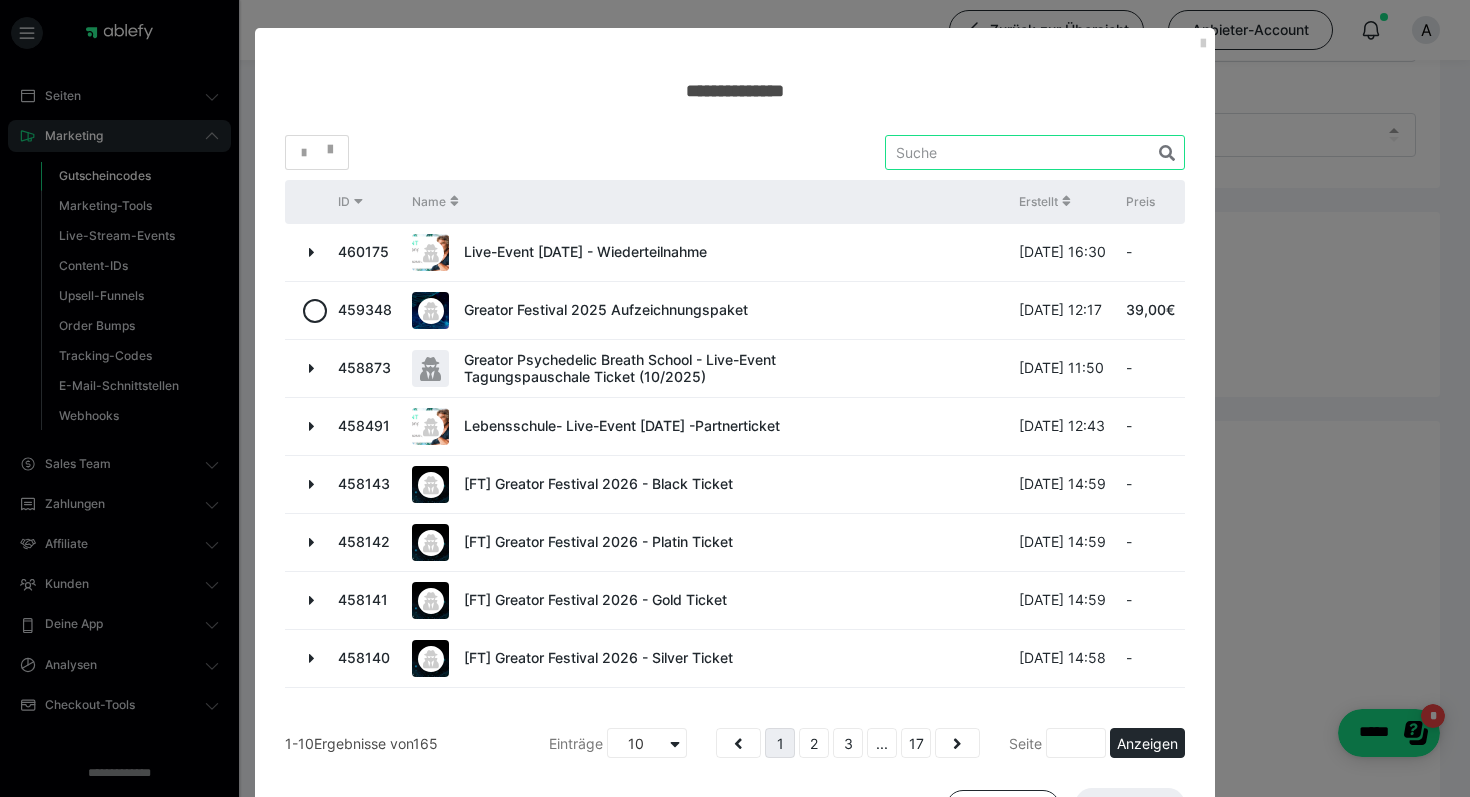 click at bounding box center (1035, 152) 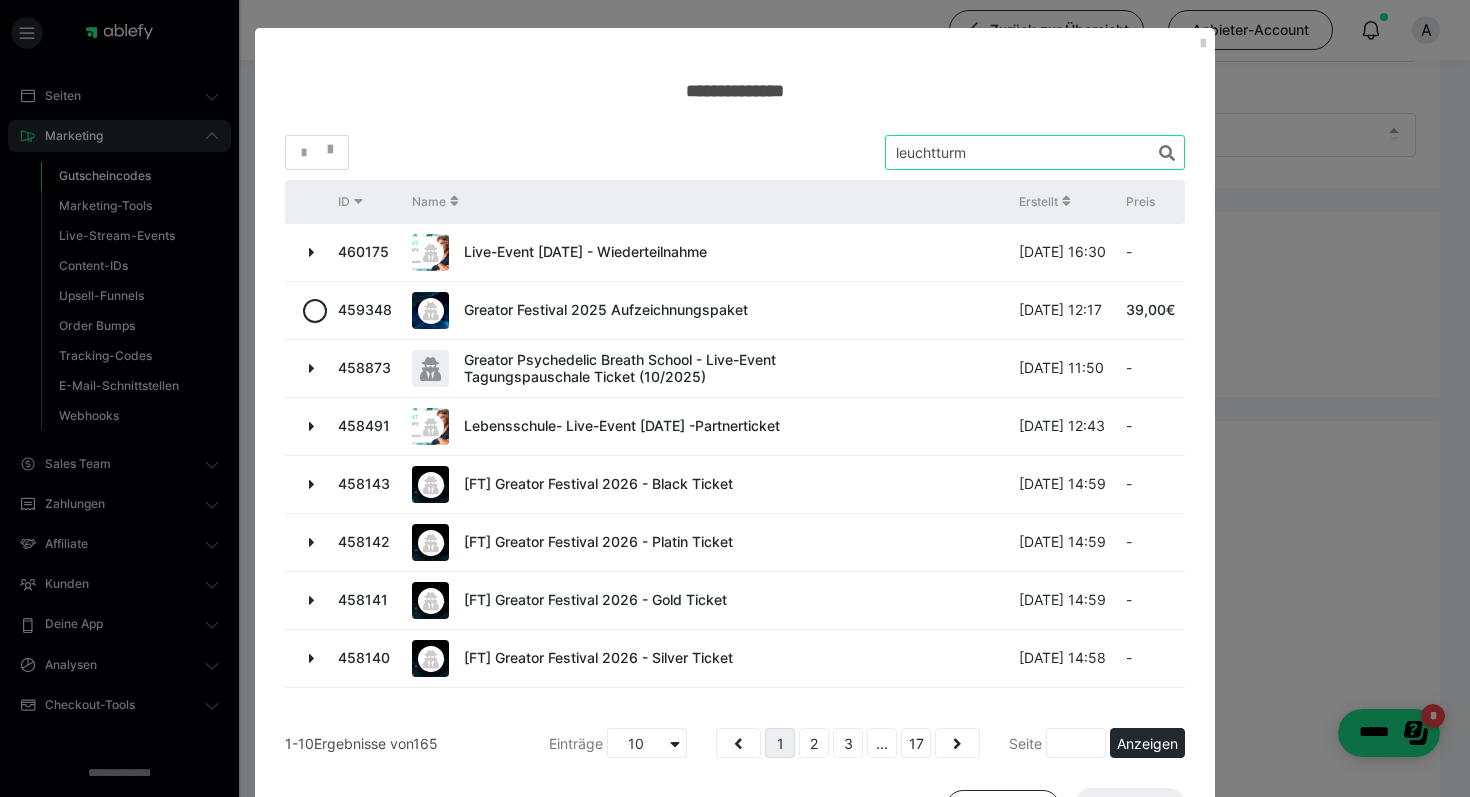 type on "leuchtturm" 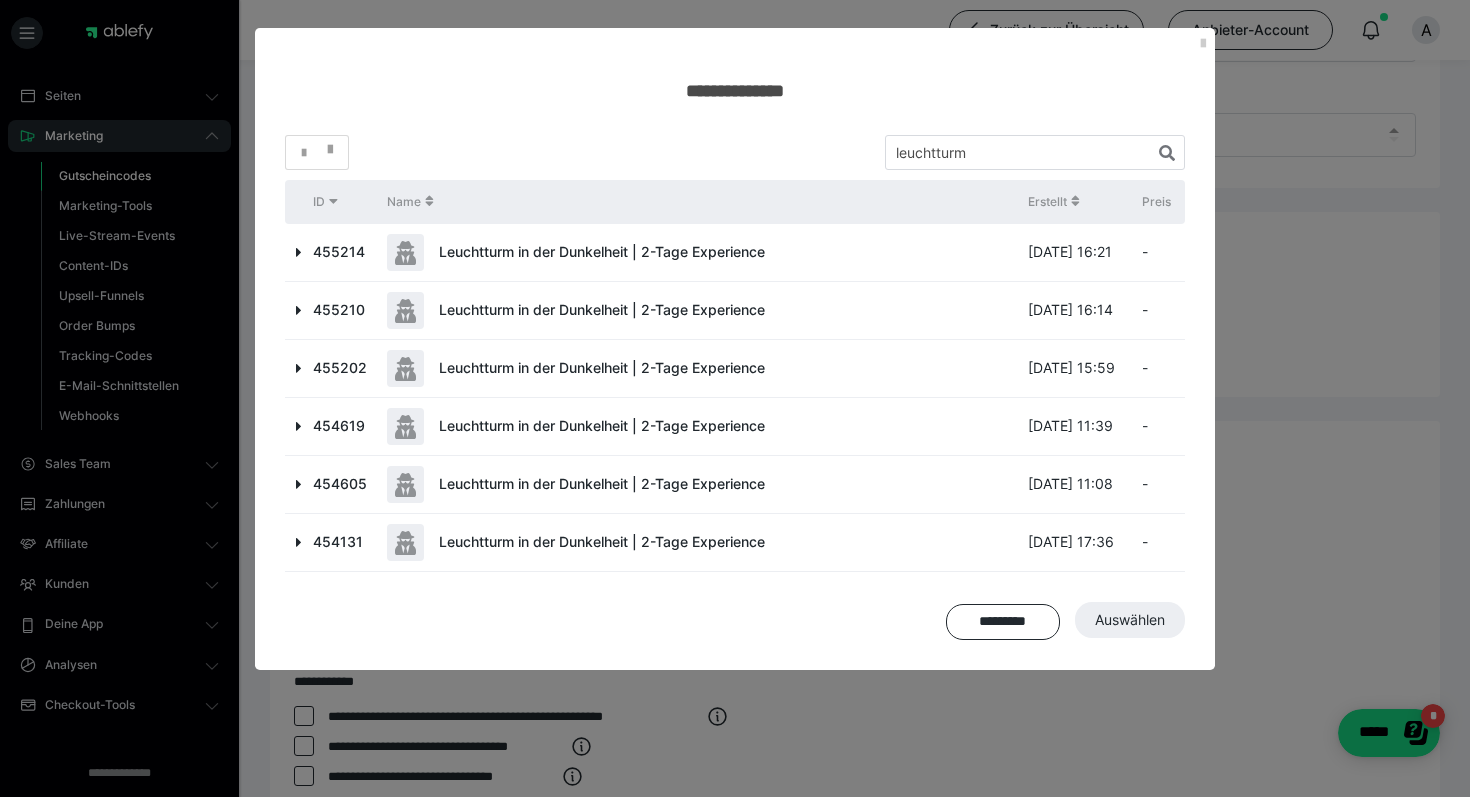 click at bounding box center [299, 252] 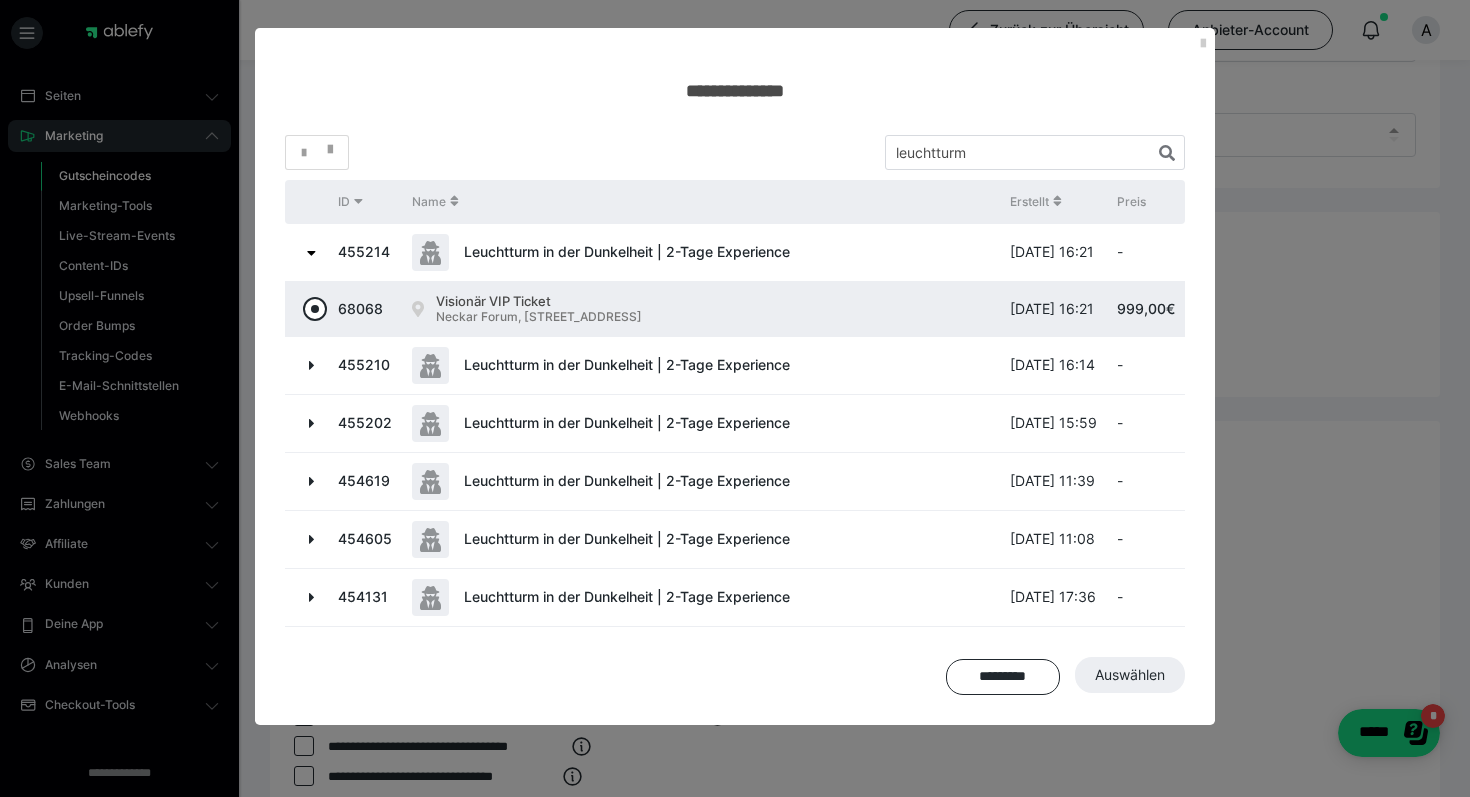 click at bounding box center [315, 309] 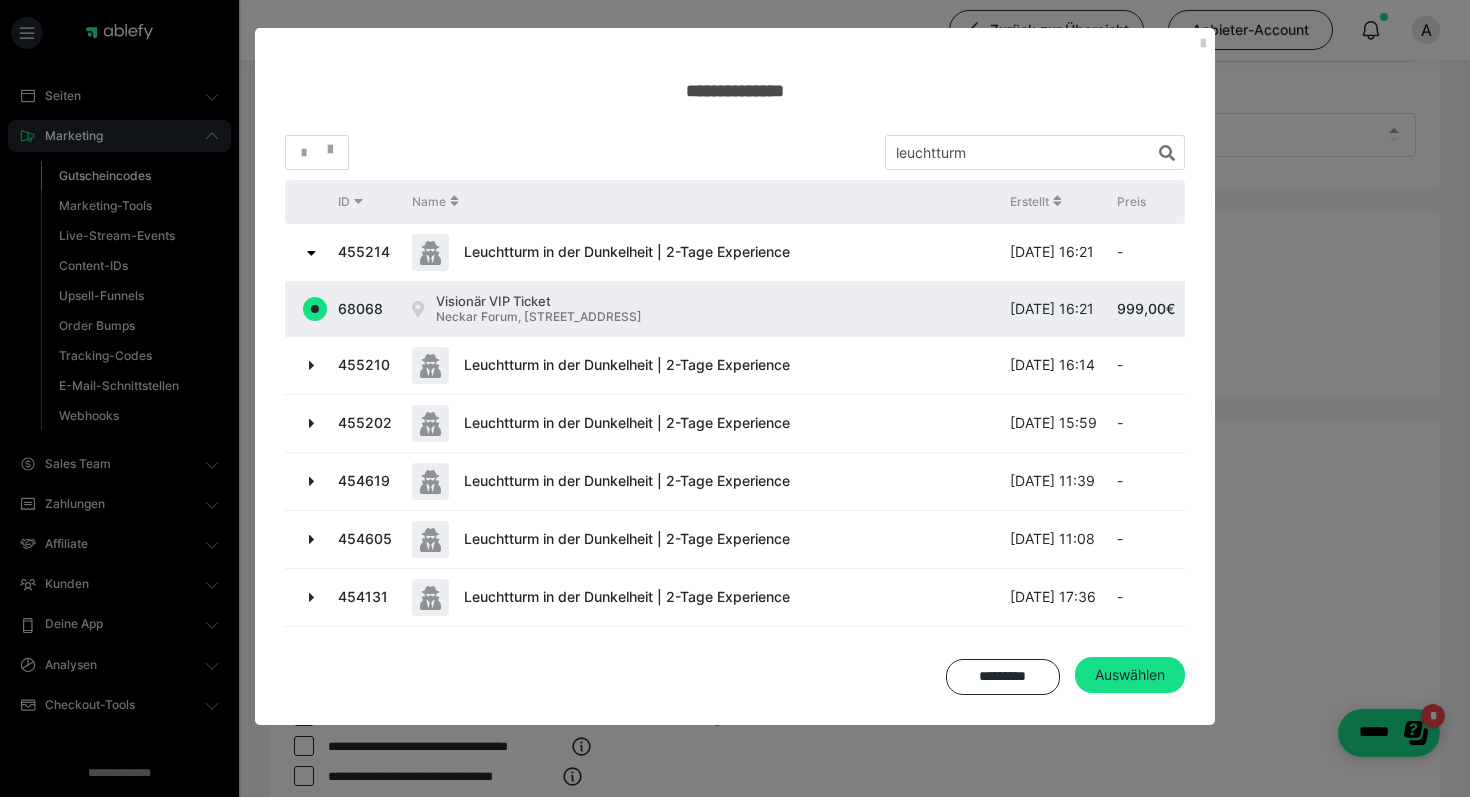 click at bounding box center [312, 365] 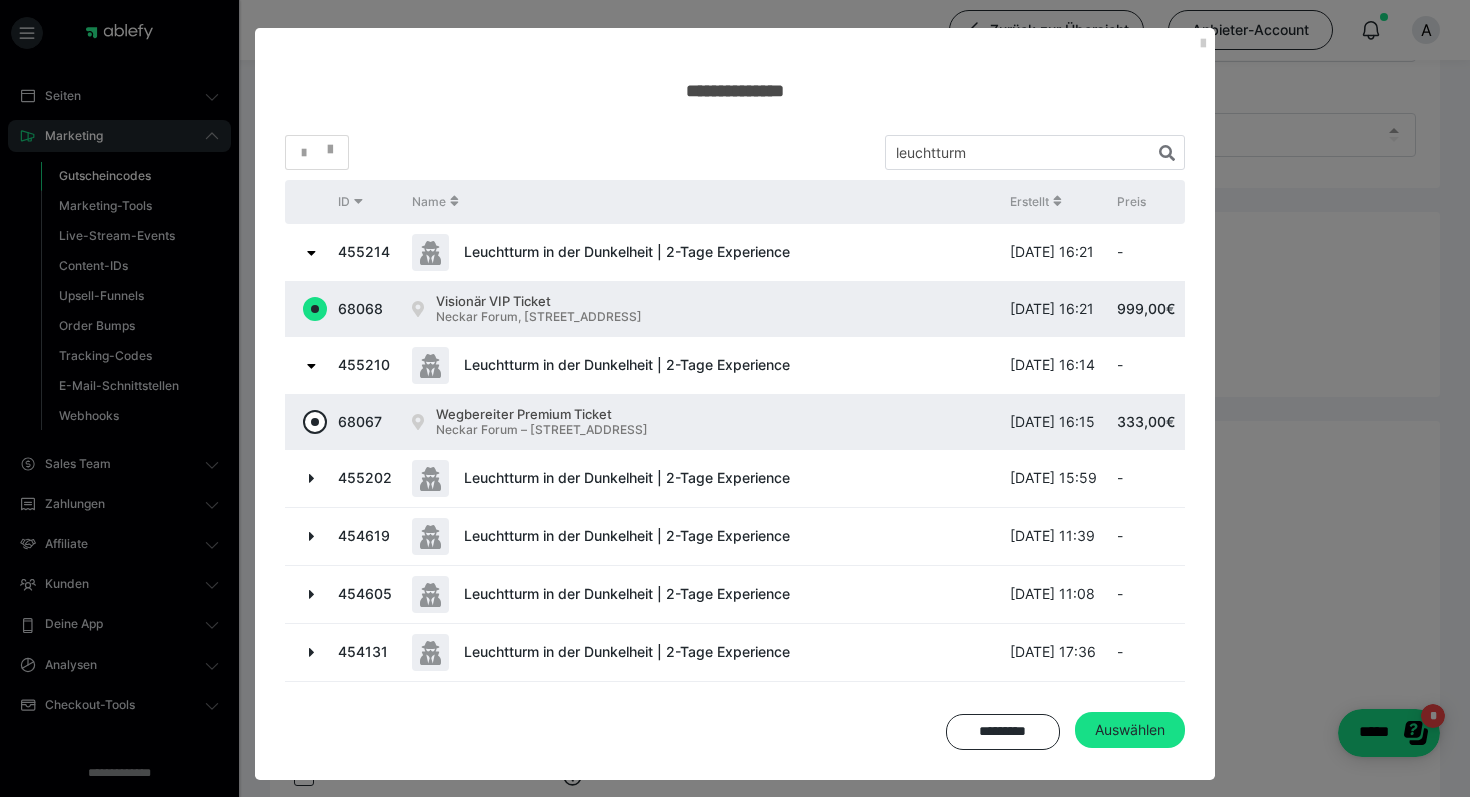 click at bounding box center [315, 422] 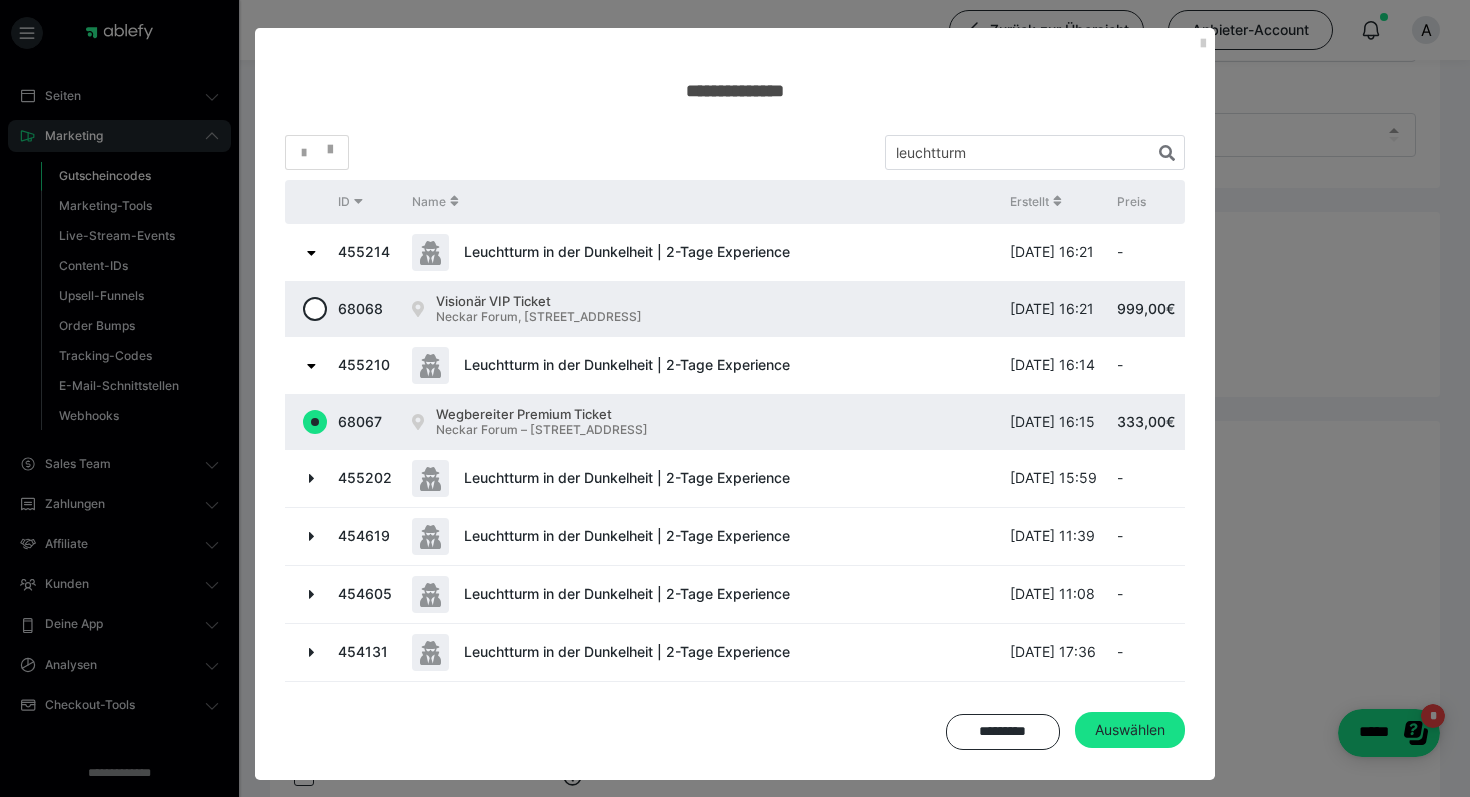 click at bounding box center [312, 478] 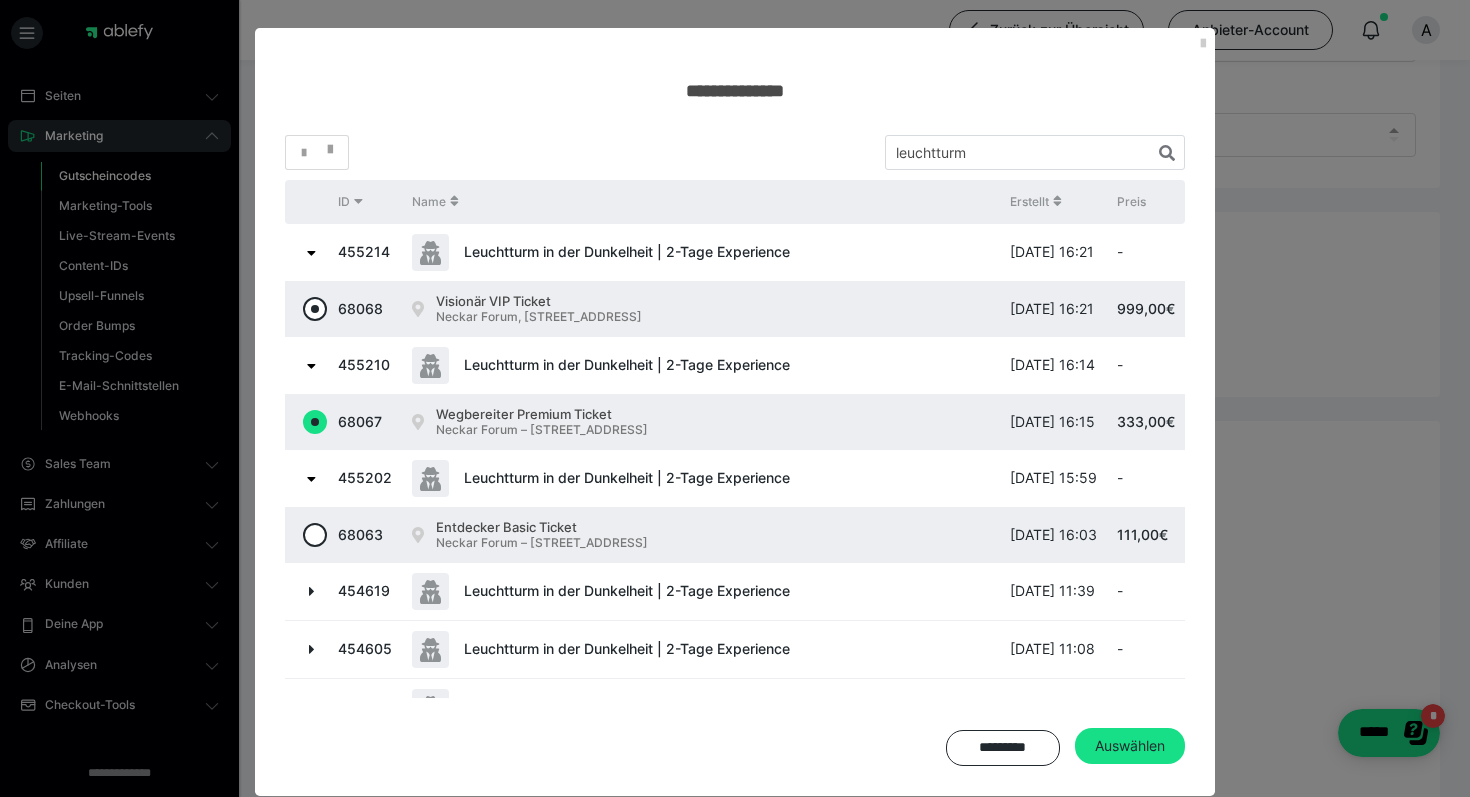 click at bounding box center [315, 309] 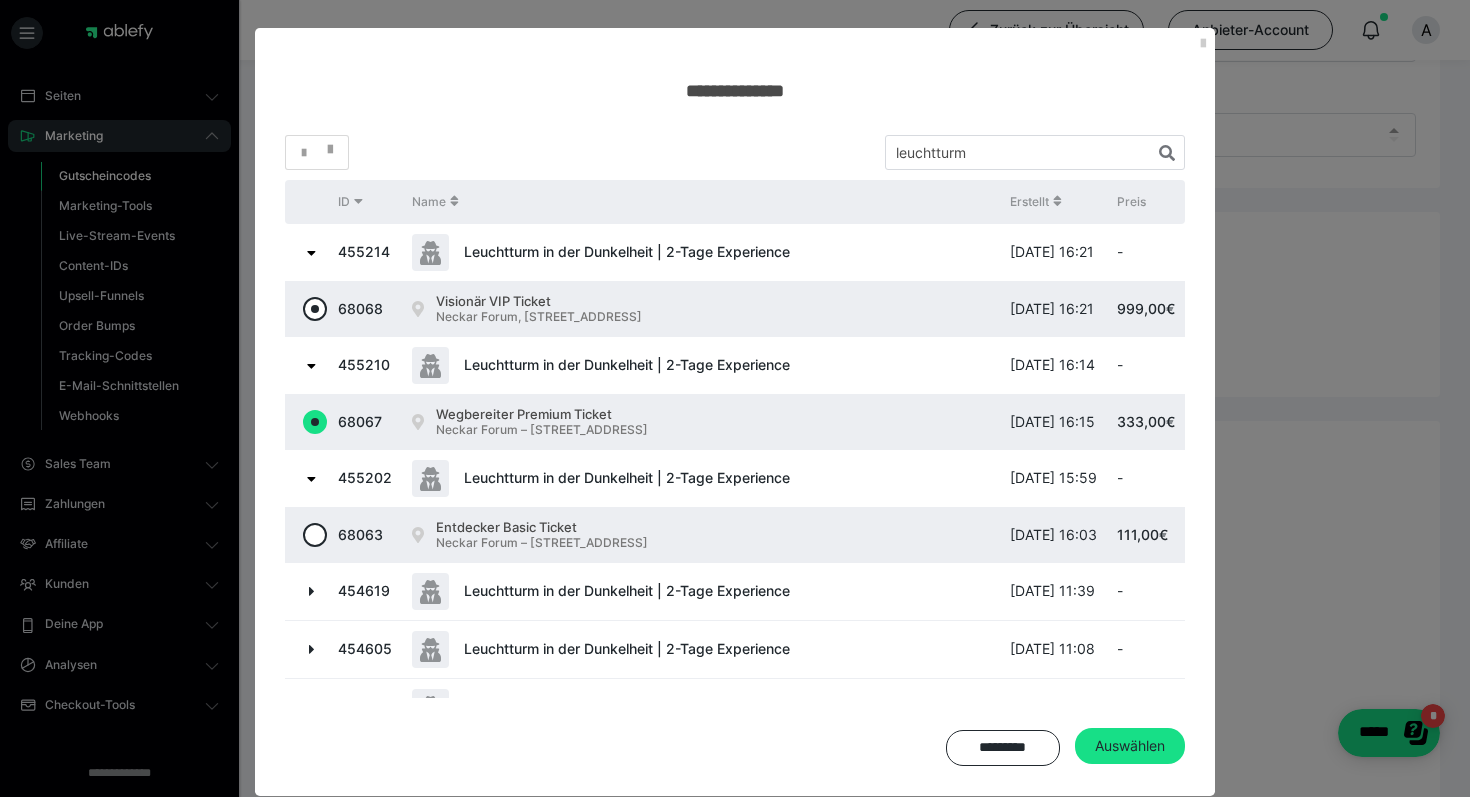 radio on "true" 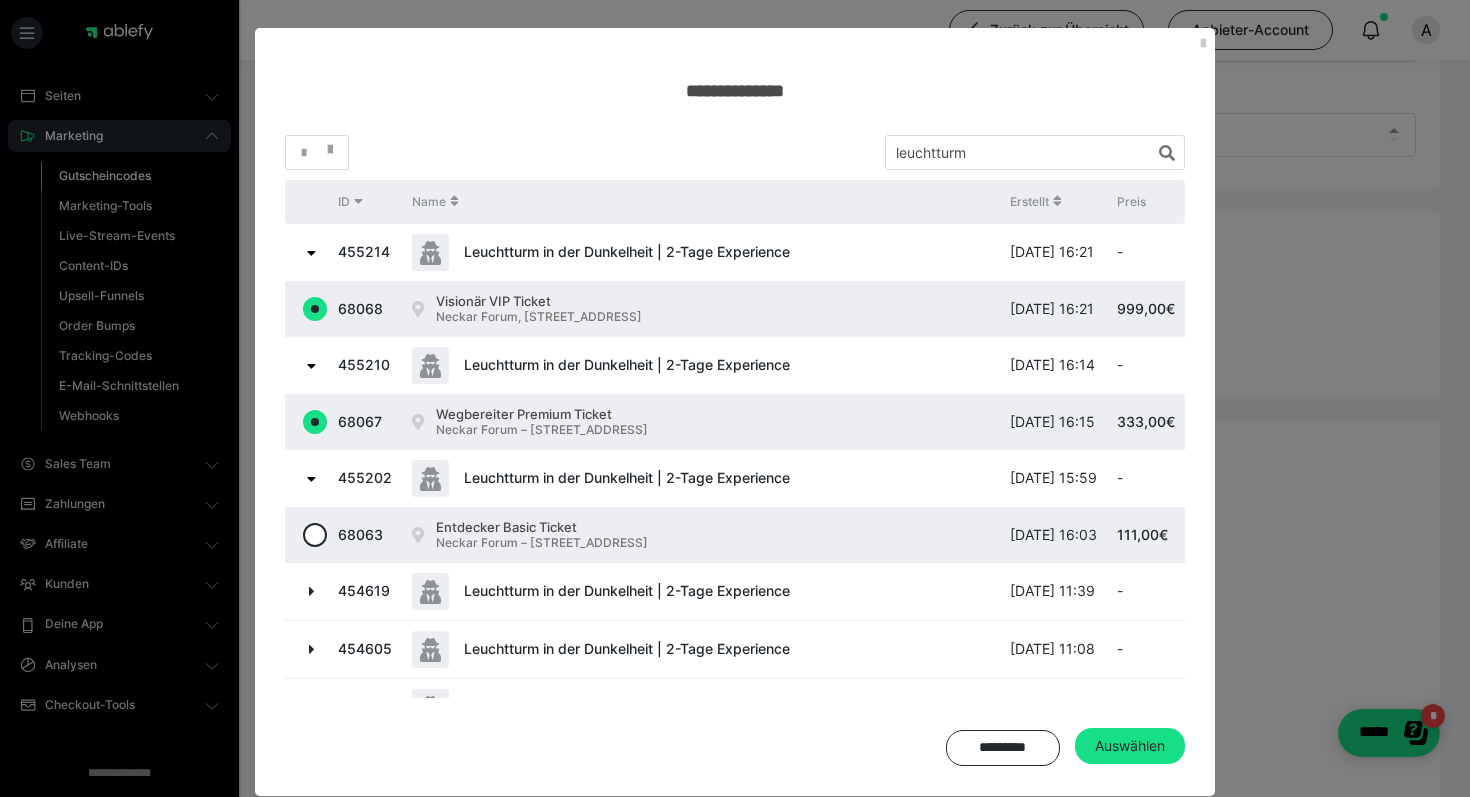 radio on "false" 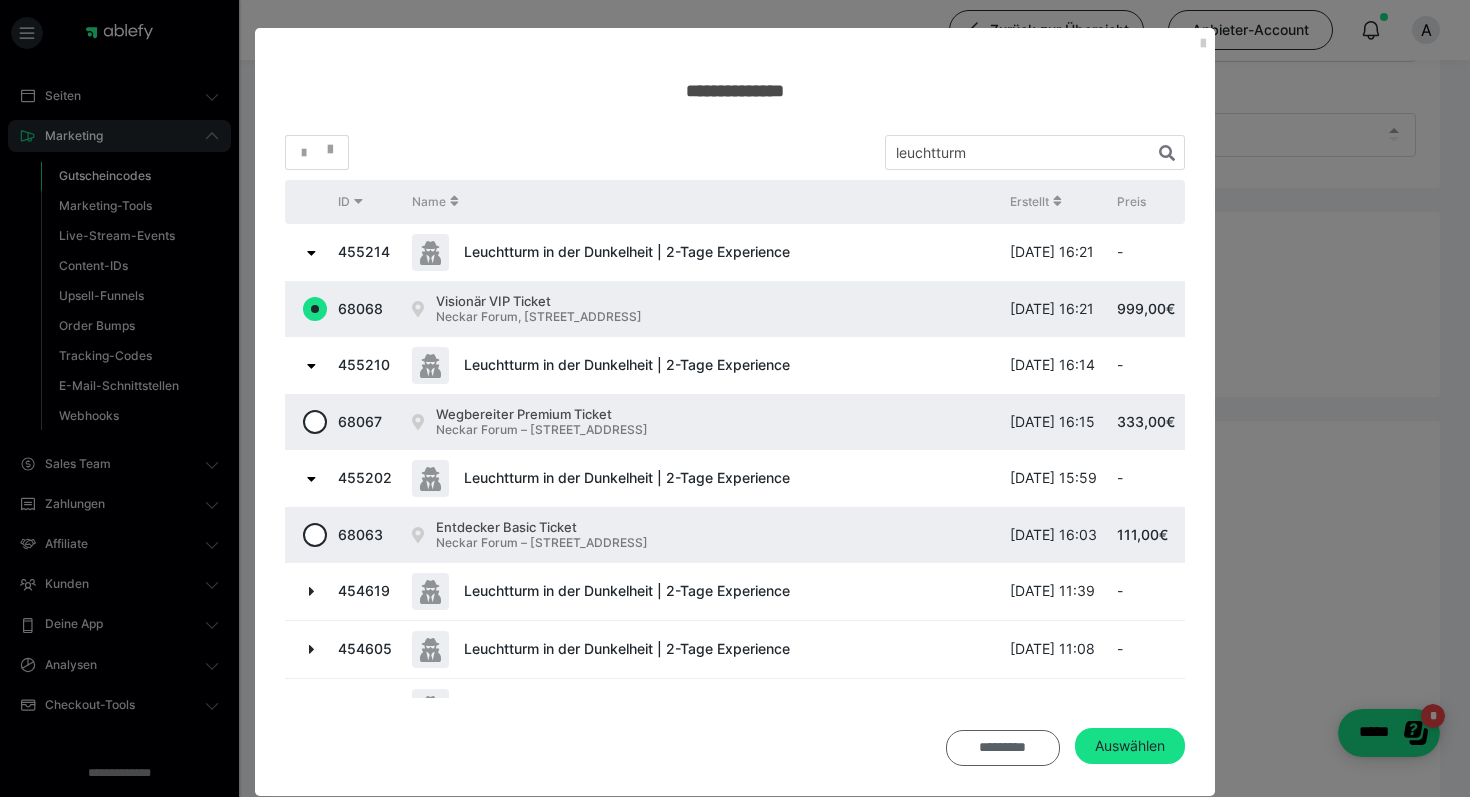 click on "*********" at bounding box center (1003, 748) 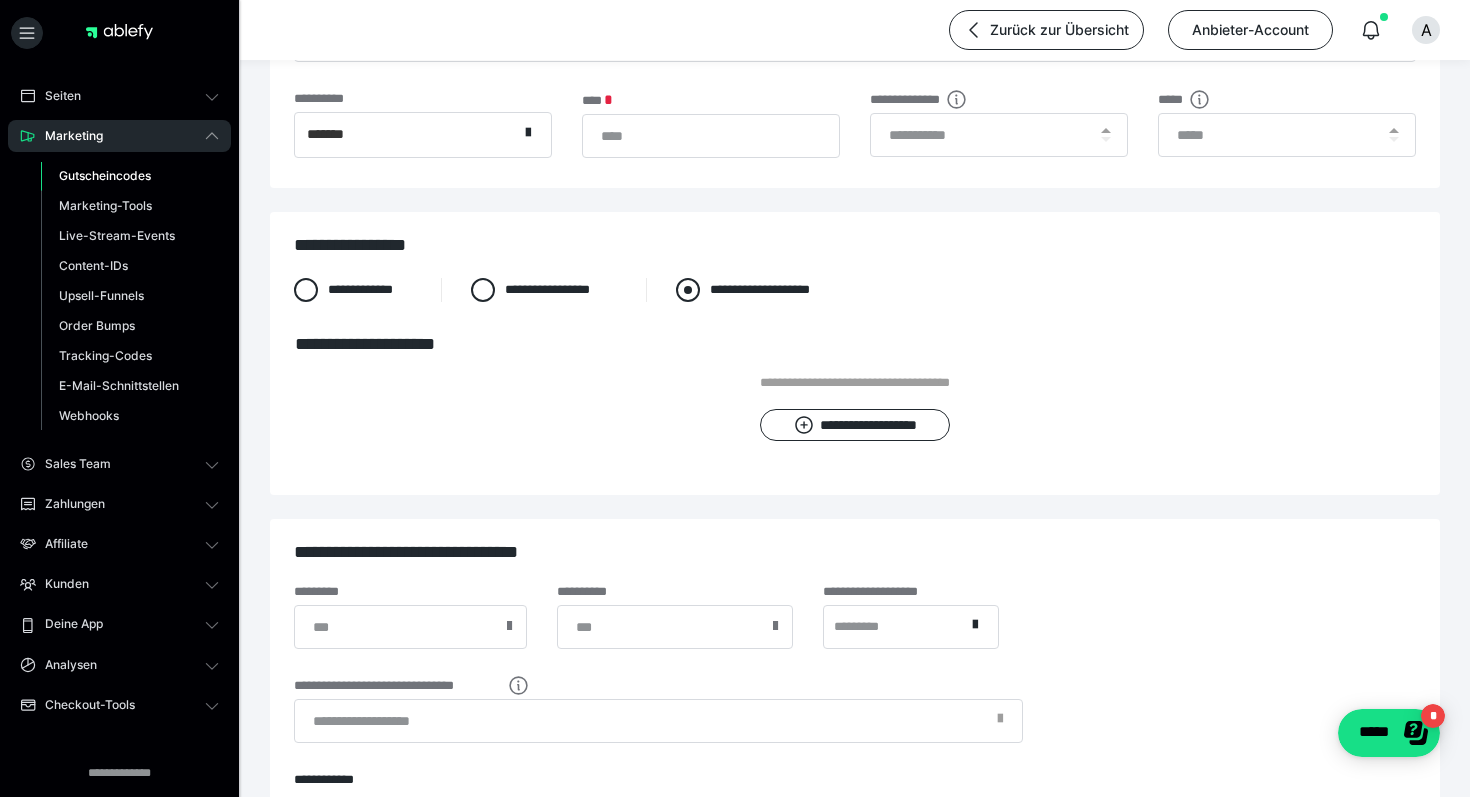 click on "**********" at bounding box center [763, 290] 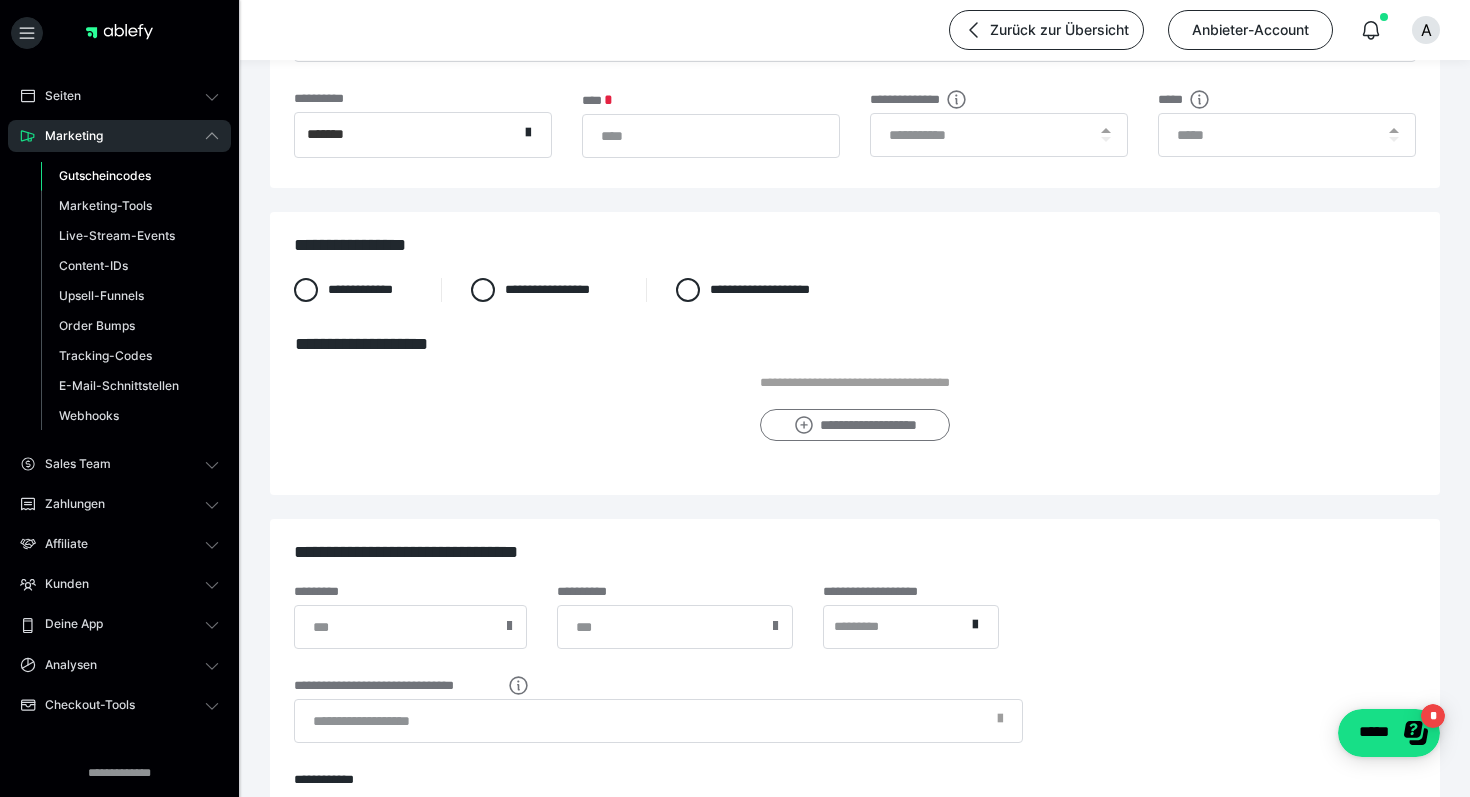 click on "**********" at bounding box center [854, 425] 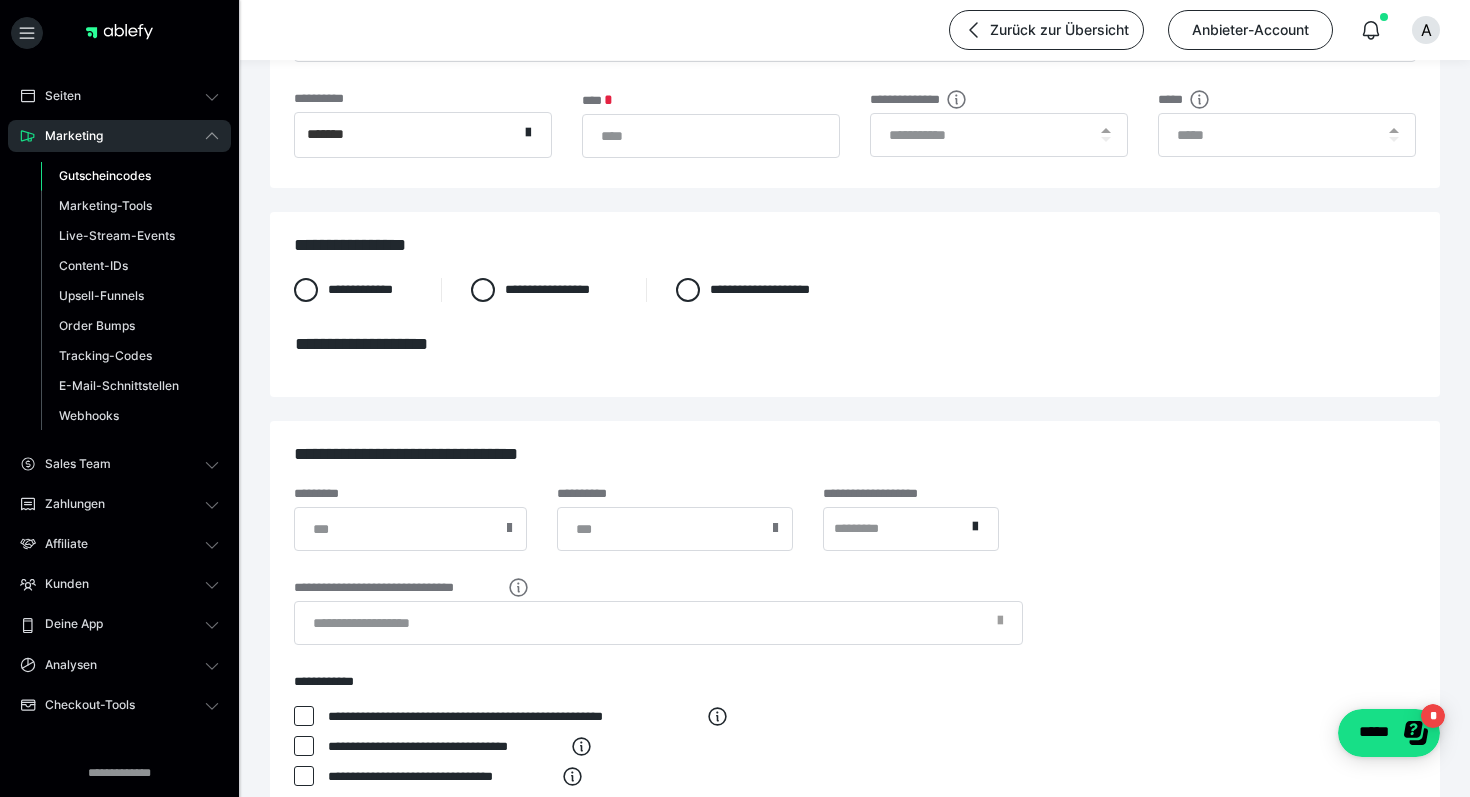 scroll, scrollTop: 0, scrollLeft: 0, axis: both 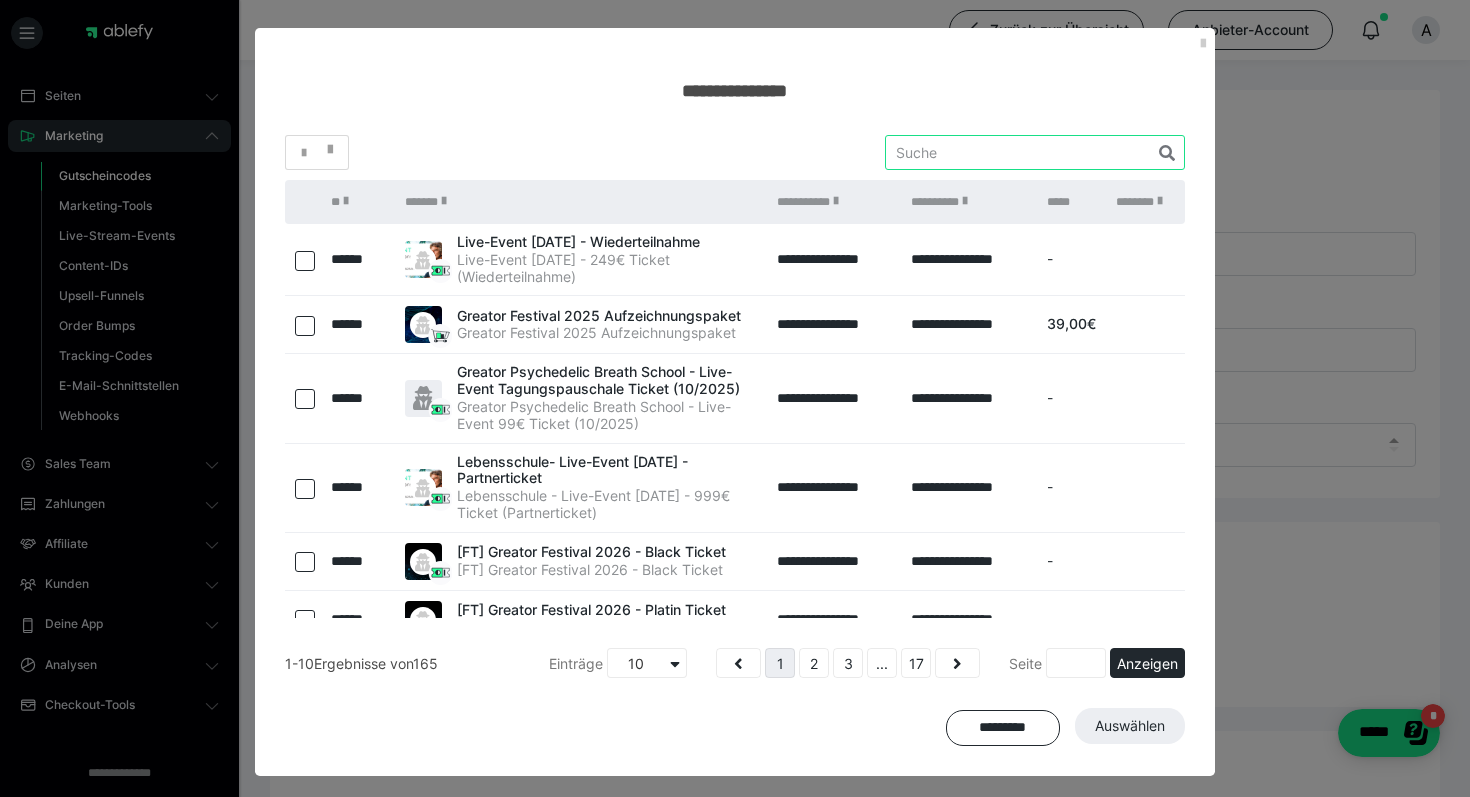 click at bounding box center [1035, 152] 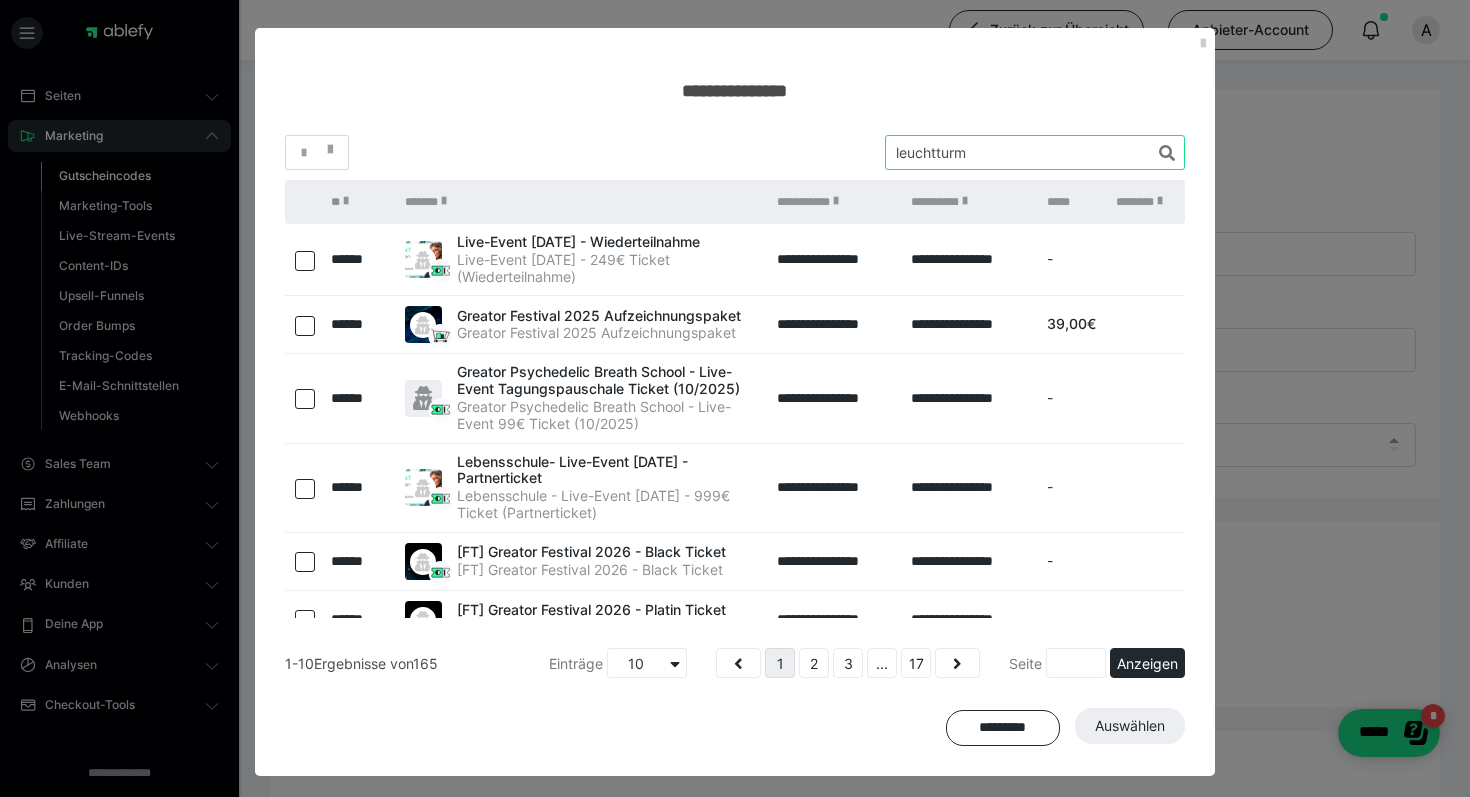 type on "leuchtturm" 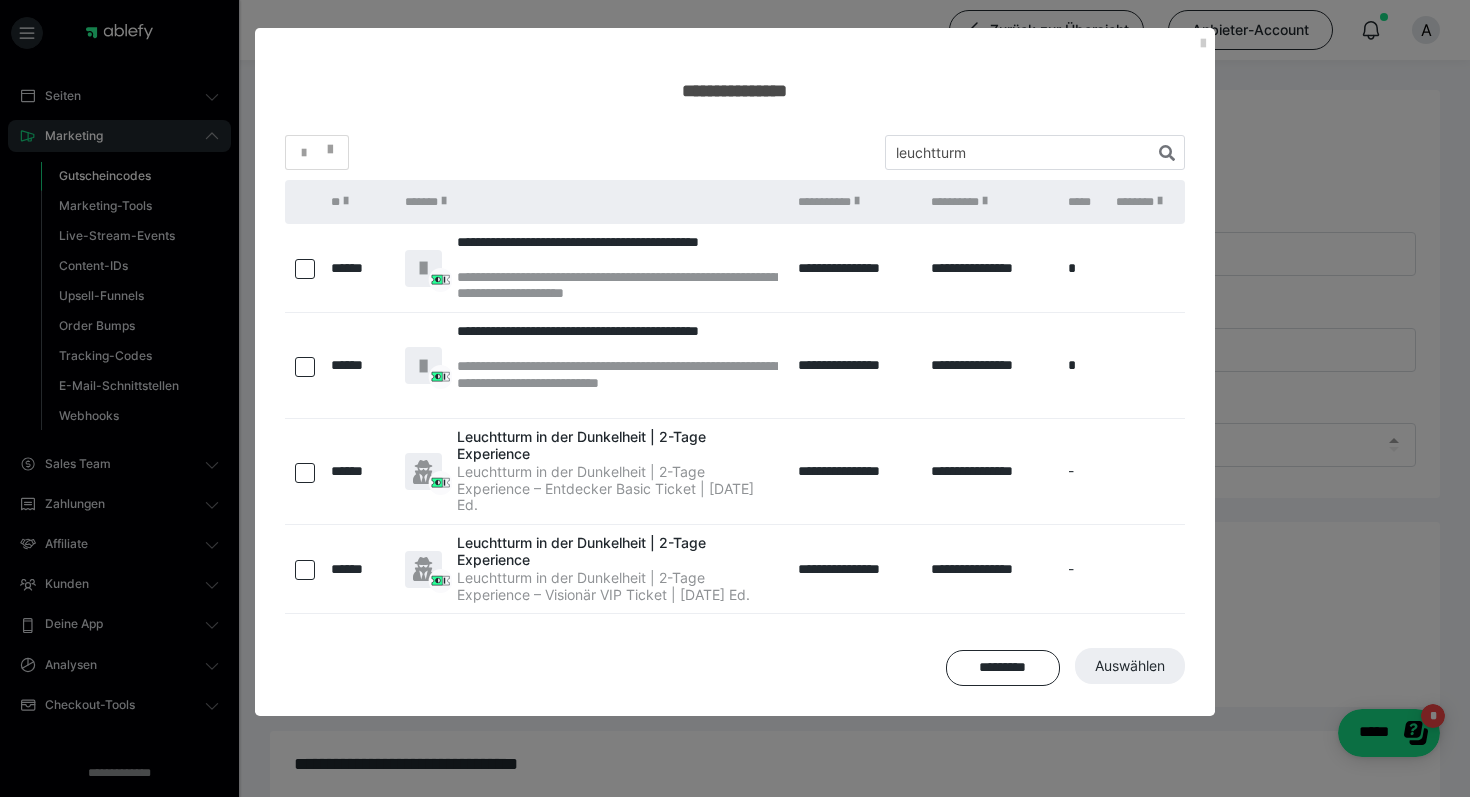 click at bounding box center [305, 269] 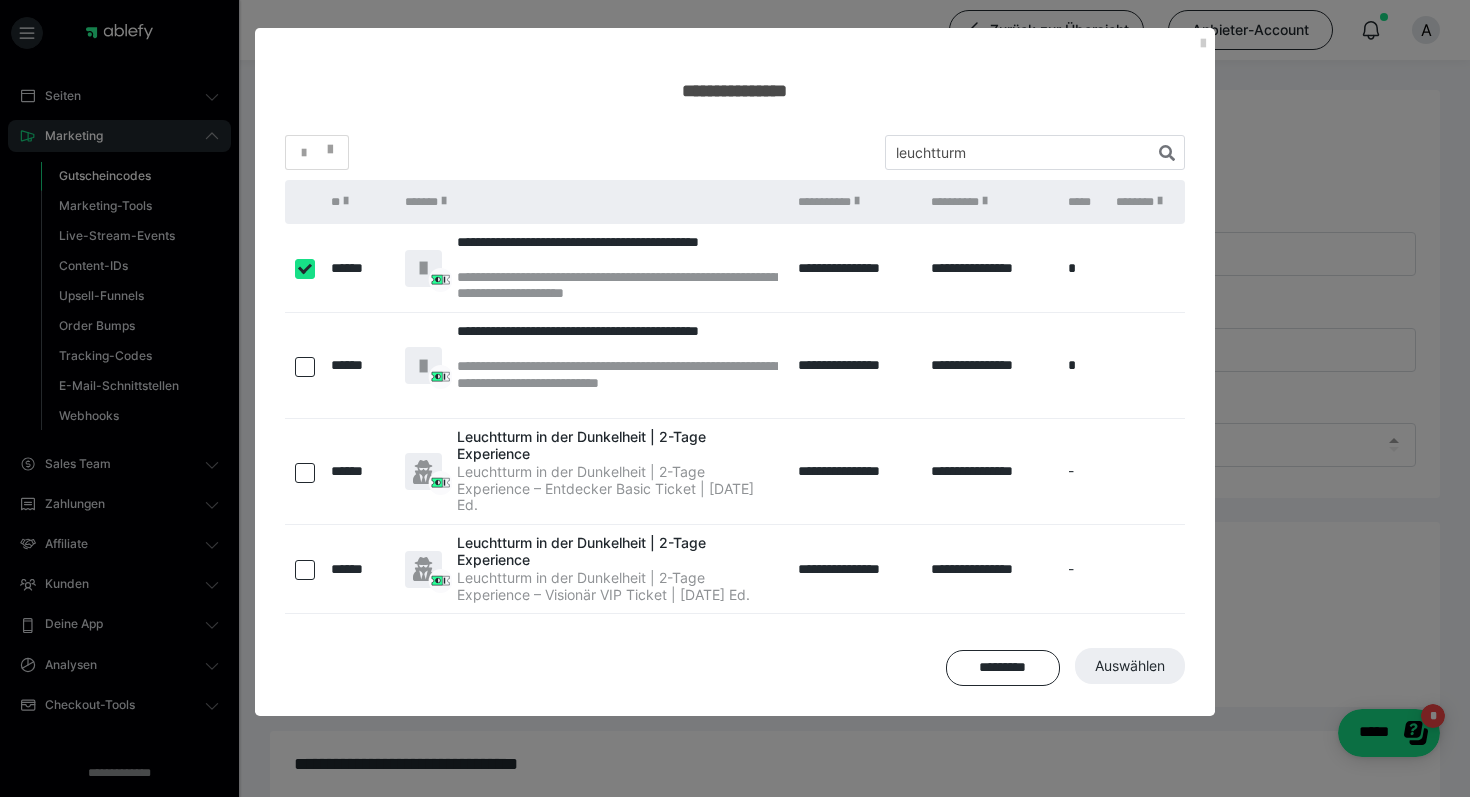 checkbox on "****" 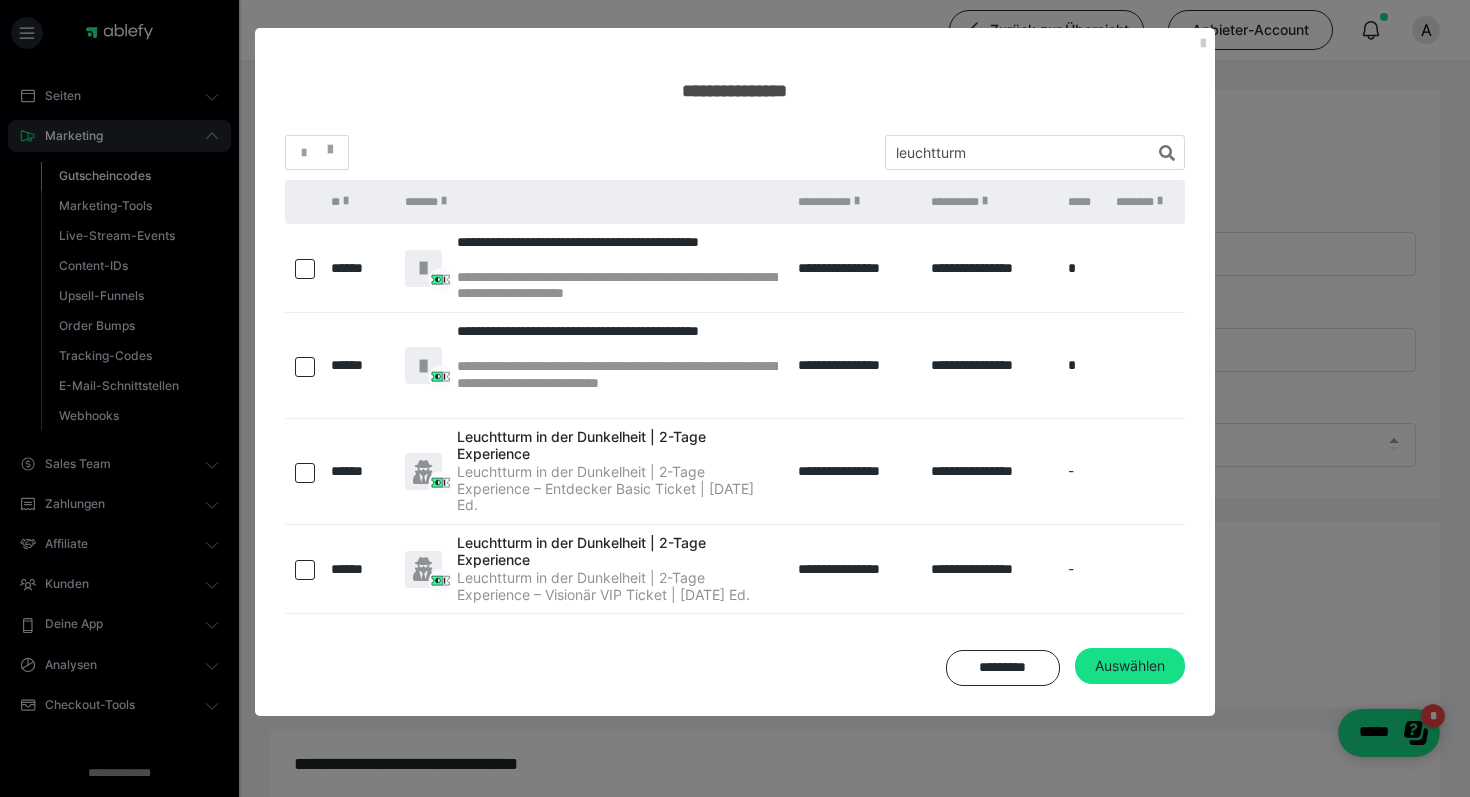 click at bounding box center [305, 367] 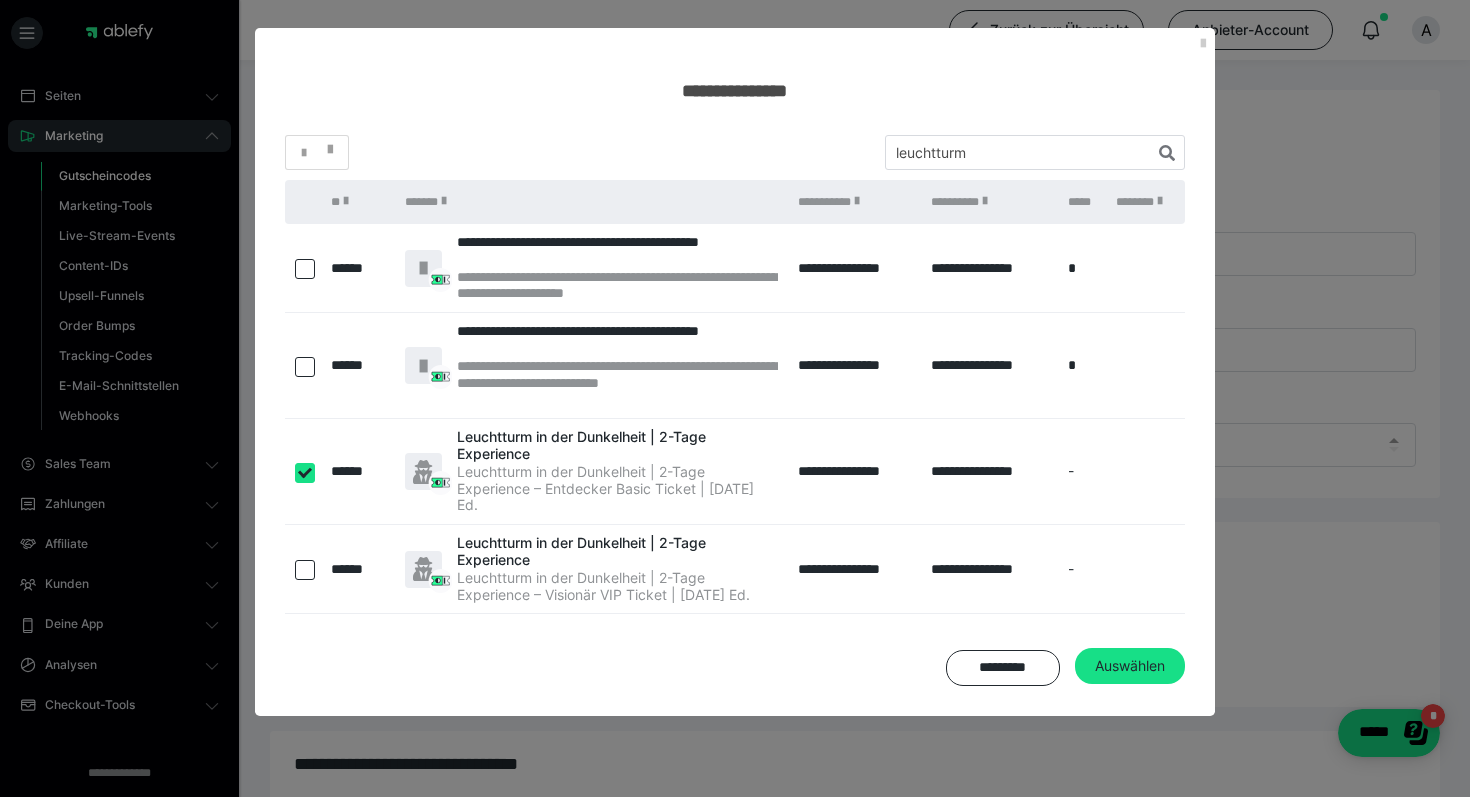 click at bounding box center [305, 570] 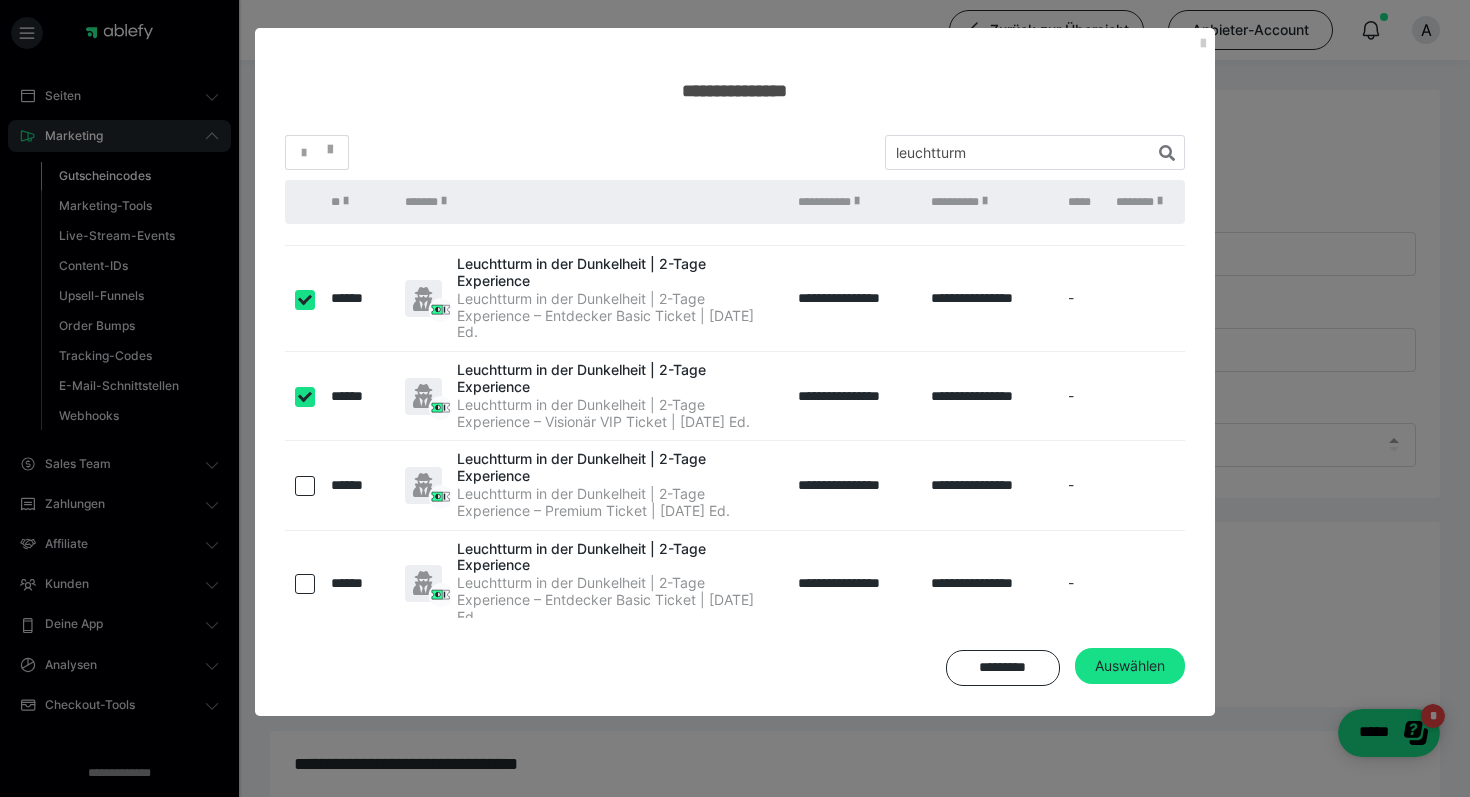 scroll, scrollTop: 208, scrollLeft: 0, axis: vertical 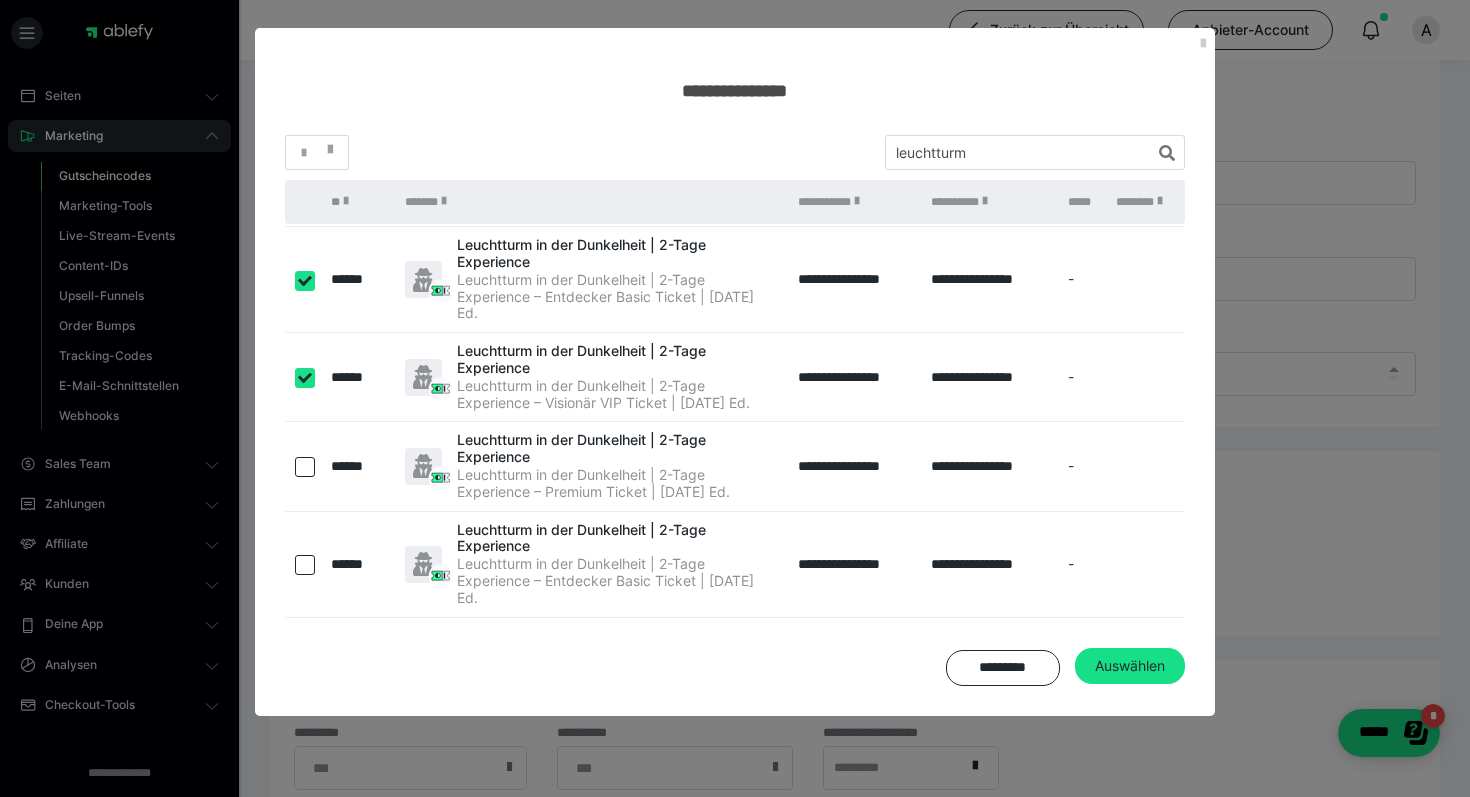 click at bounding box center (305, 467) 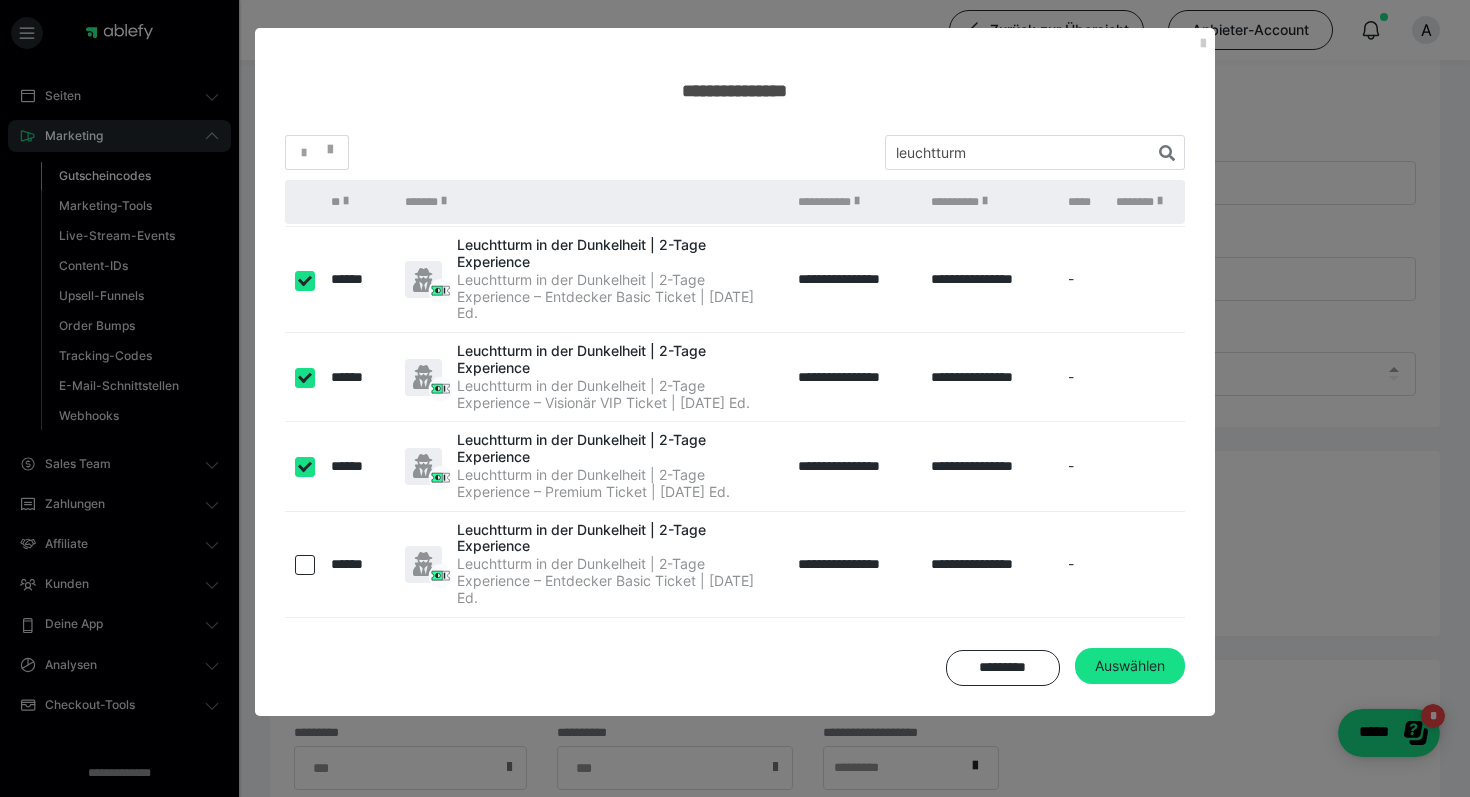 click at bounding box center (305, 565) 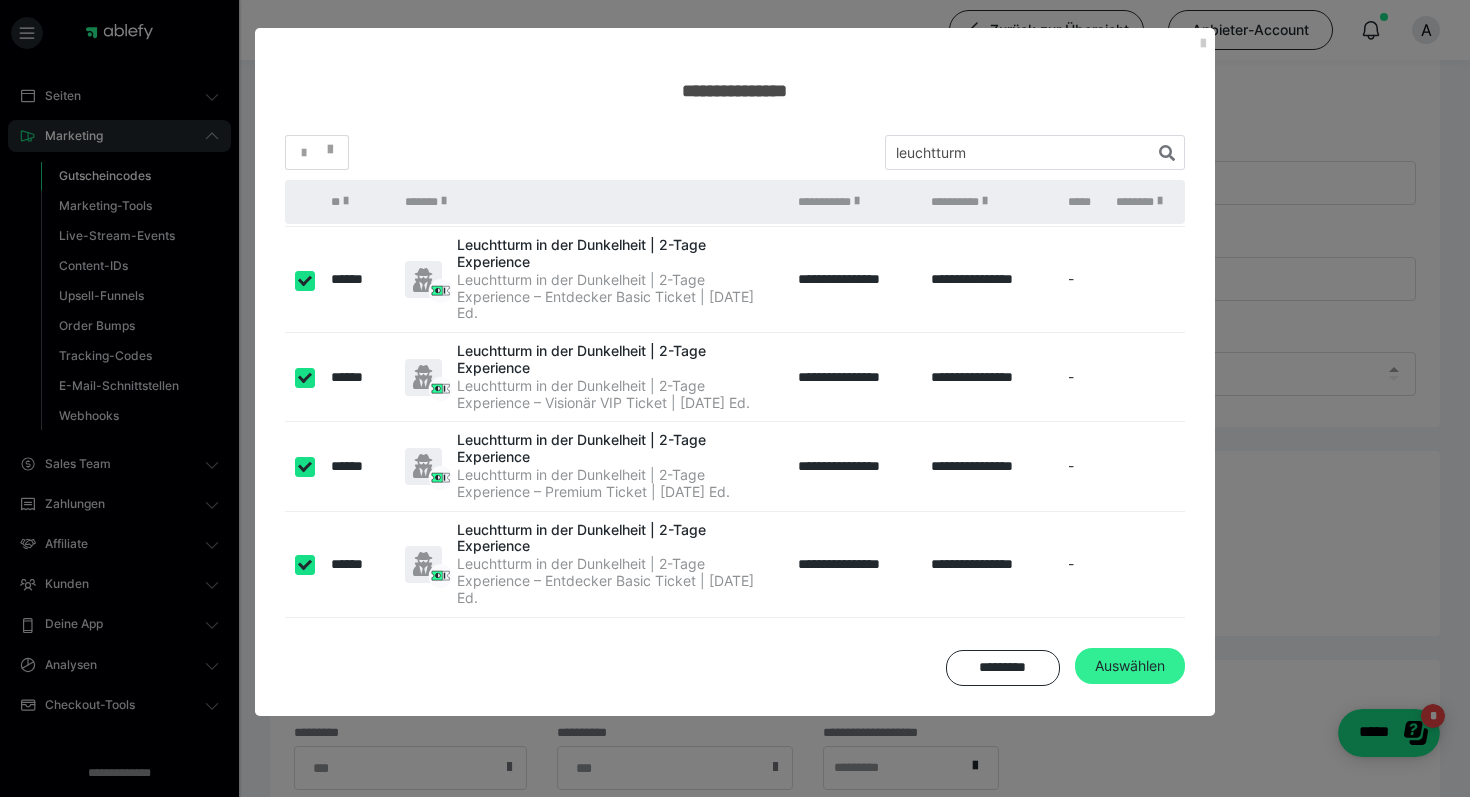 click on "Auswählen" at bounding box center (1130, 666) 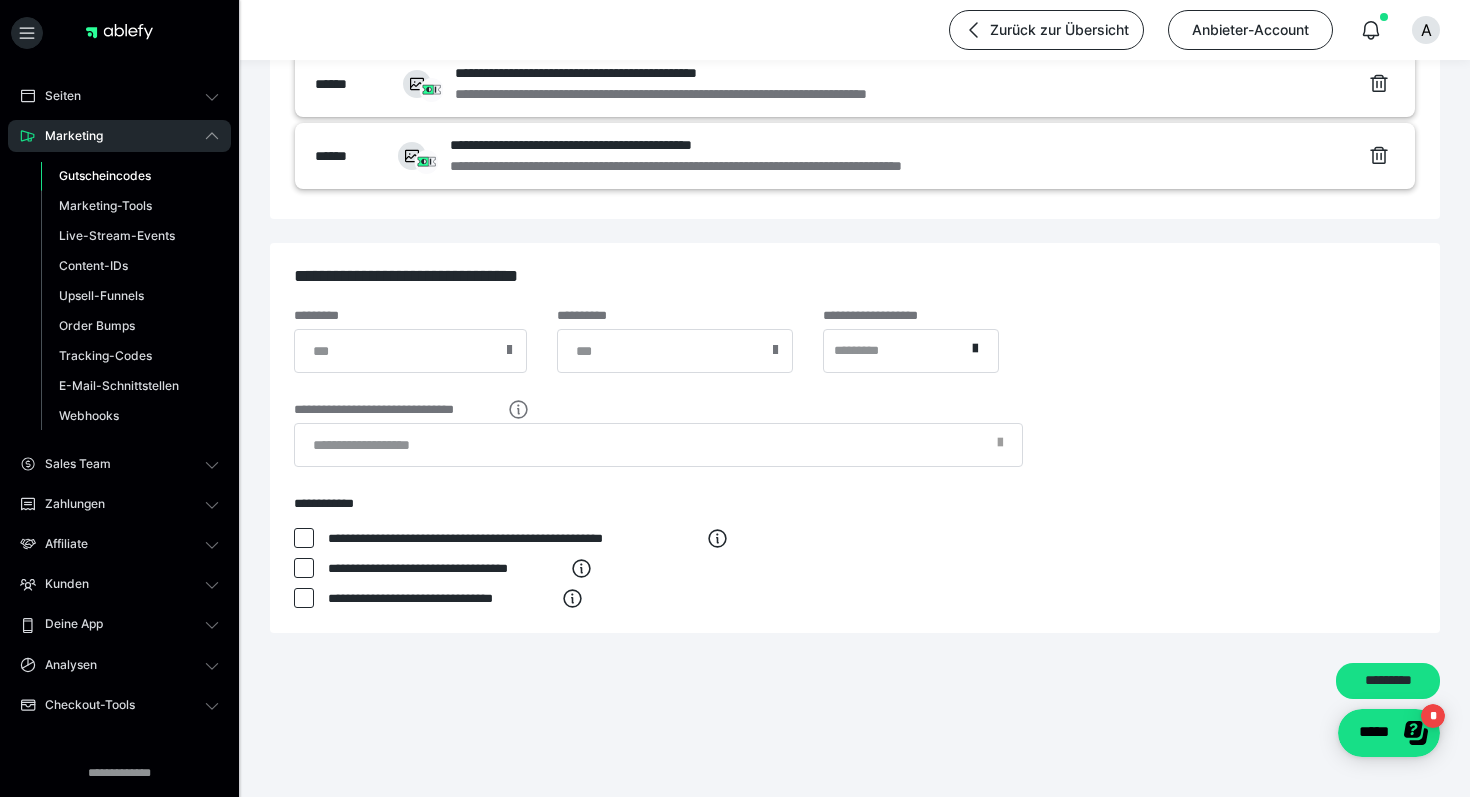 scroll, scrollTop: 928, scrollLeft: 0, axis: vertical 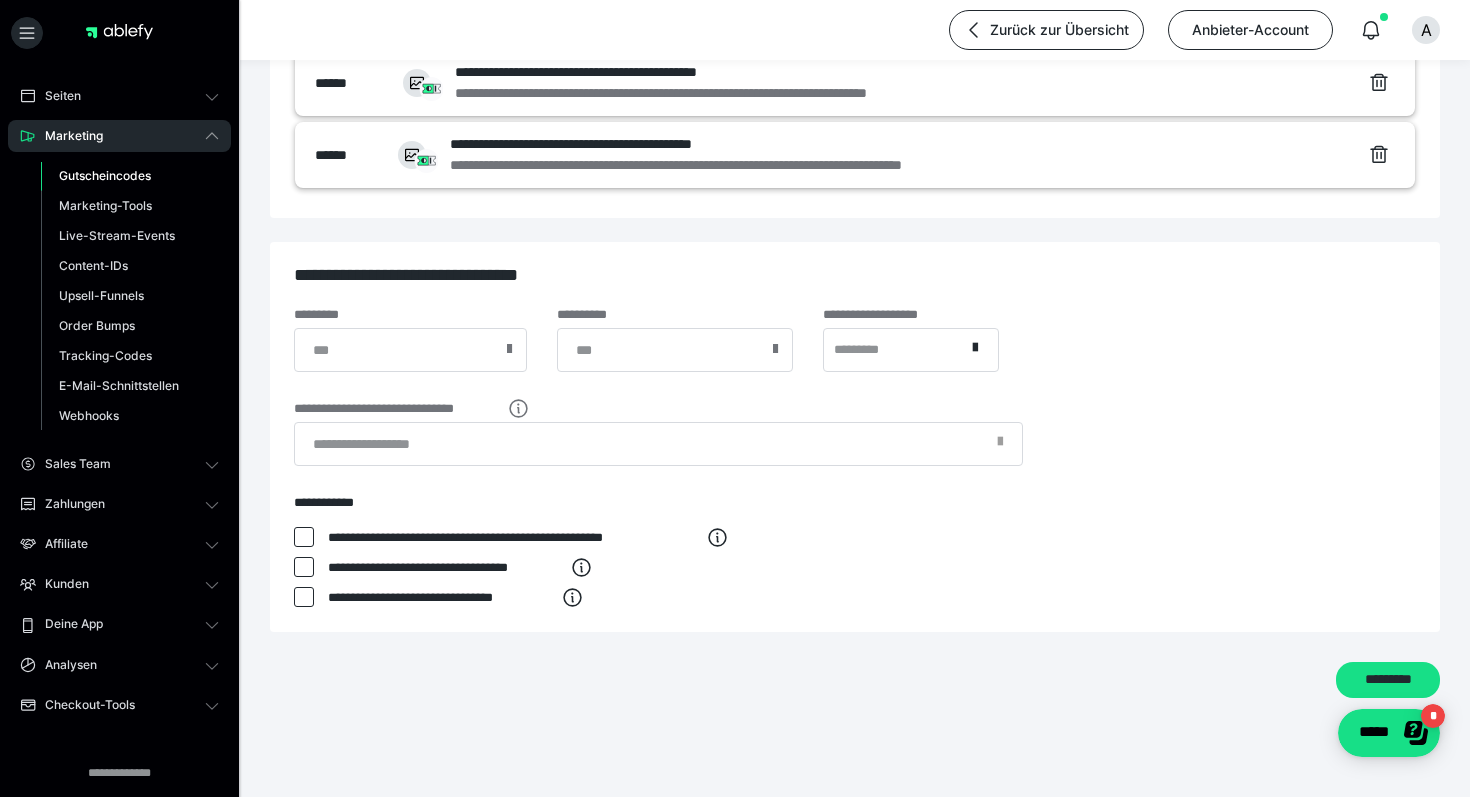 click at bounding box center [509, 349] 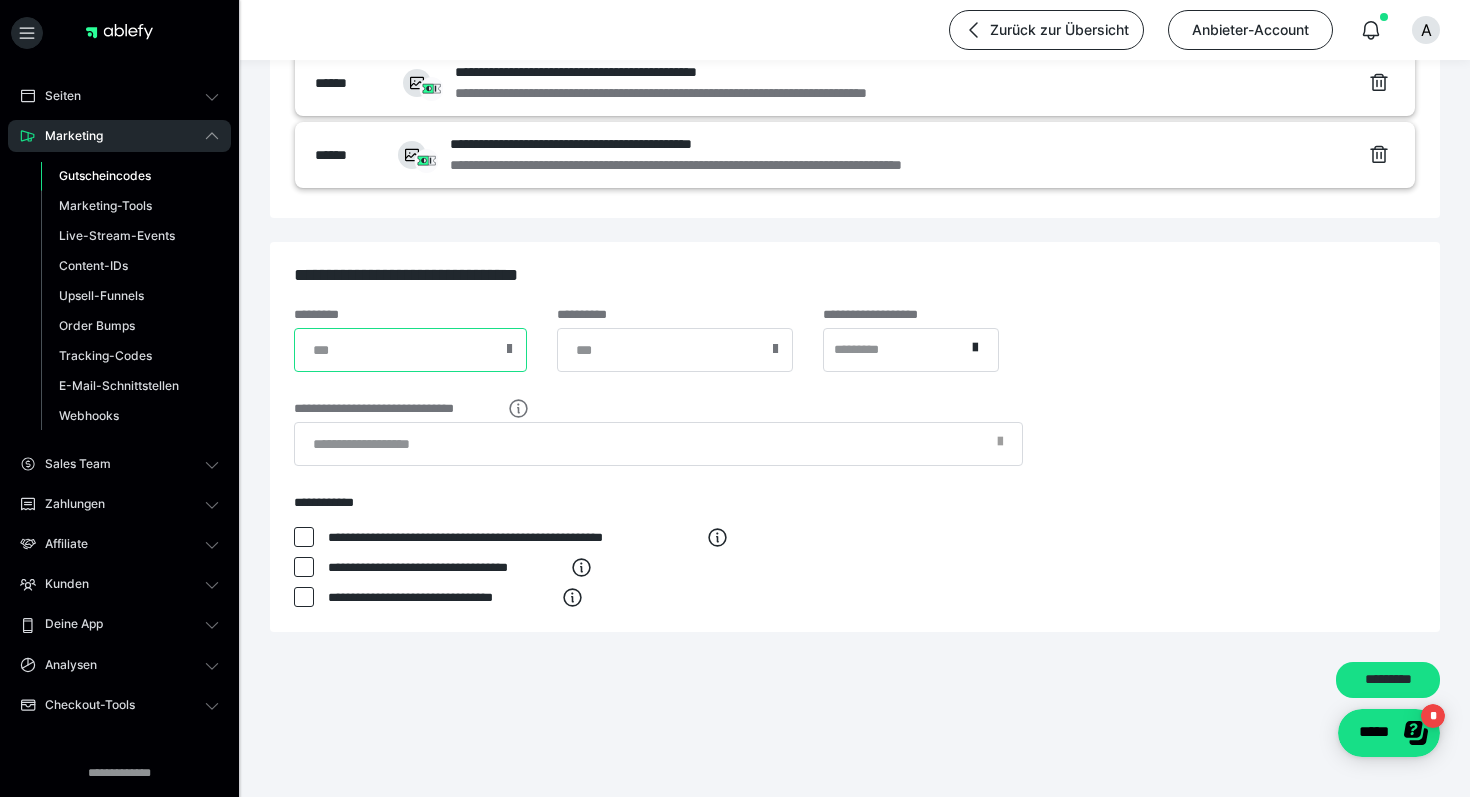 click at bounding box center [410, 350] 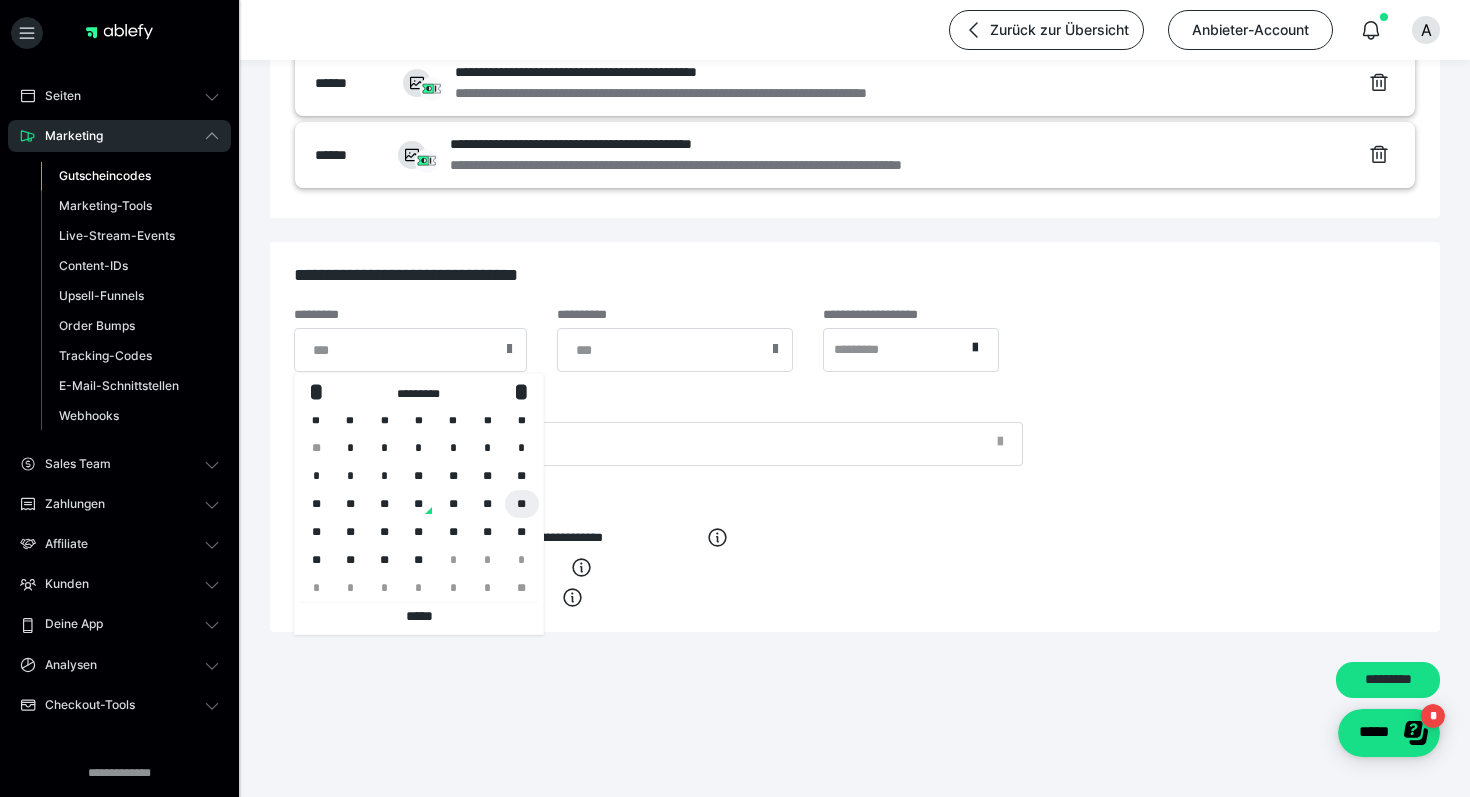 click on "**" at bounding box center (522, 504) 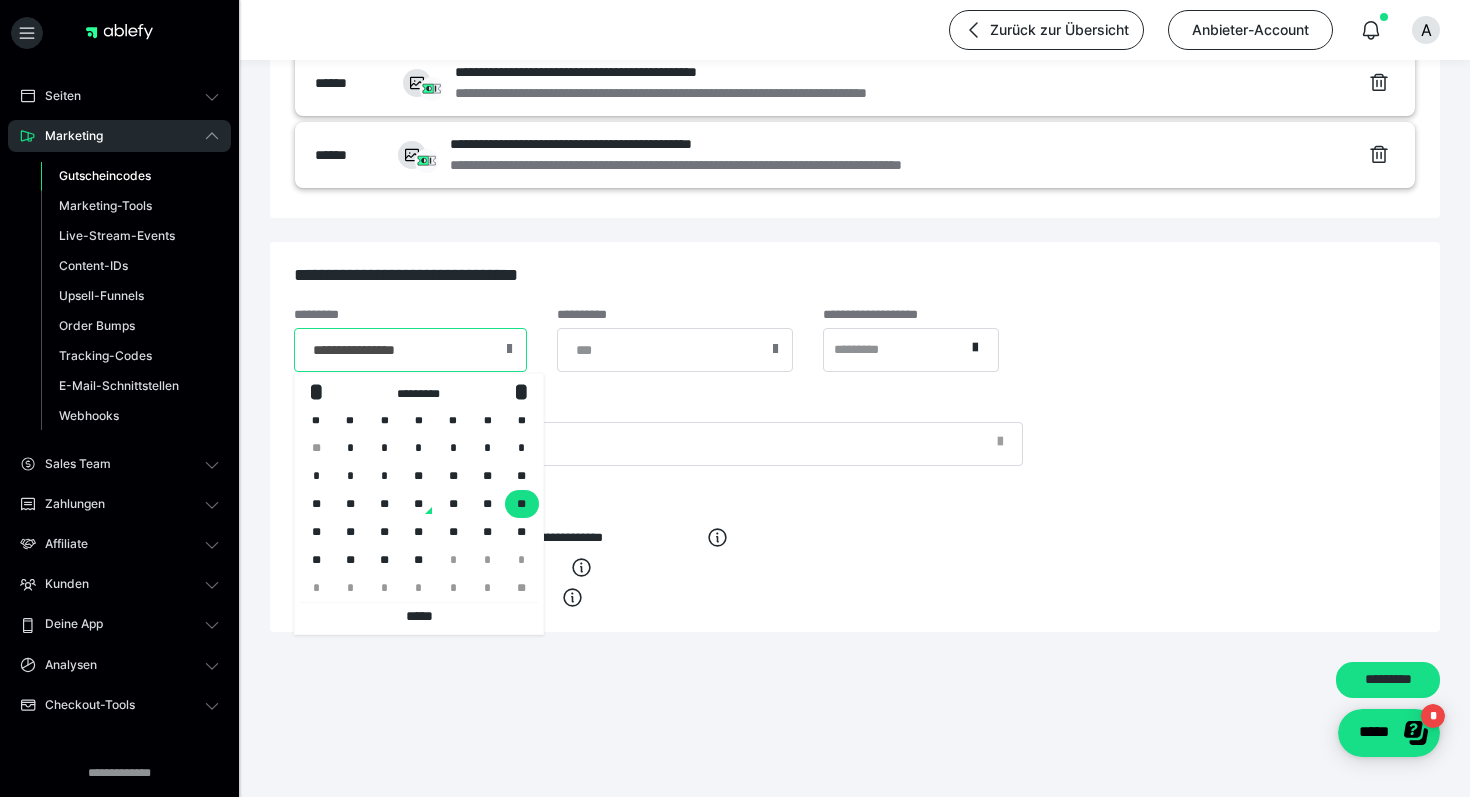click on "**********" at bounding box center [410, 350] 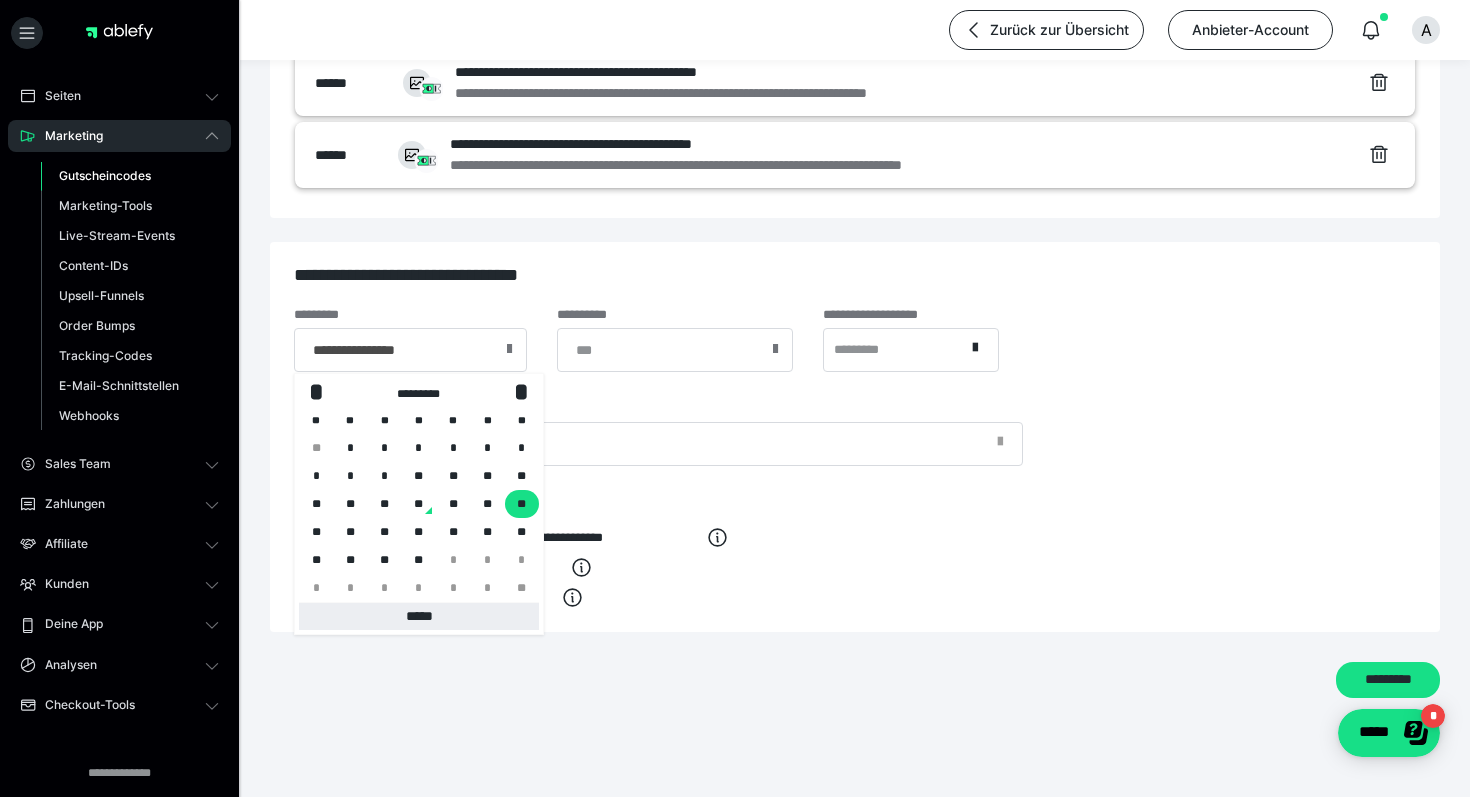 click on "*****" at bounding box center (419, 616) 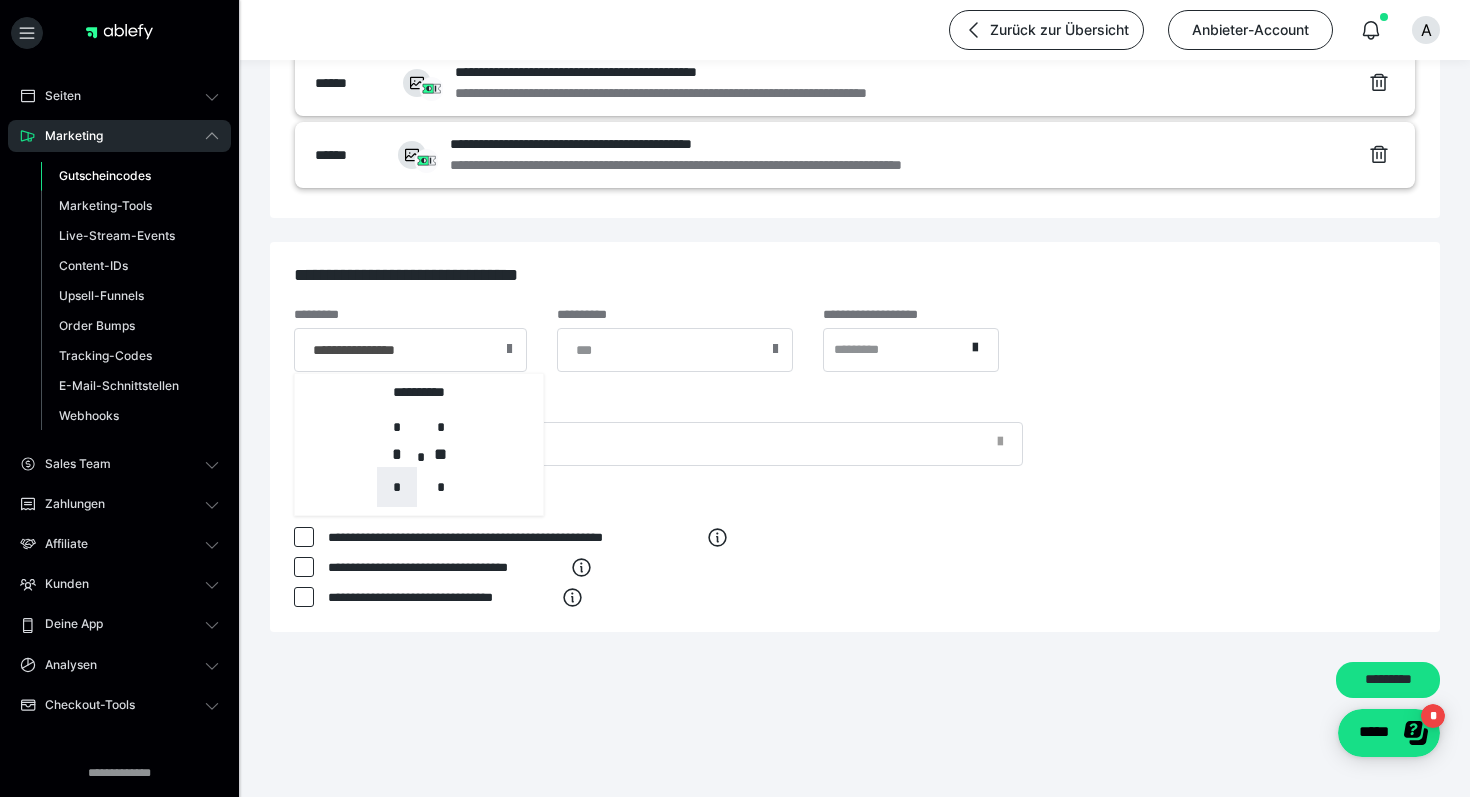 click on "*" at bounding box center (397, 487) 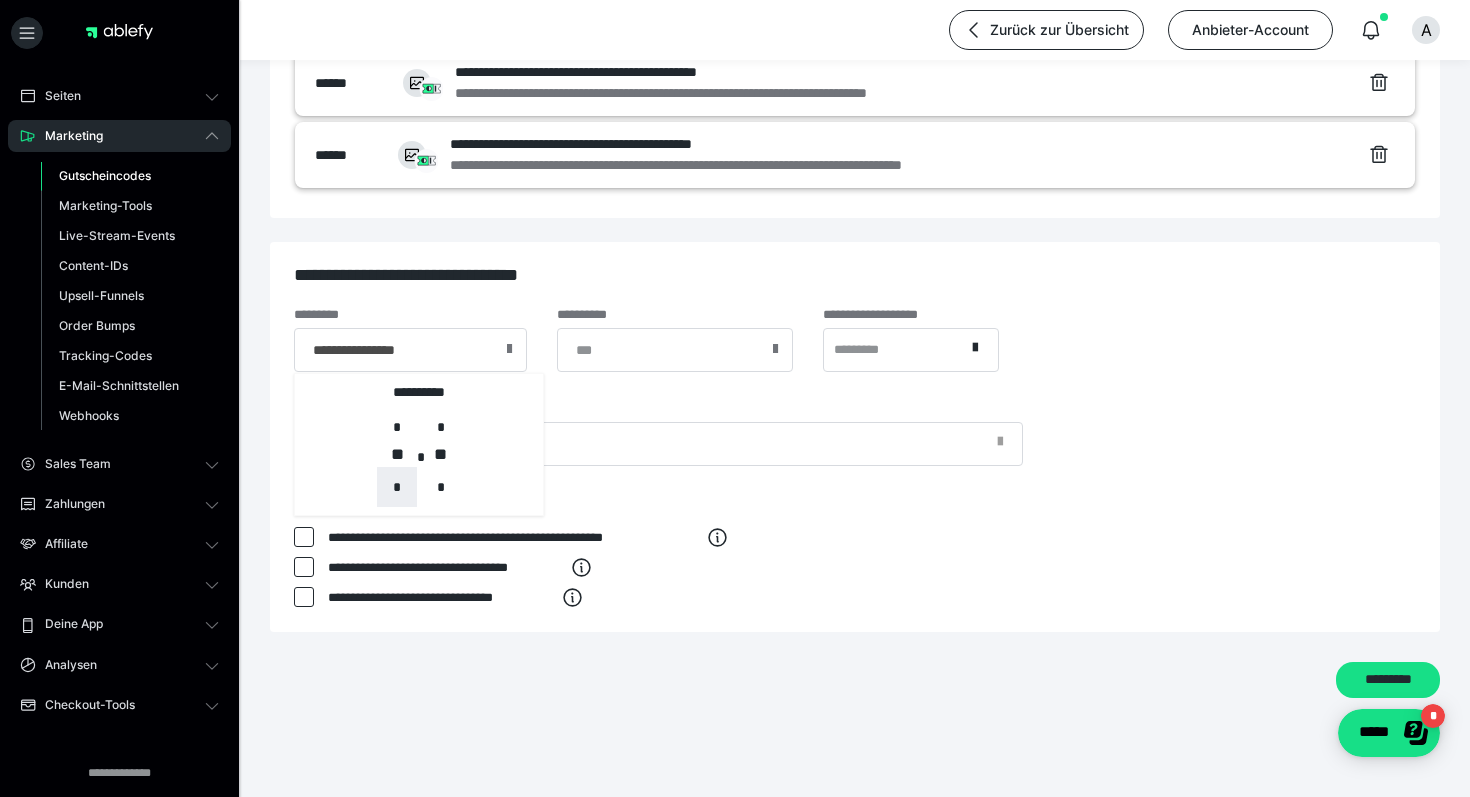 click on "*" at bounding box center (397, 487) 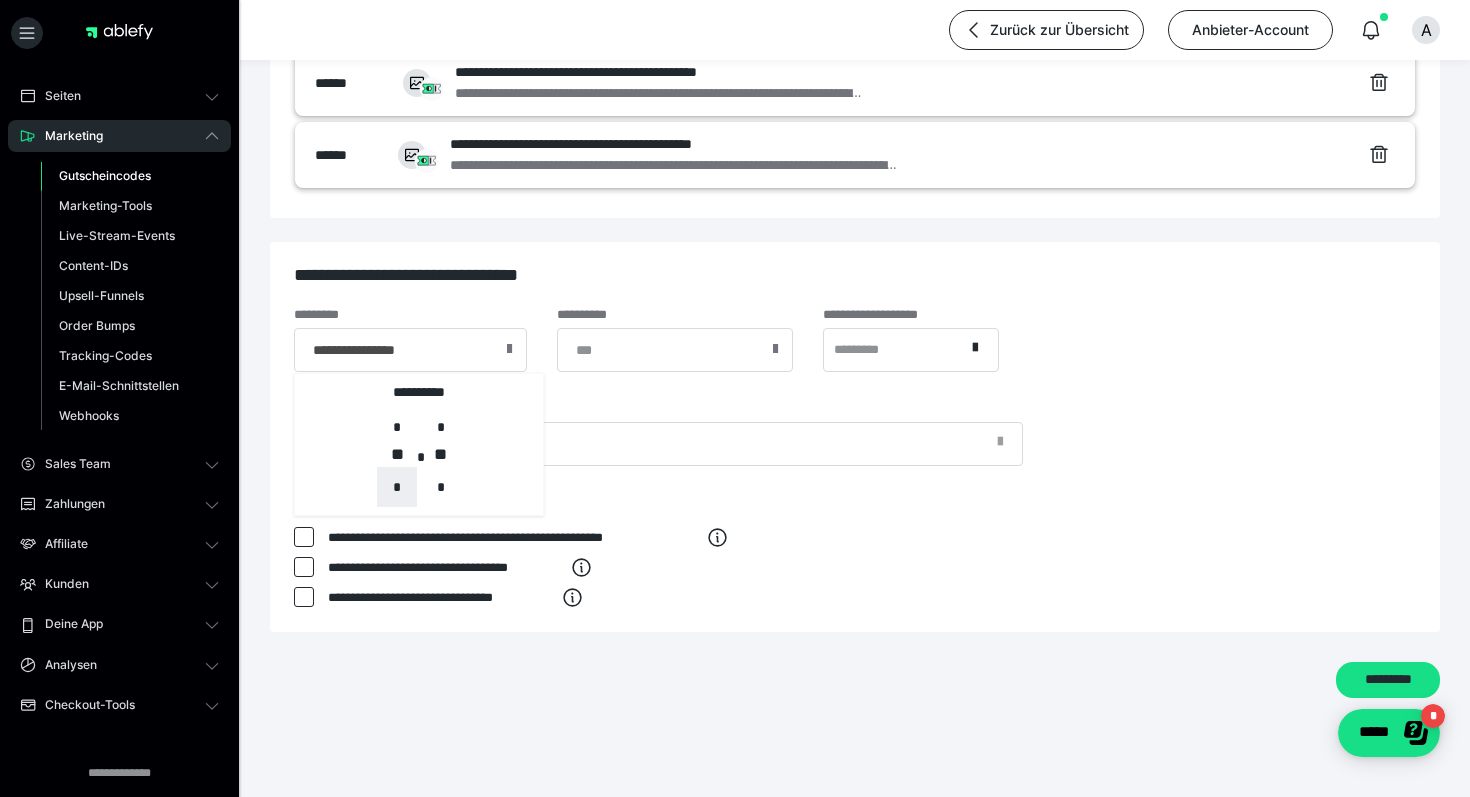 click on "*" at bounding box center [397, 487] 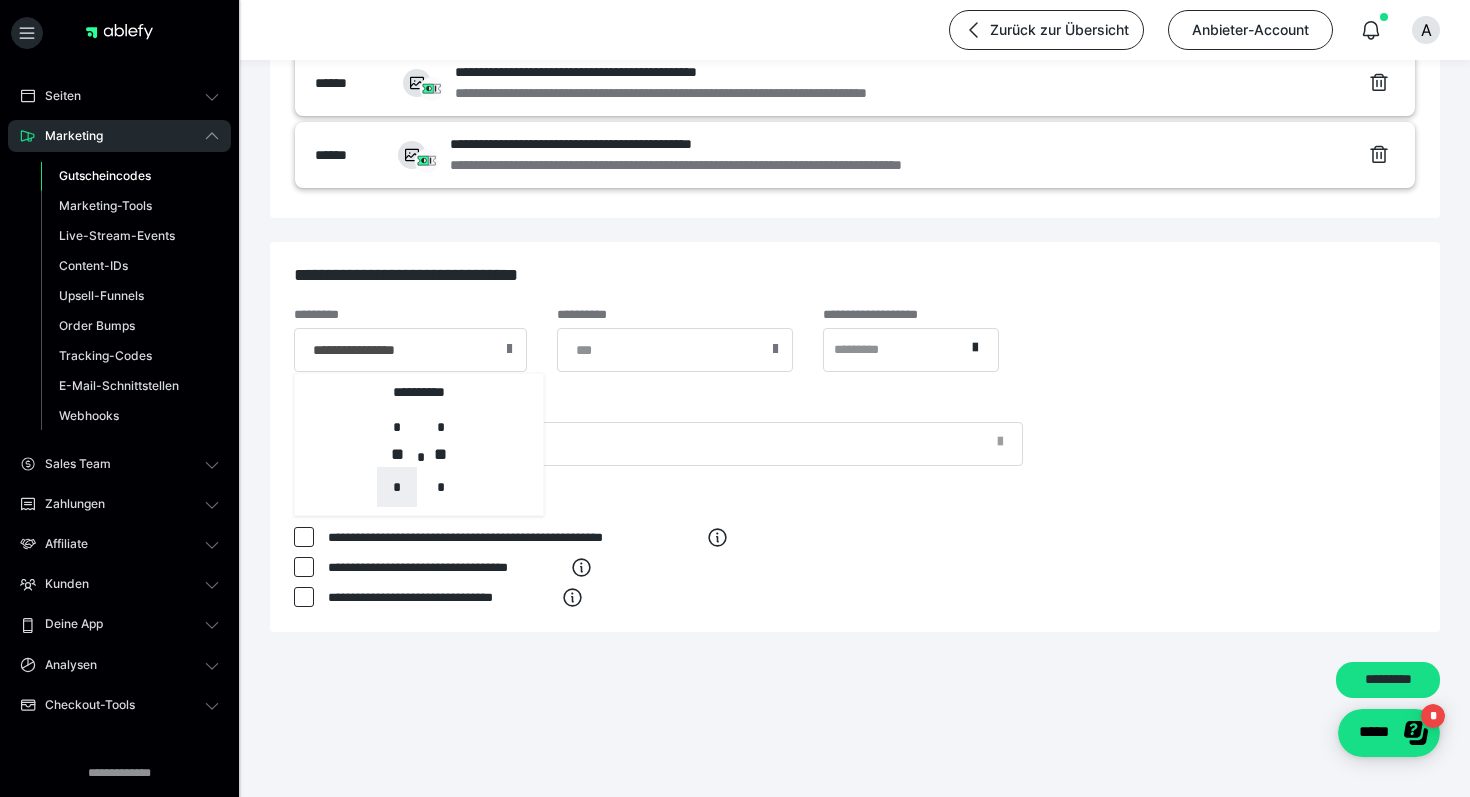 click on "*" at bounding box center [397, 487] 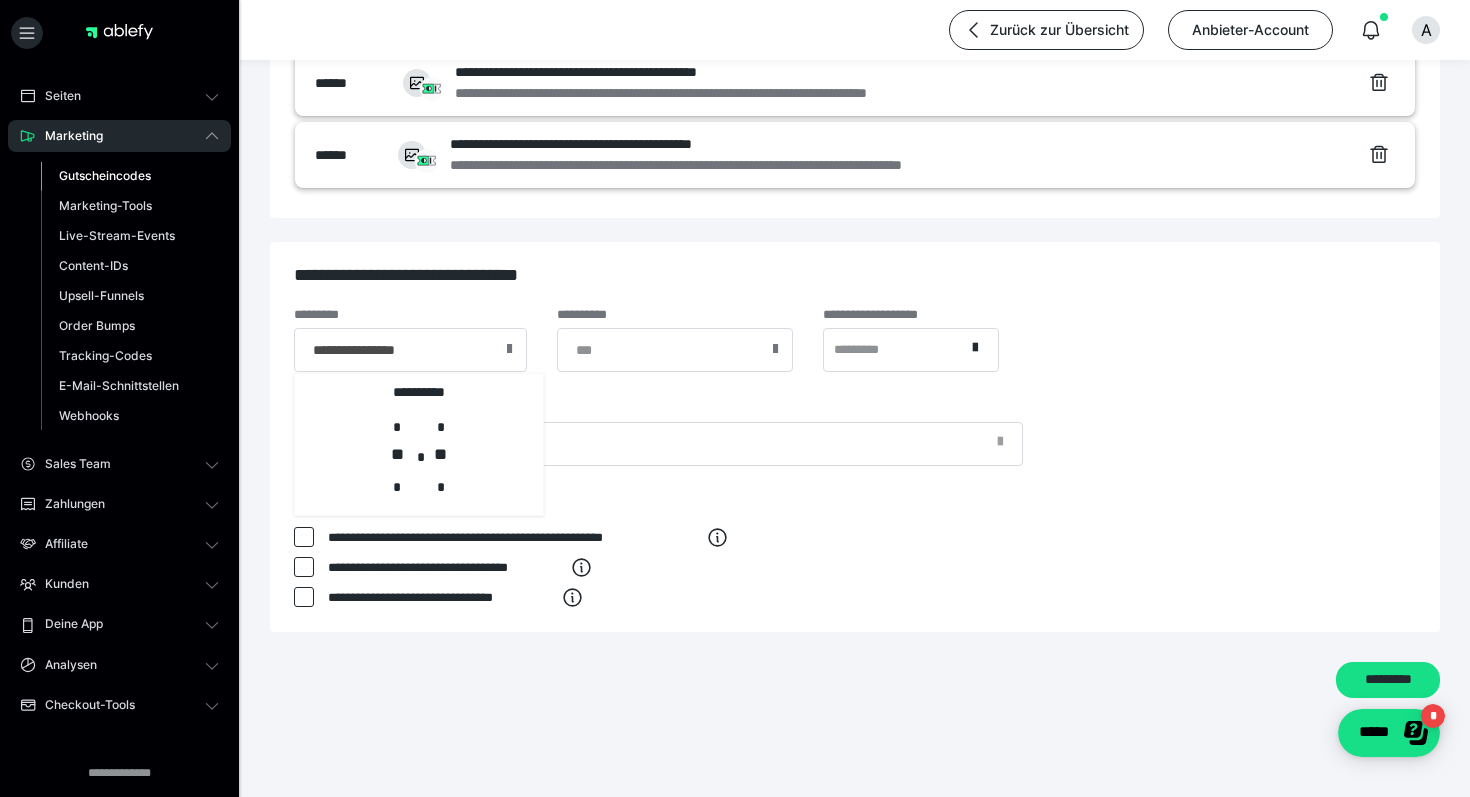 click on "**********" at bounding box center (855, 437) 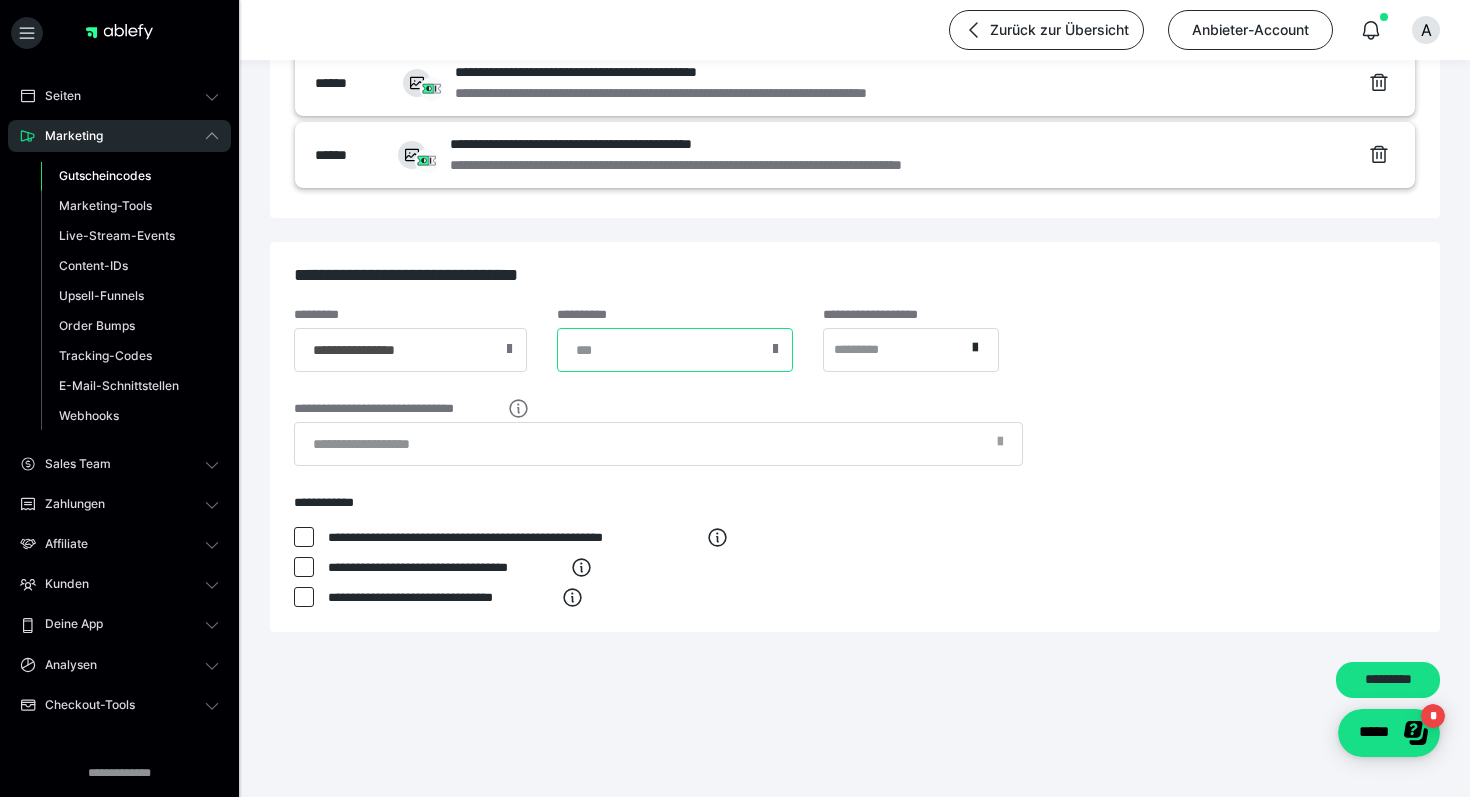 click at bounding box center (675, 350) 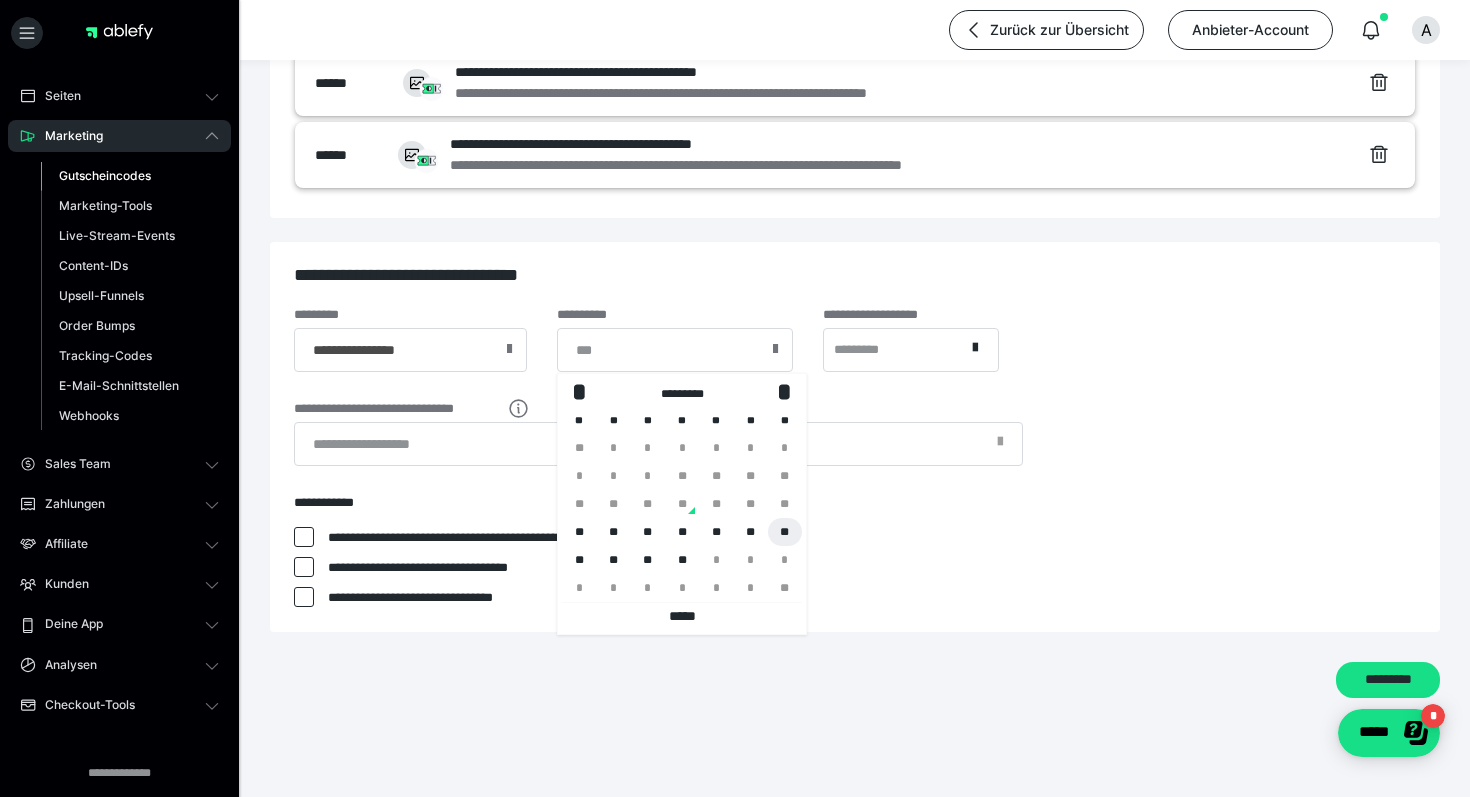 click on "**" at bounding box center [785, 532] 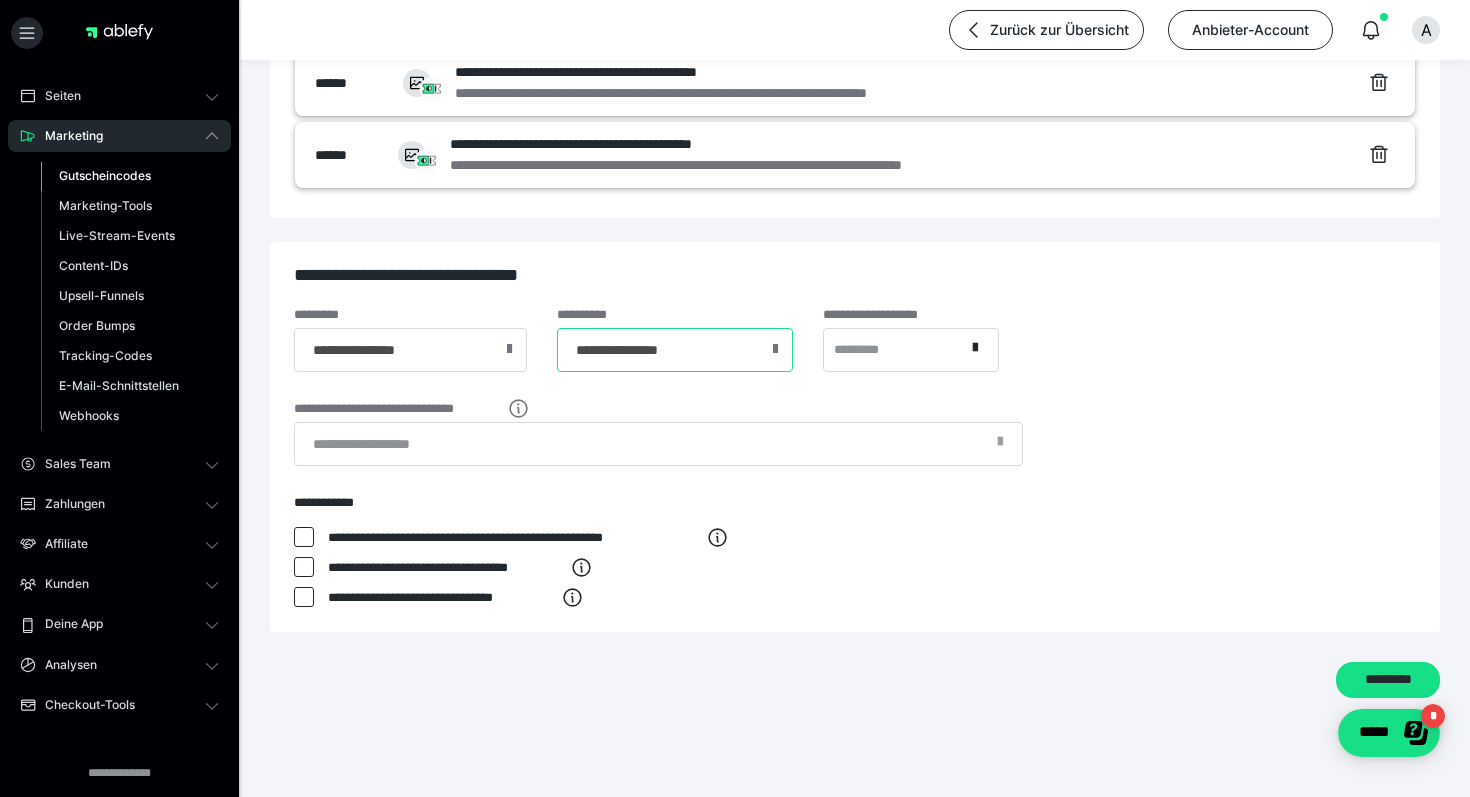 click on "**********" at bounding box center (675, 350) 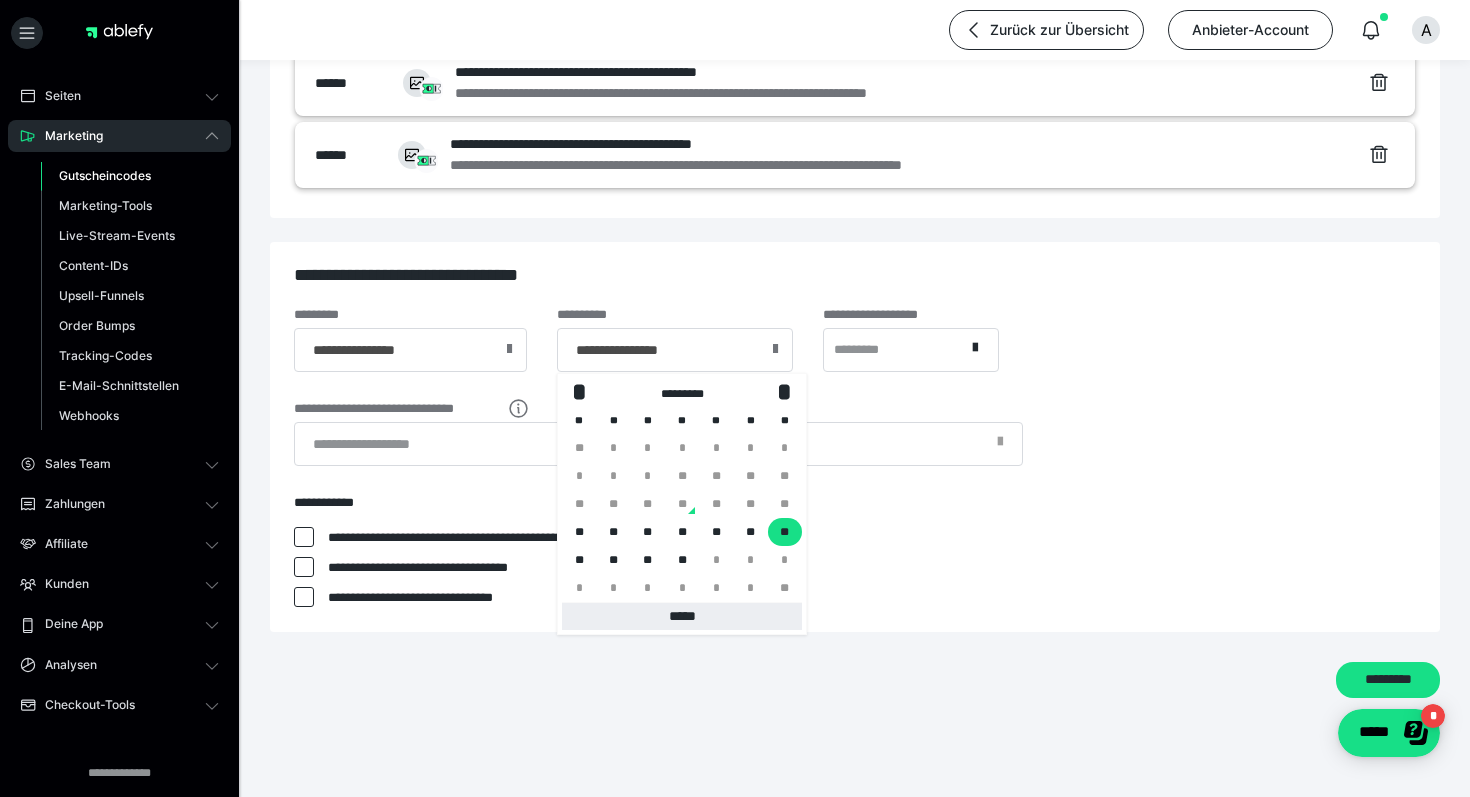 click on "*****" at bounding box center [682, 616] 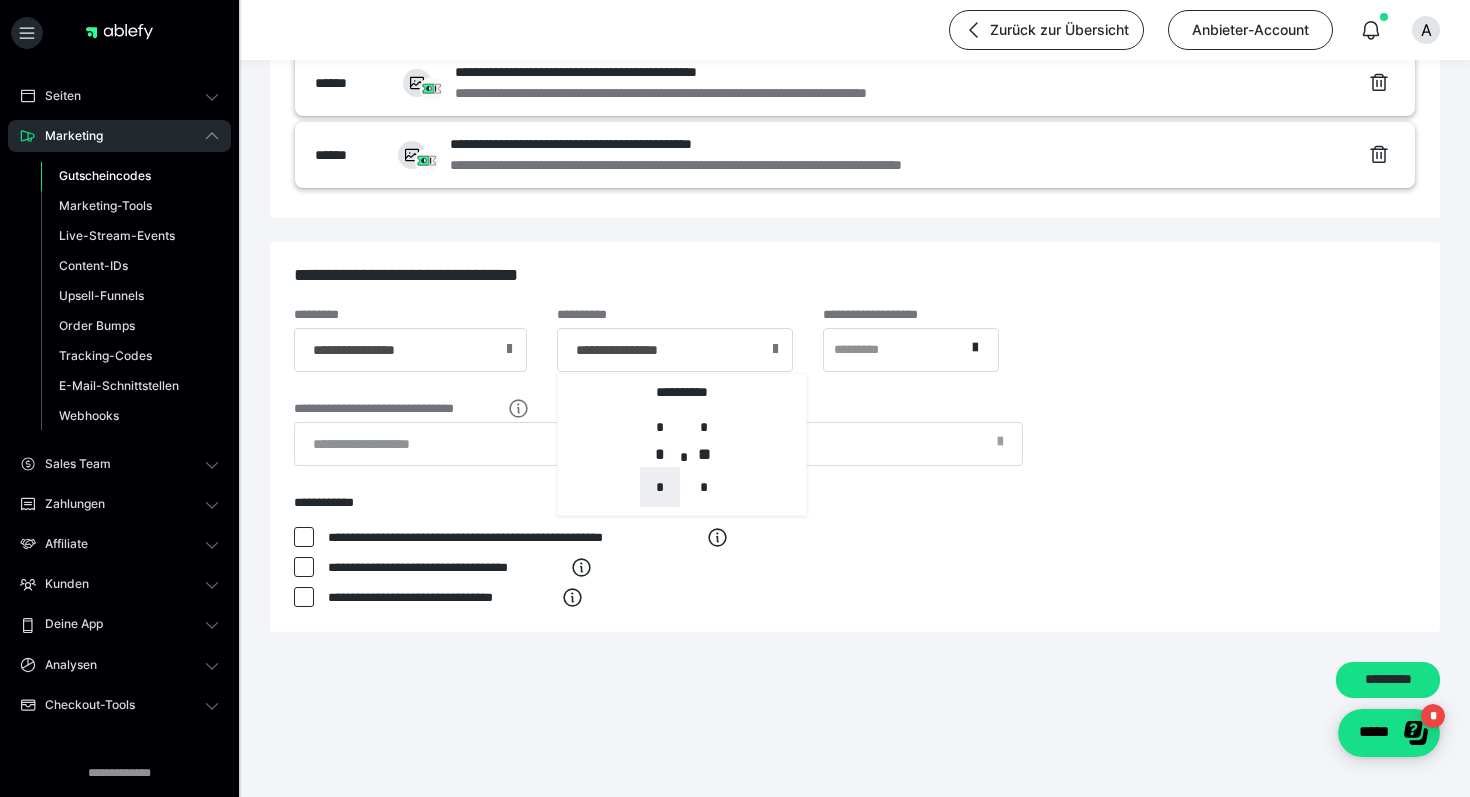 click on "*" at bounding box center (660, 487) 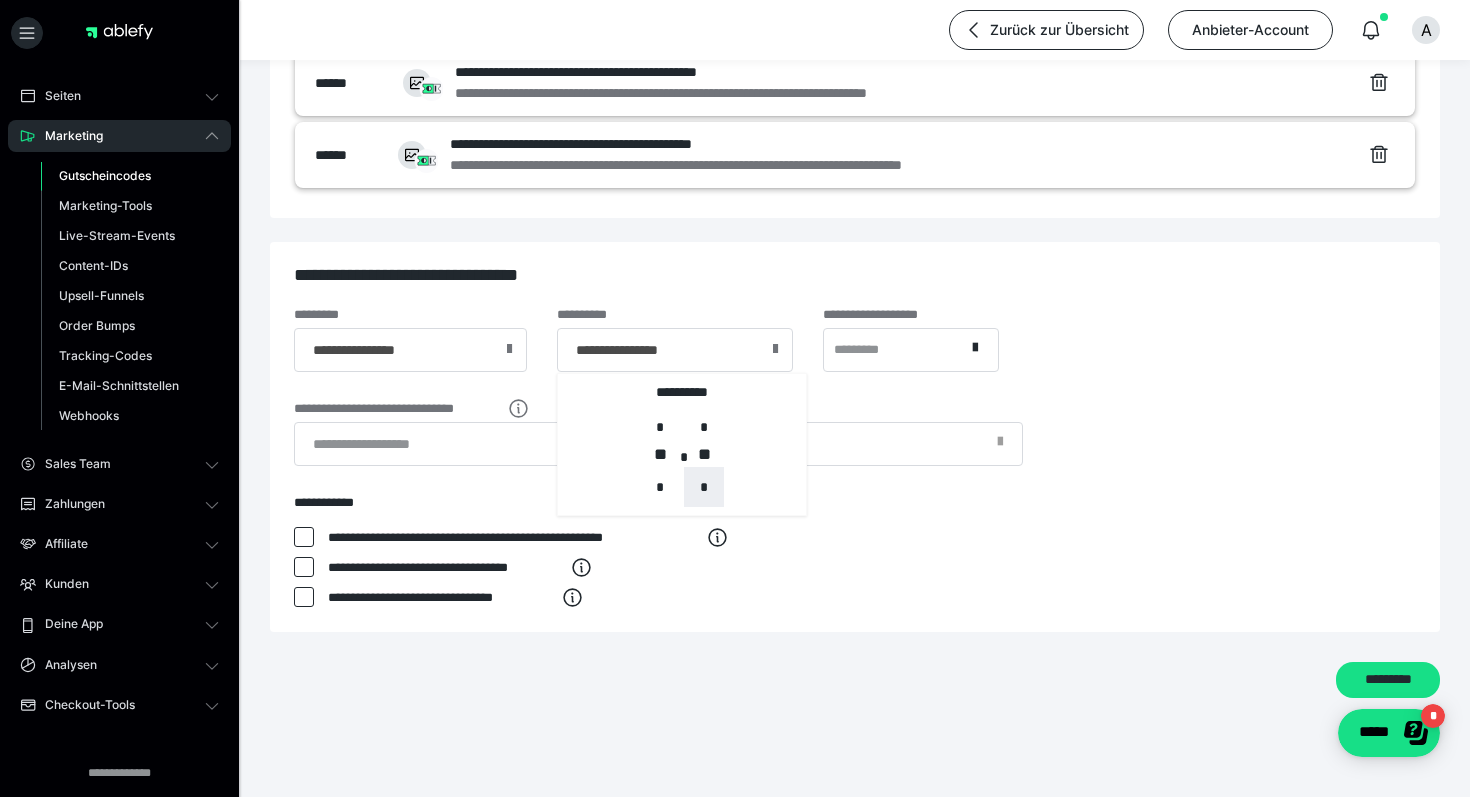 click on "*" at bounding box center [704, 487] 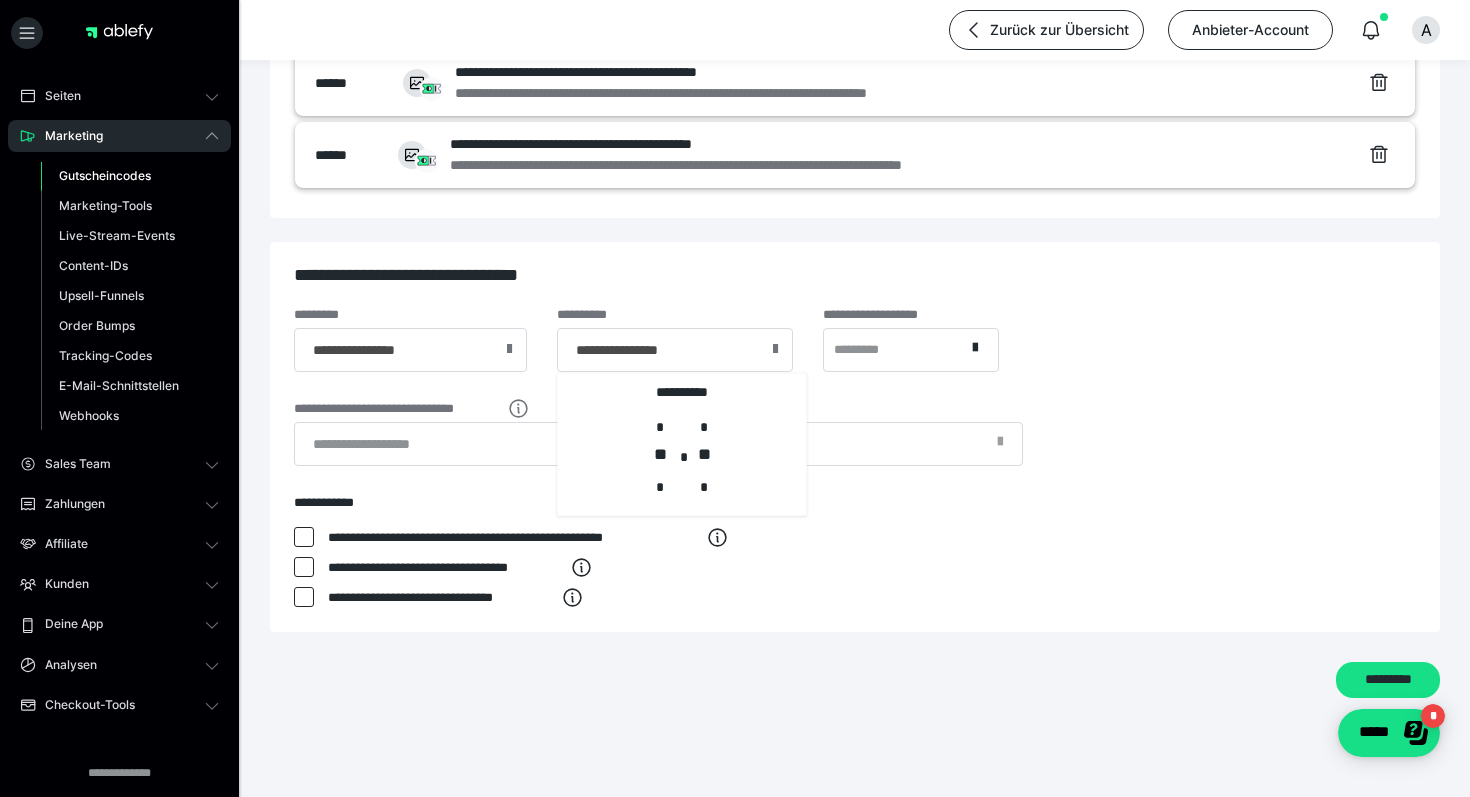 click on "**********" at bounding box center [855, 275] 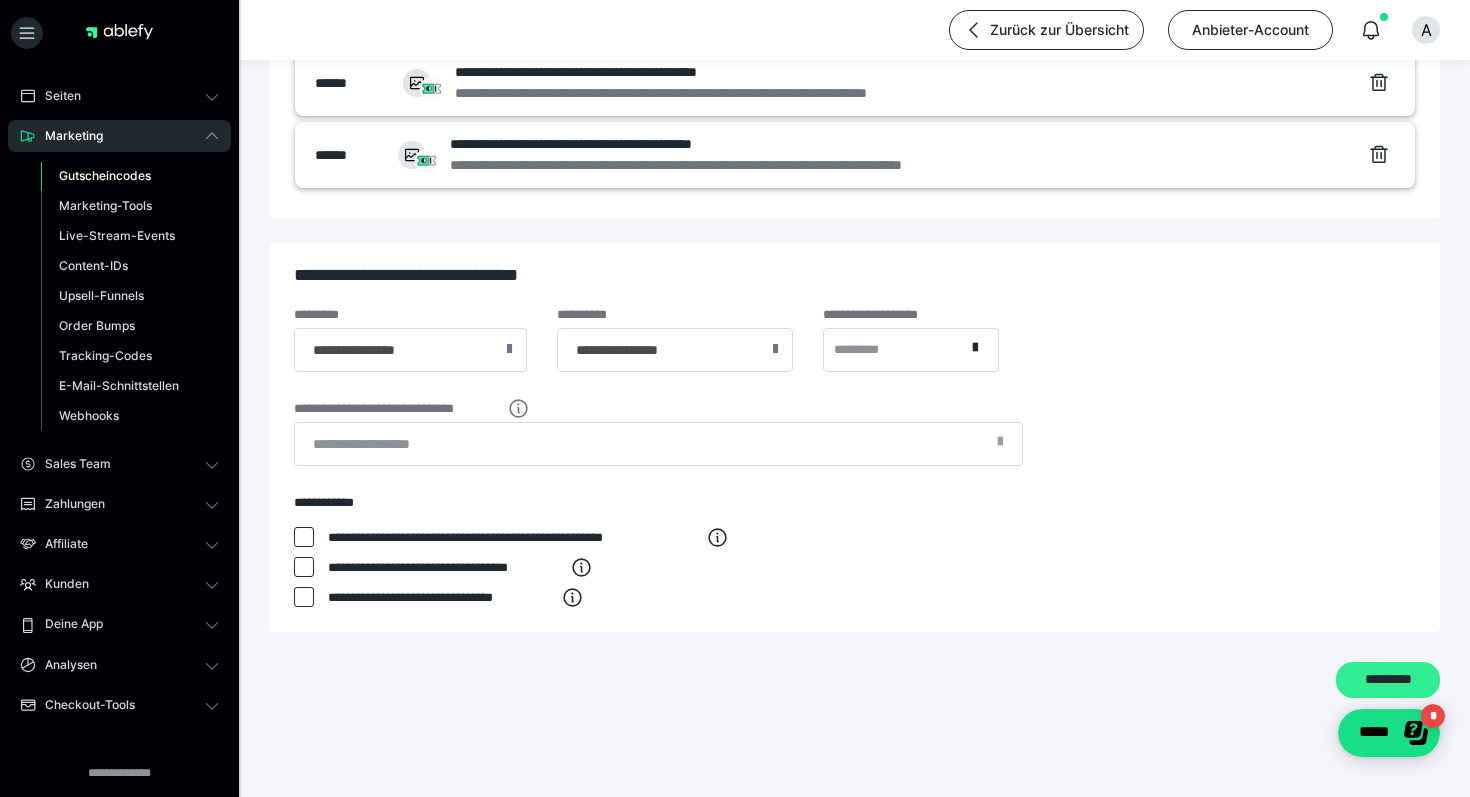 click on "*********" at bounding box center (1388, 680) 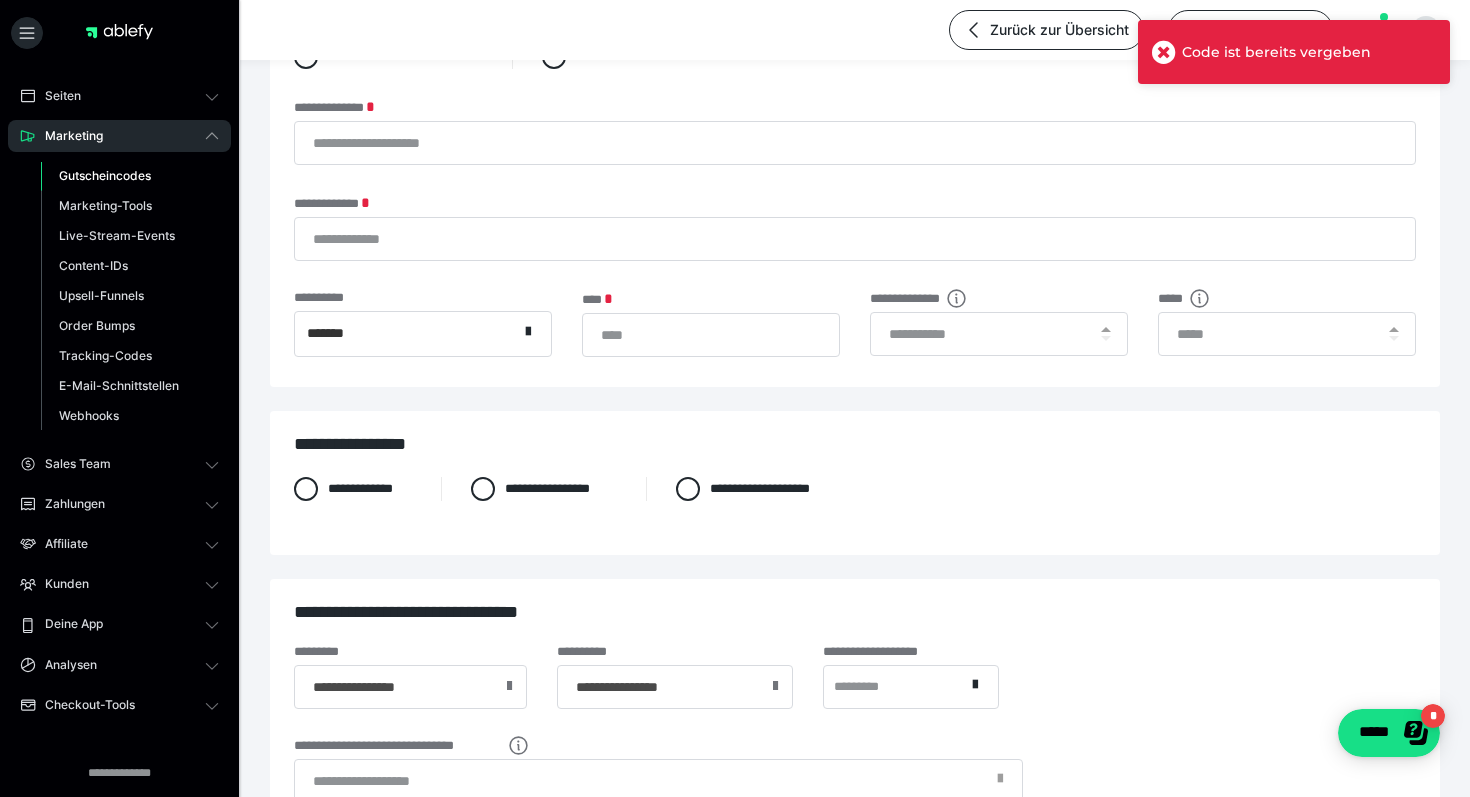 scroll, scrollTop: 108, scrollLeft: 0, axis: vertical 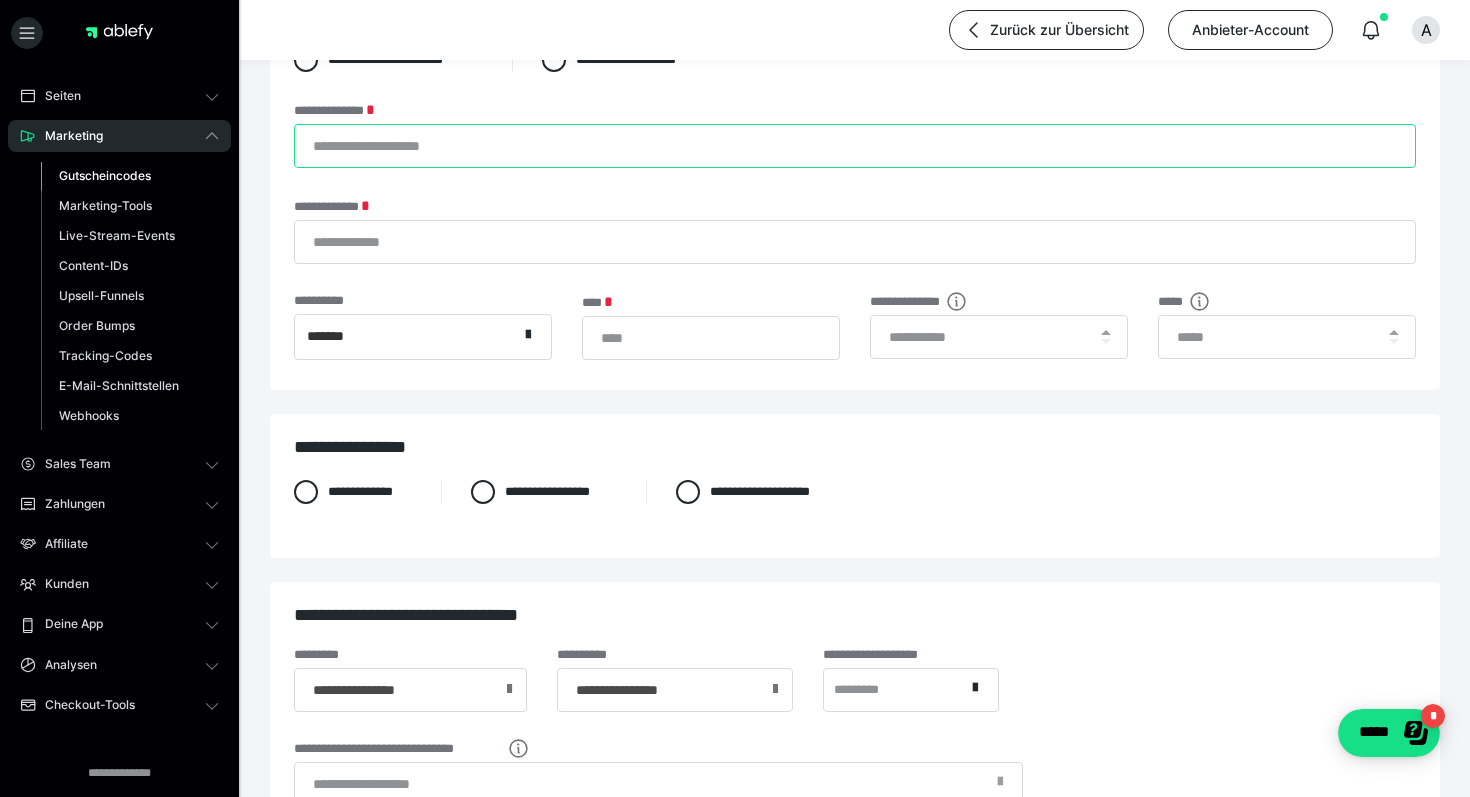 click on "**********" at bounding box center [855, 146] 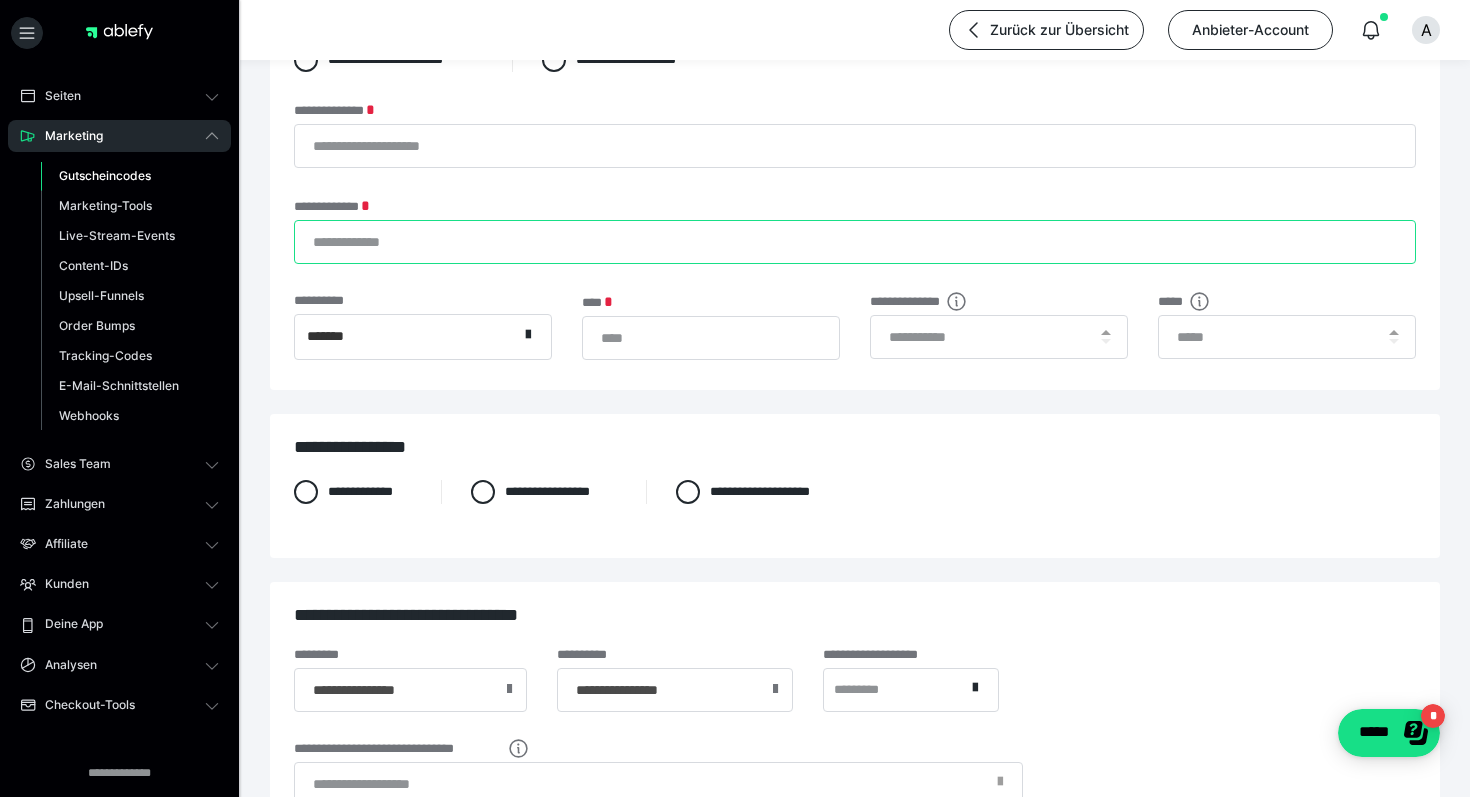 click on "**********" at bounding box center [855, 242] 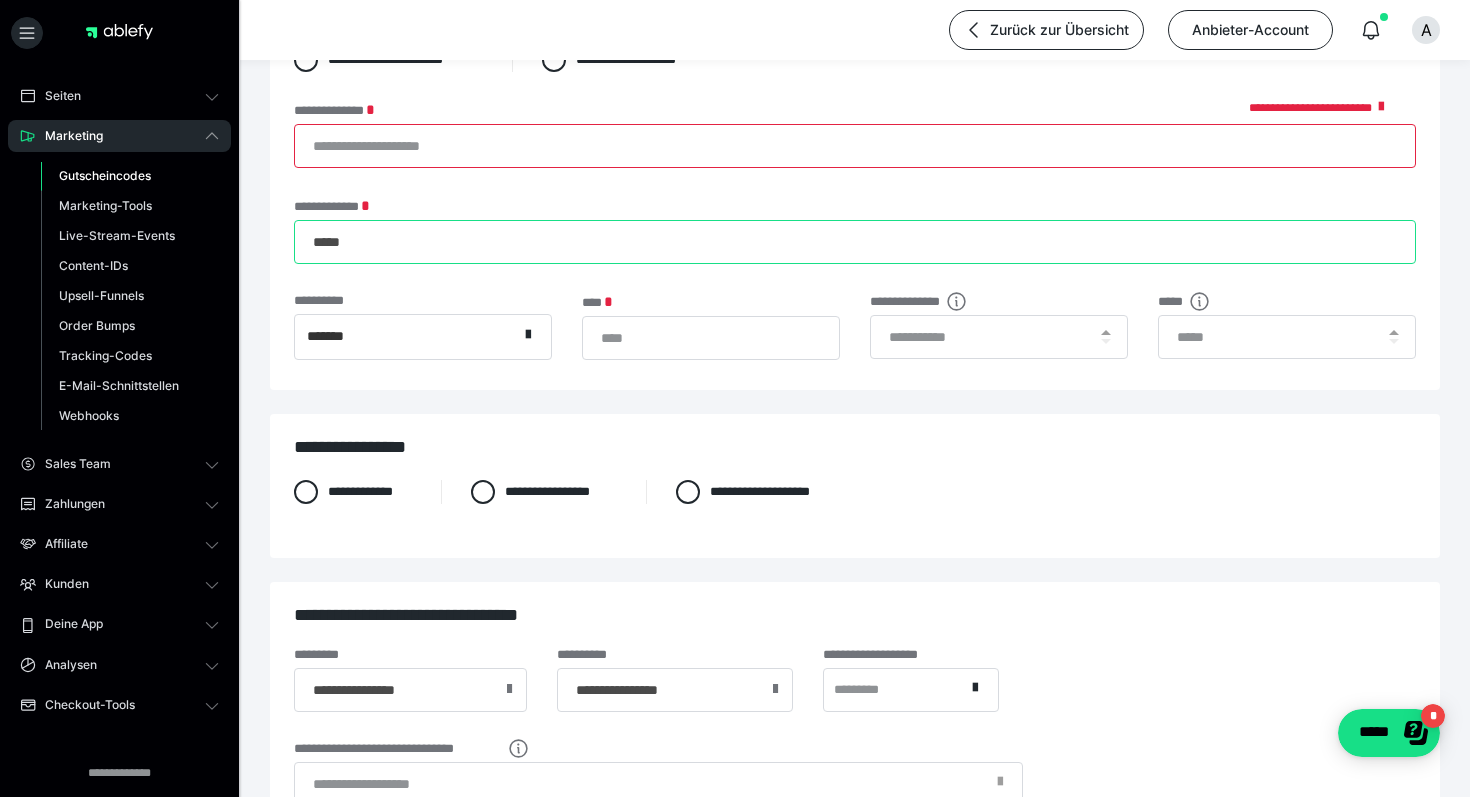 type on "*****" 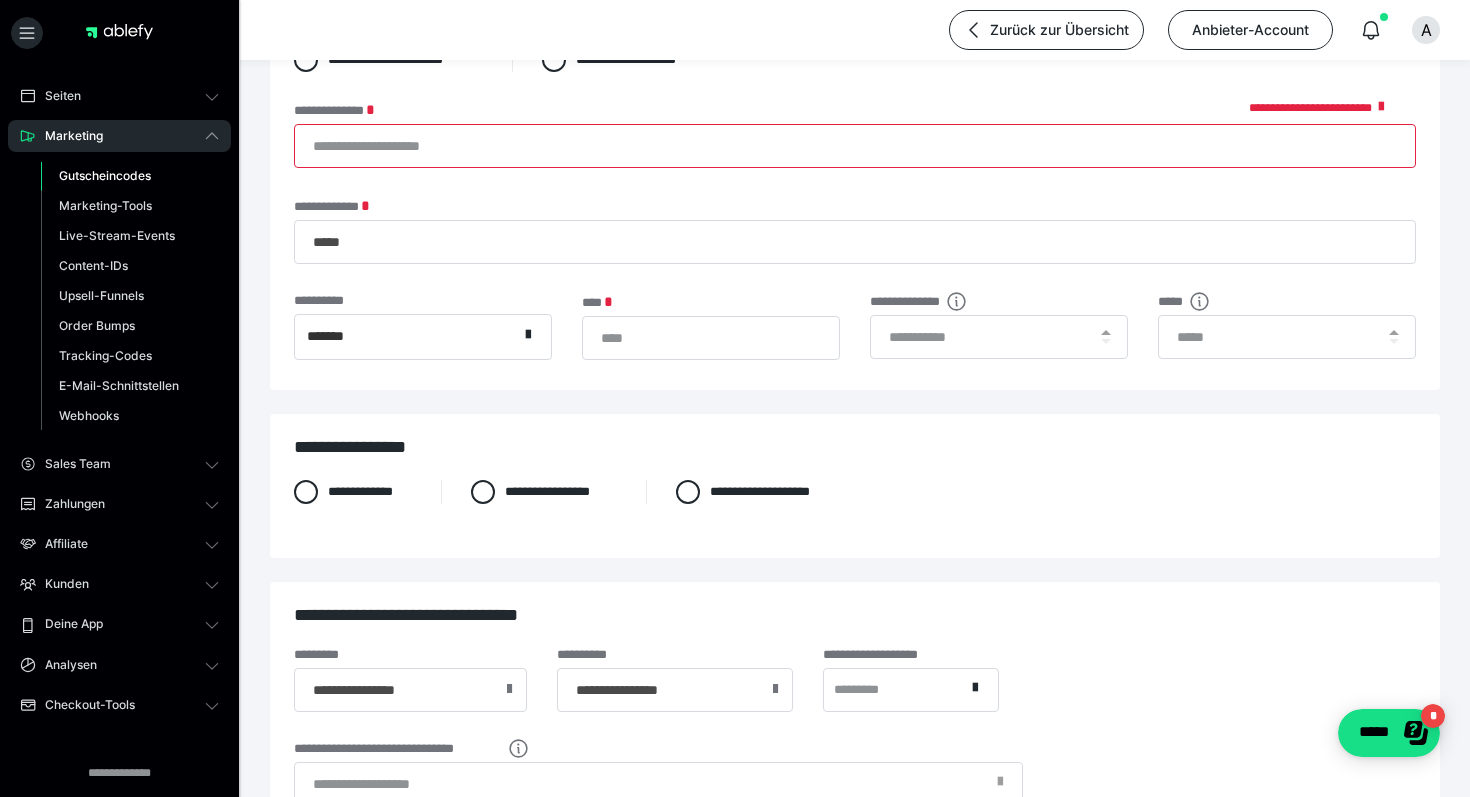 click on "**********" at bounding box center (855, 146) 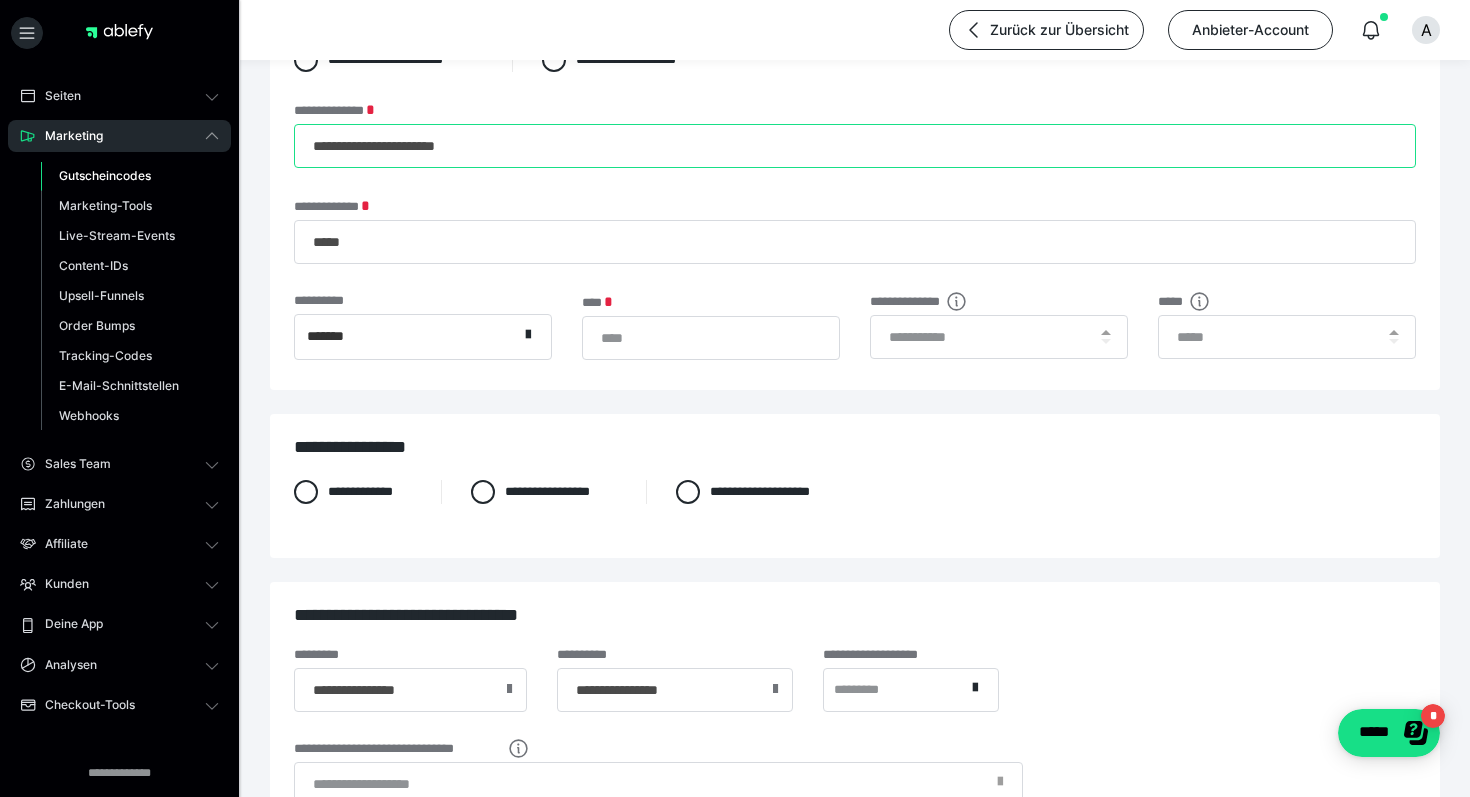 type on "**********" 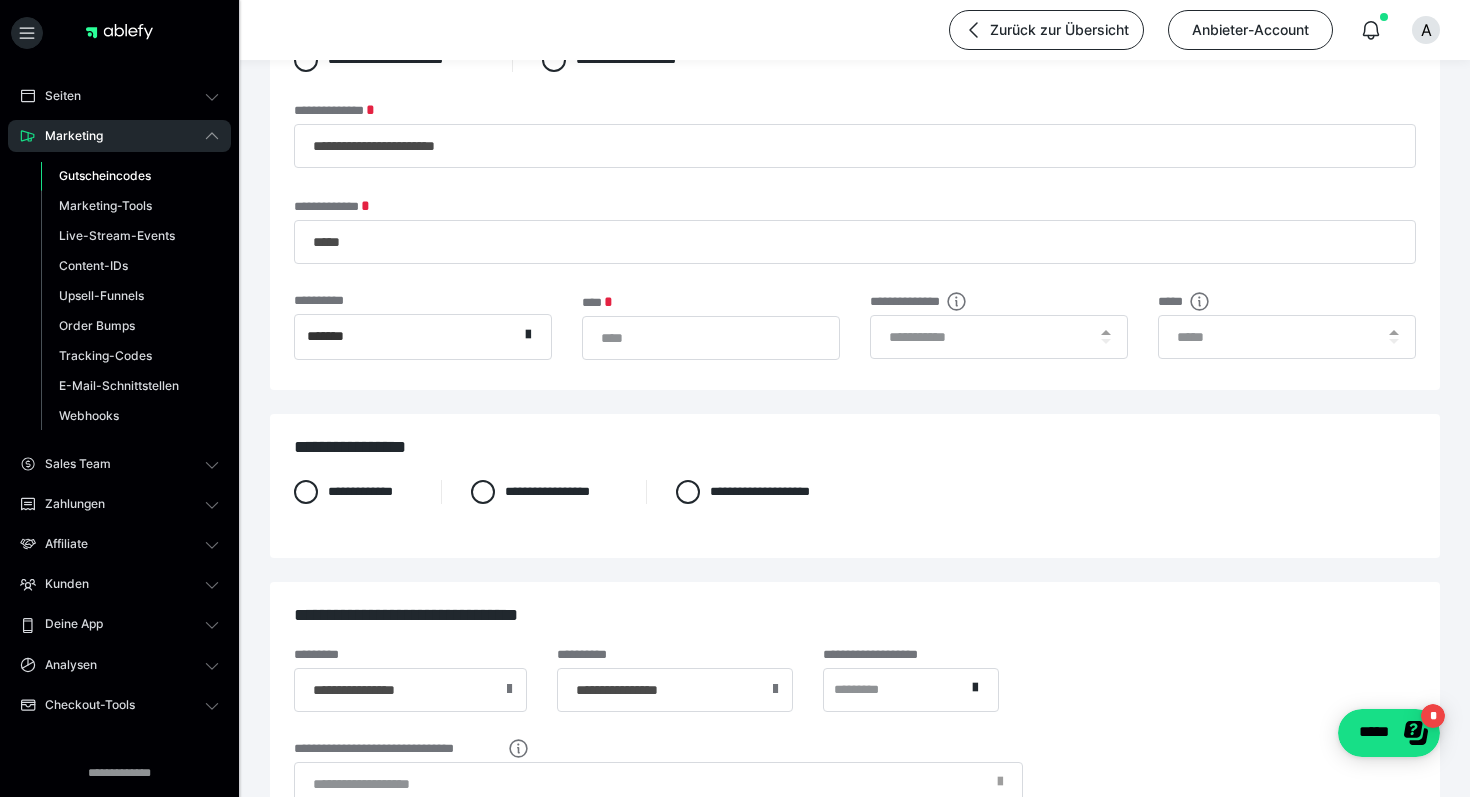 click on "**********" at bounding box center [855, 186] 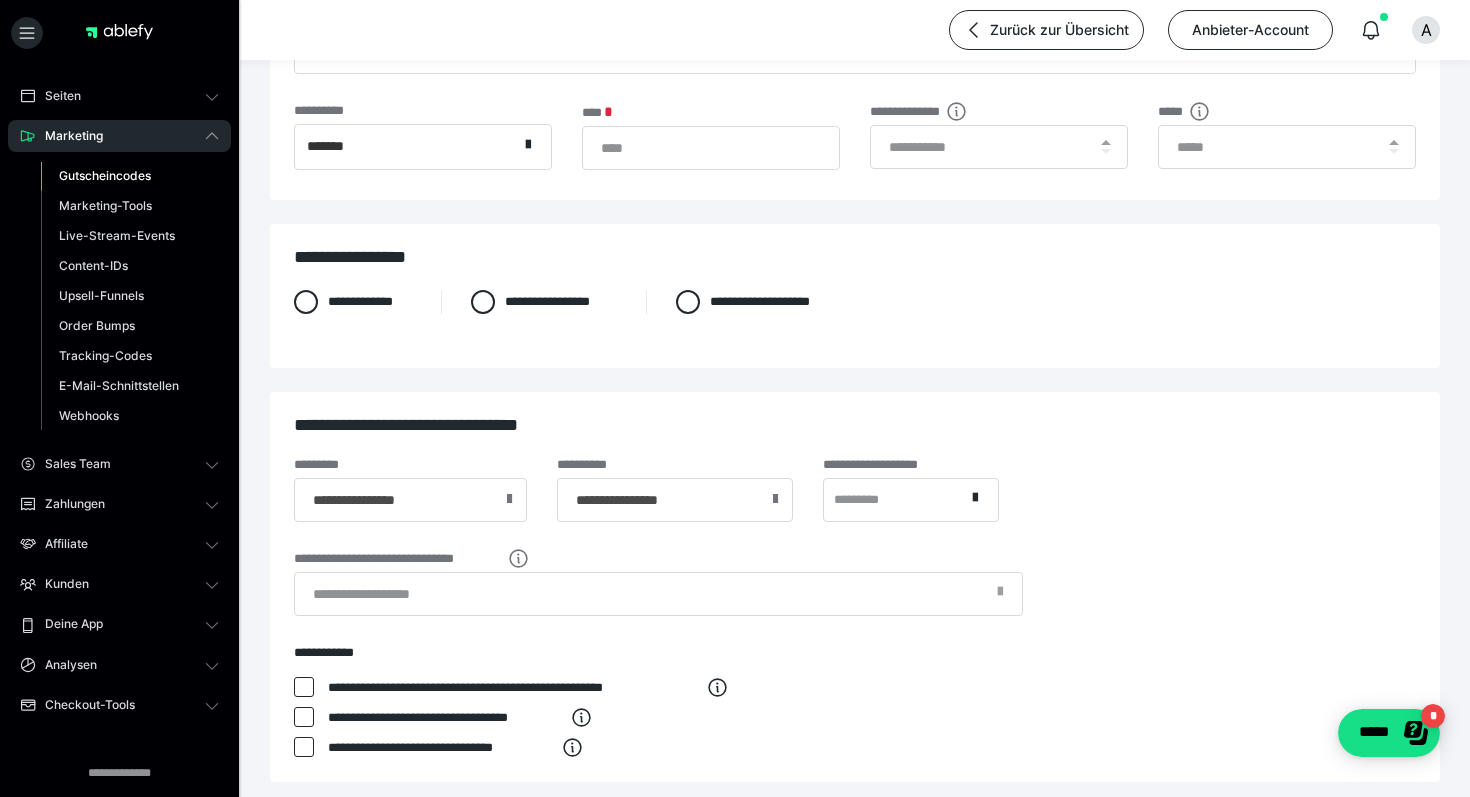 scroll, scrollTop: 106, scrollLeft: 0, axis: vertical 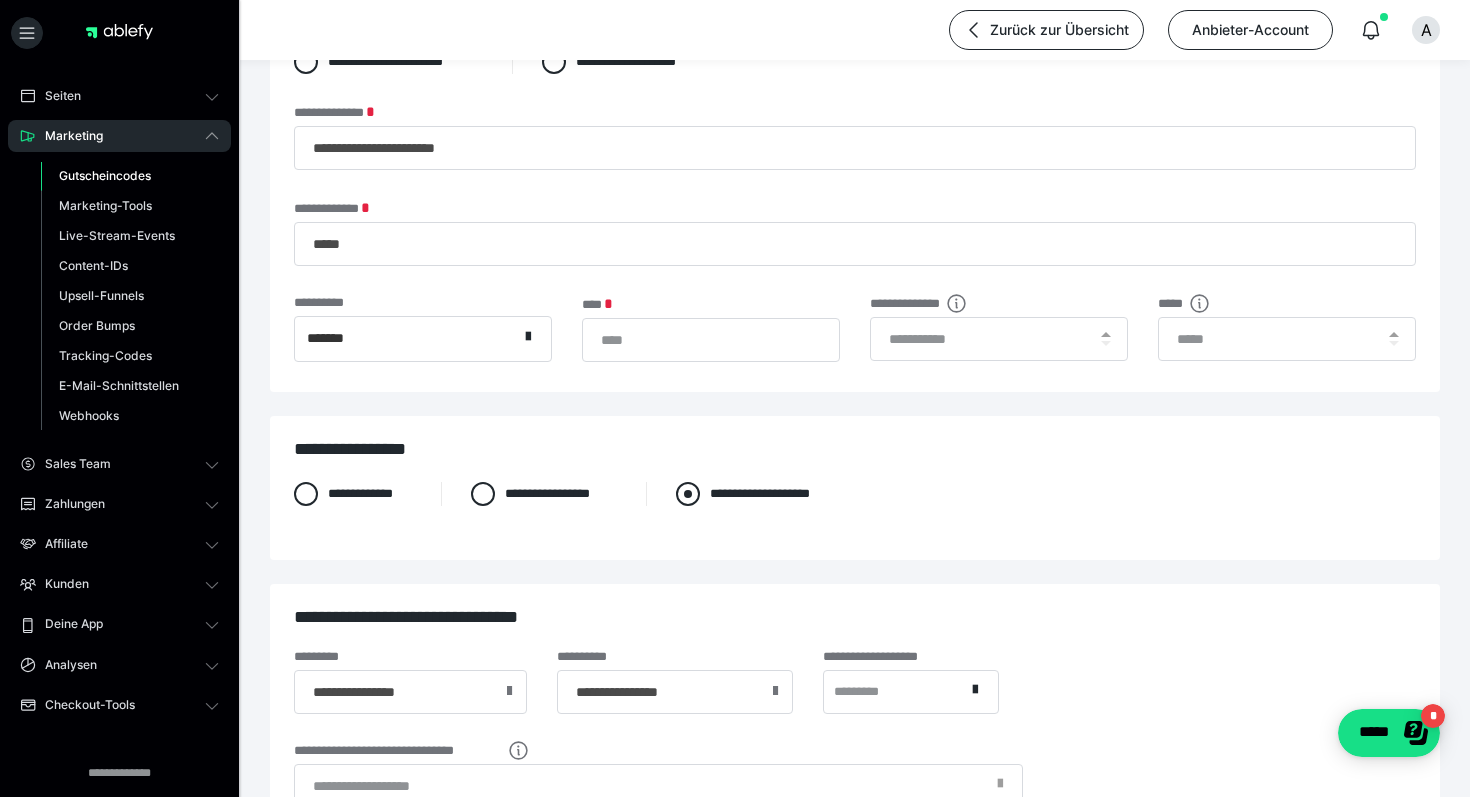 click at bounding box center (688, 494) 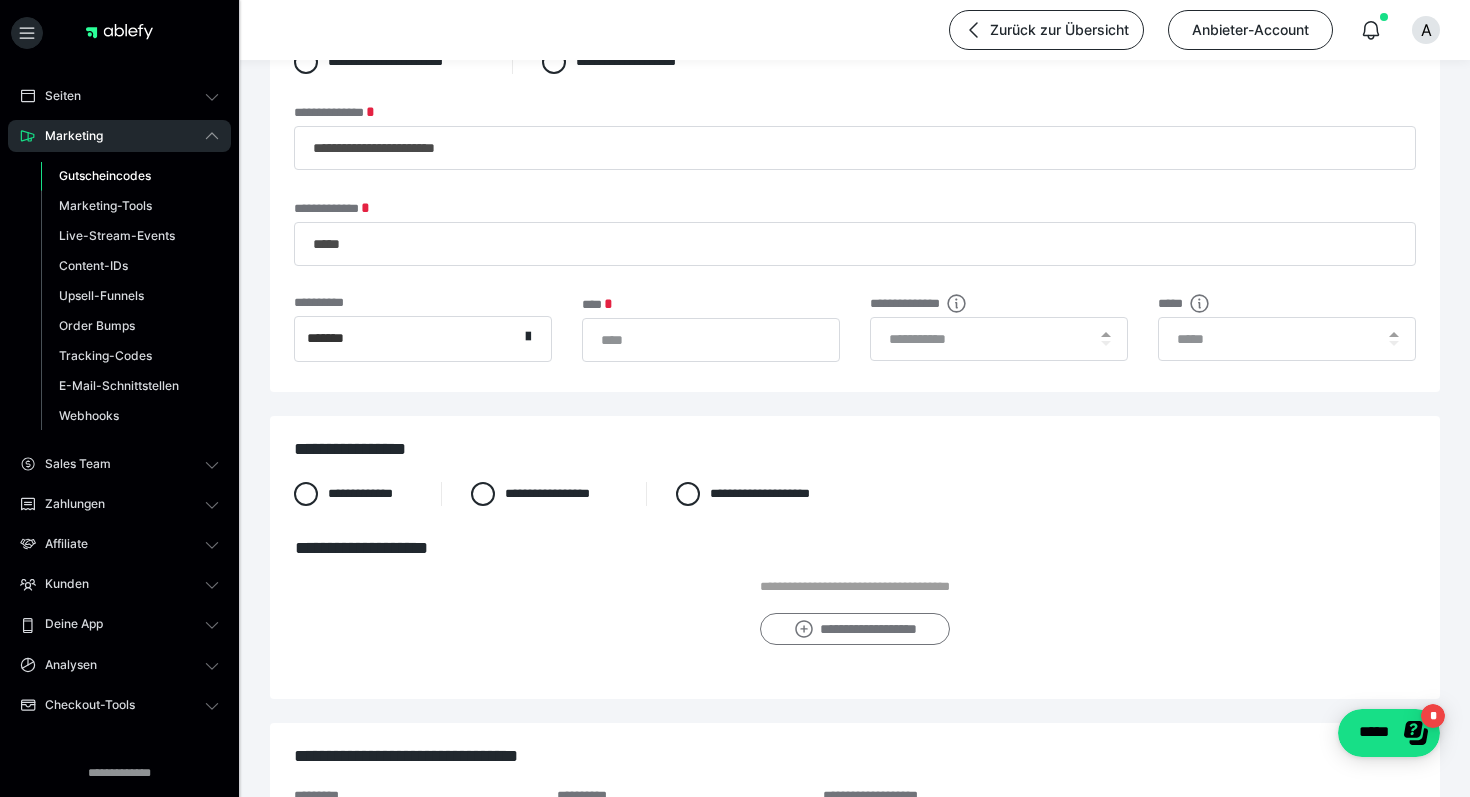 click on "**********" at bounding box center (854, 629) 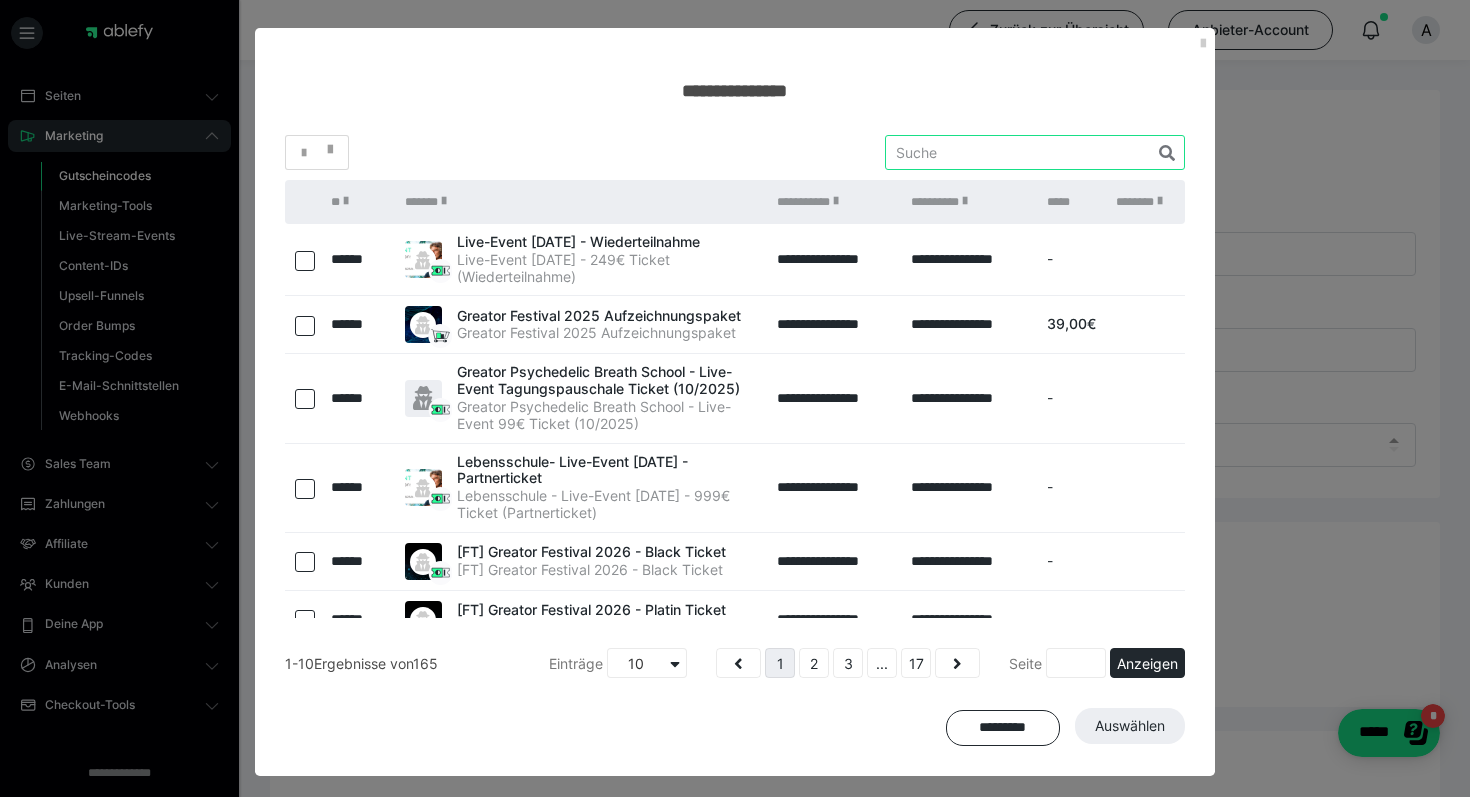 click at bounding box center [1035, 152] 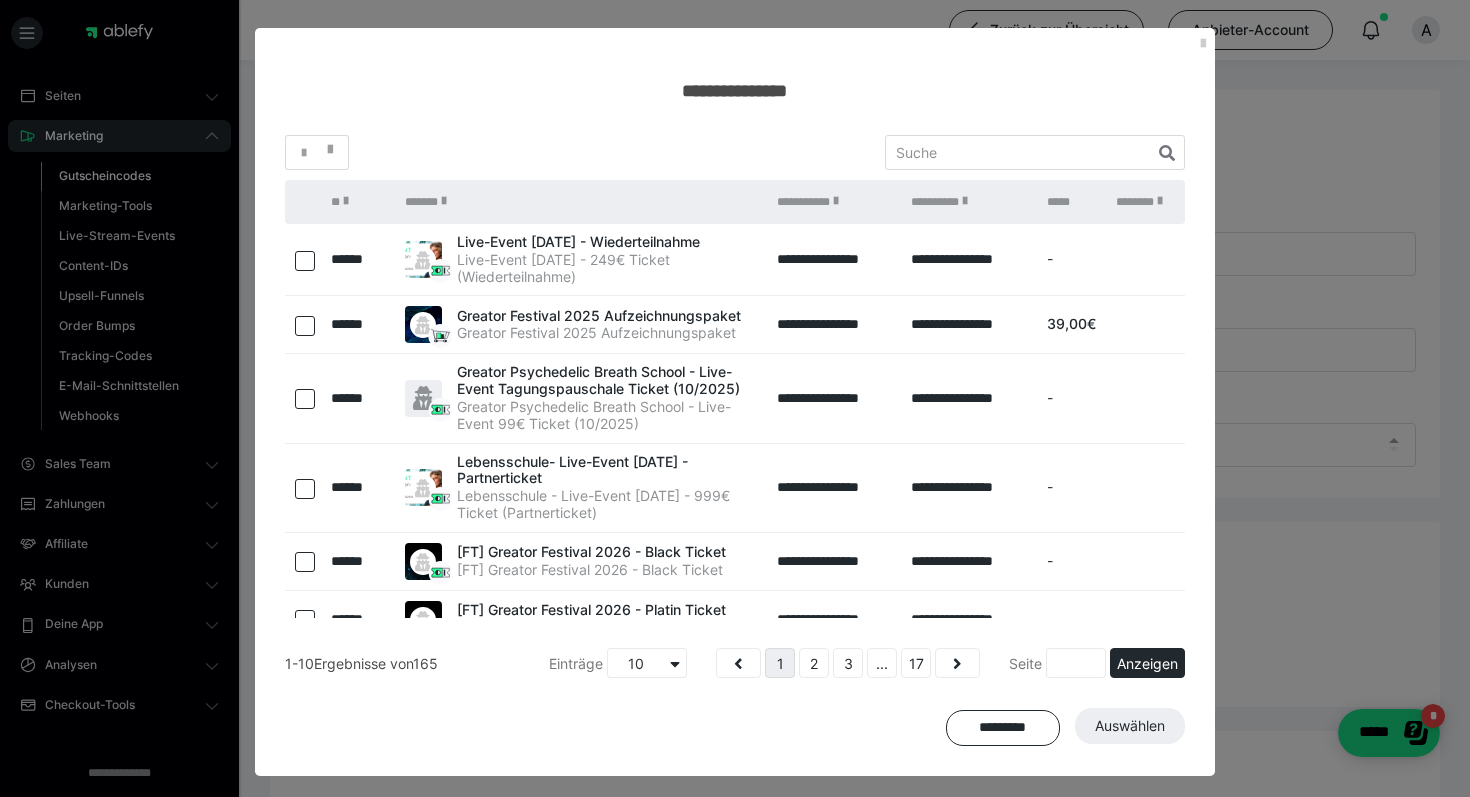 click on "**********" at bounding box center (735, 440) 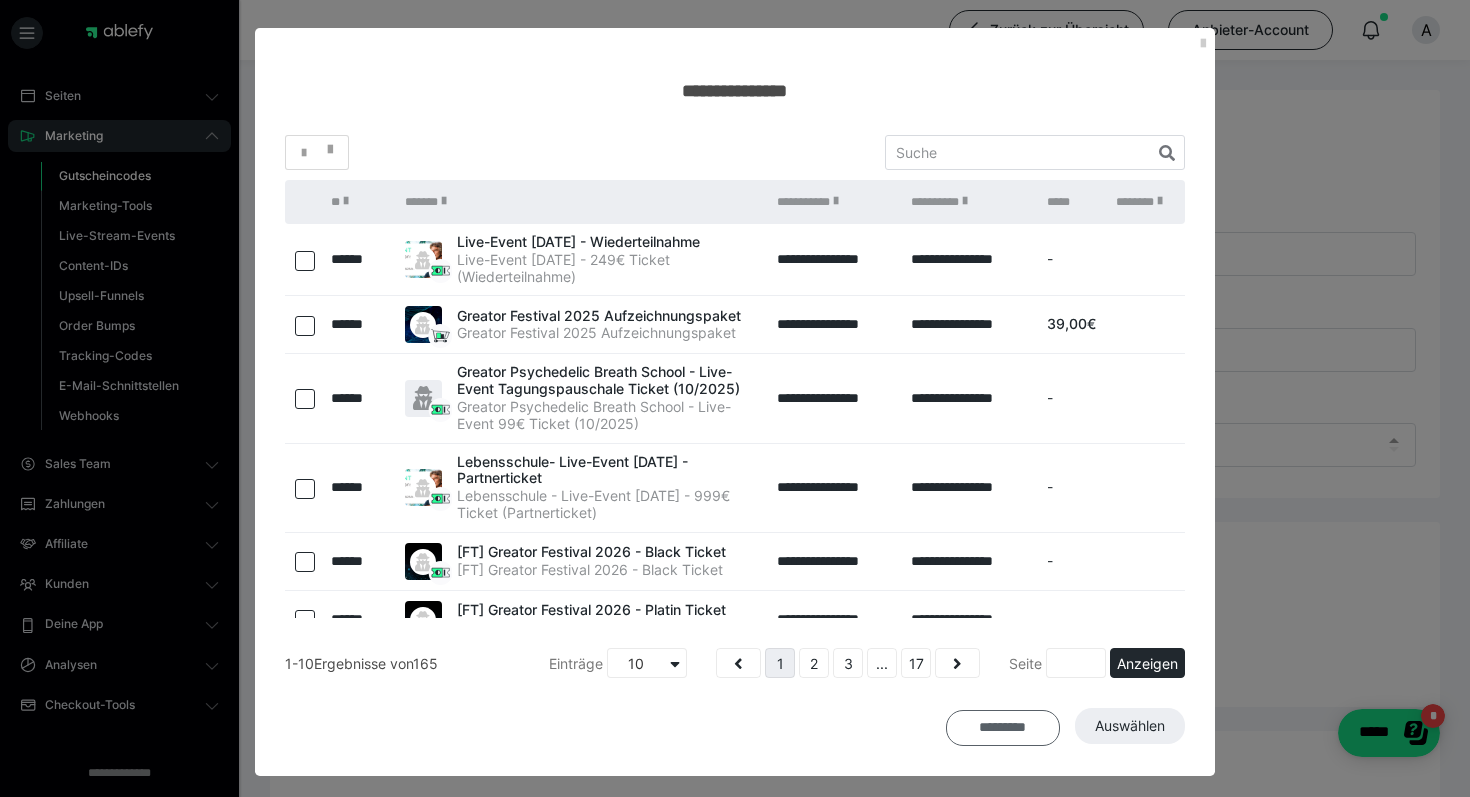 click on "*********" at bounding box center [1003, 728] 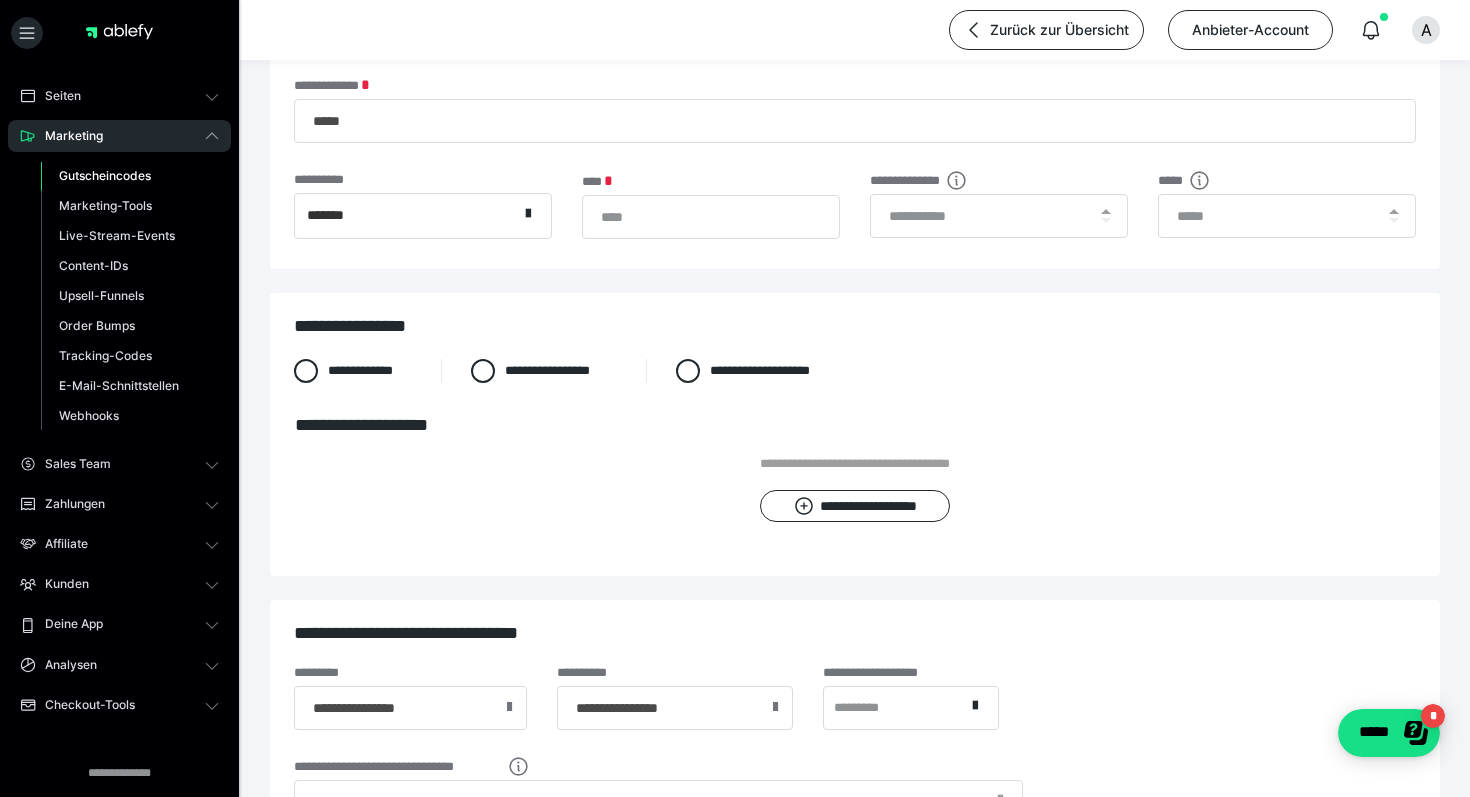 scroll, scrollTop: 587, scrollLeft: 0, axis: vertical 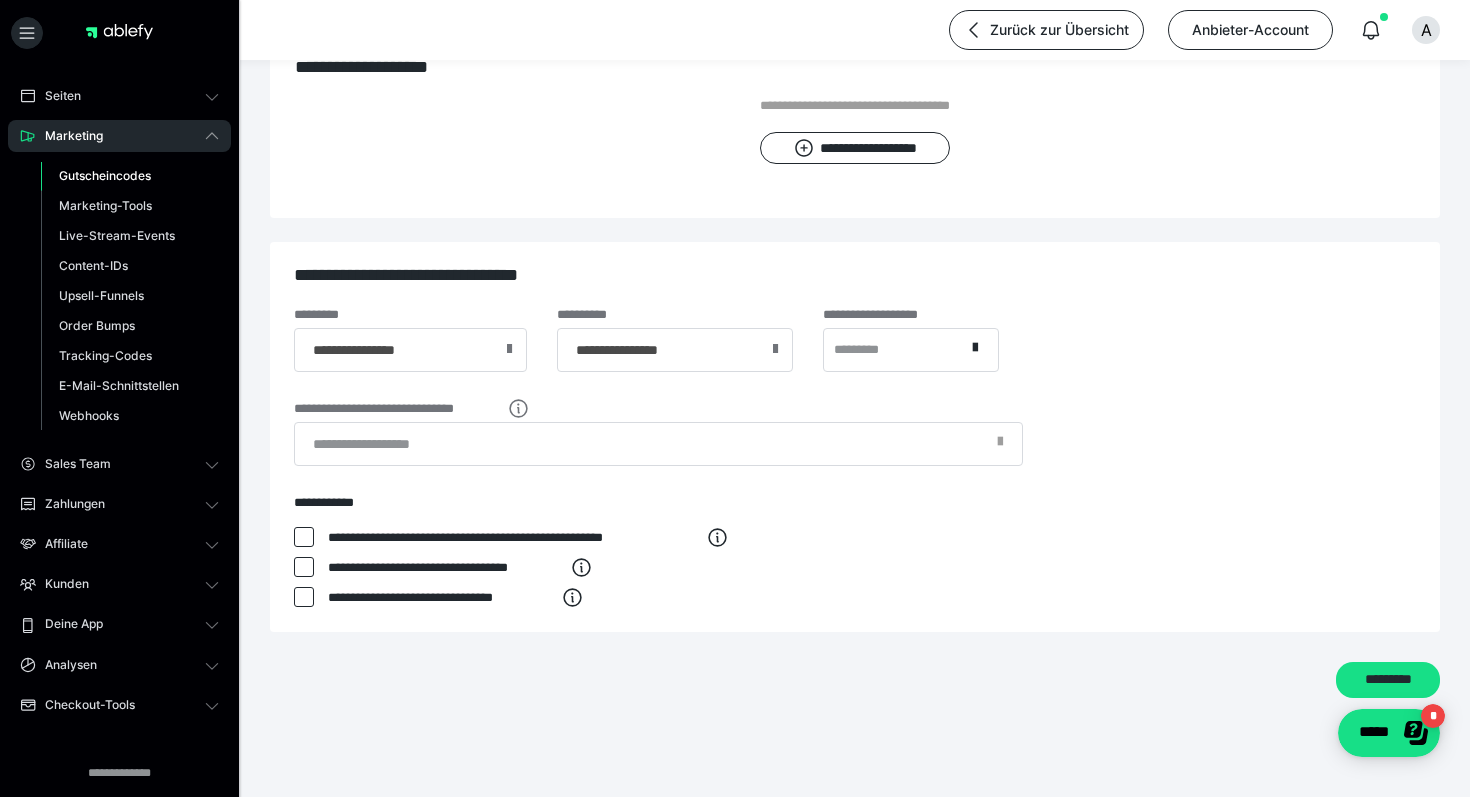 click on "Gutscheincodes" at bounding box center (105, 175) 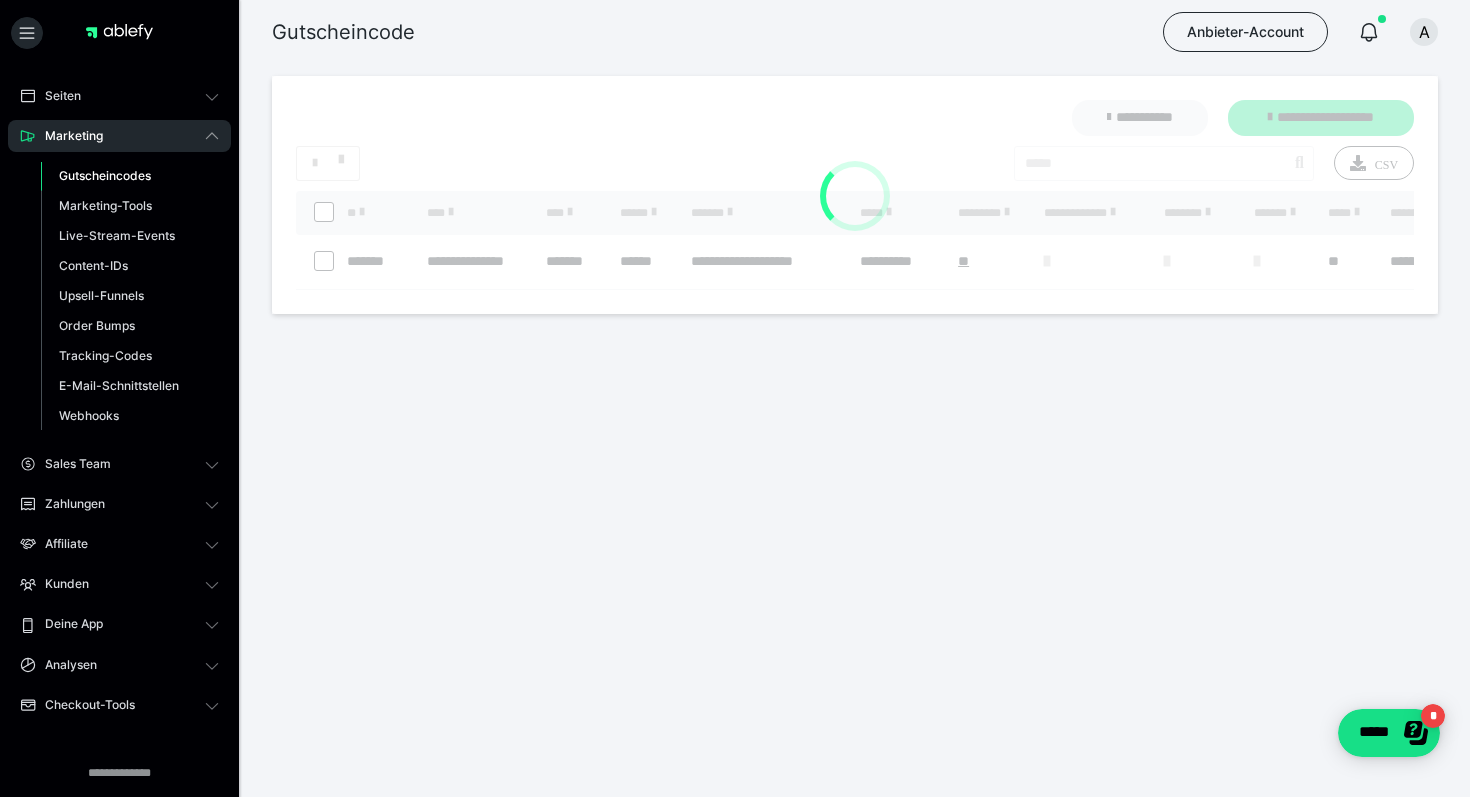 scroll, scrollTop: 0, scrollLeft: 0, axis: both 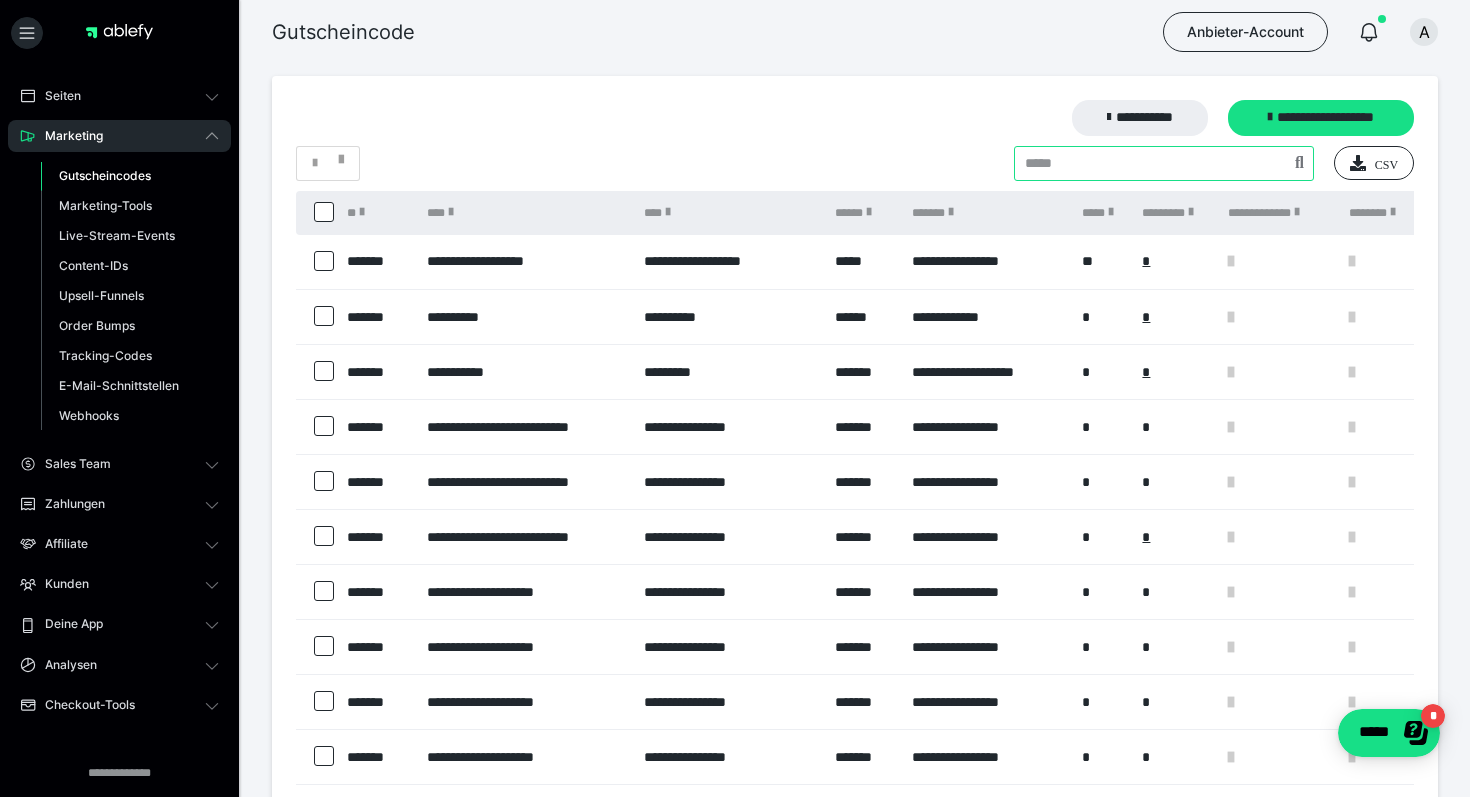 click at bounding box center [1164, 163] 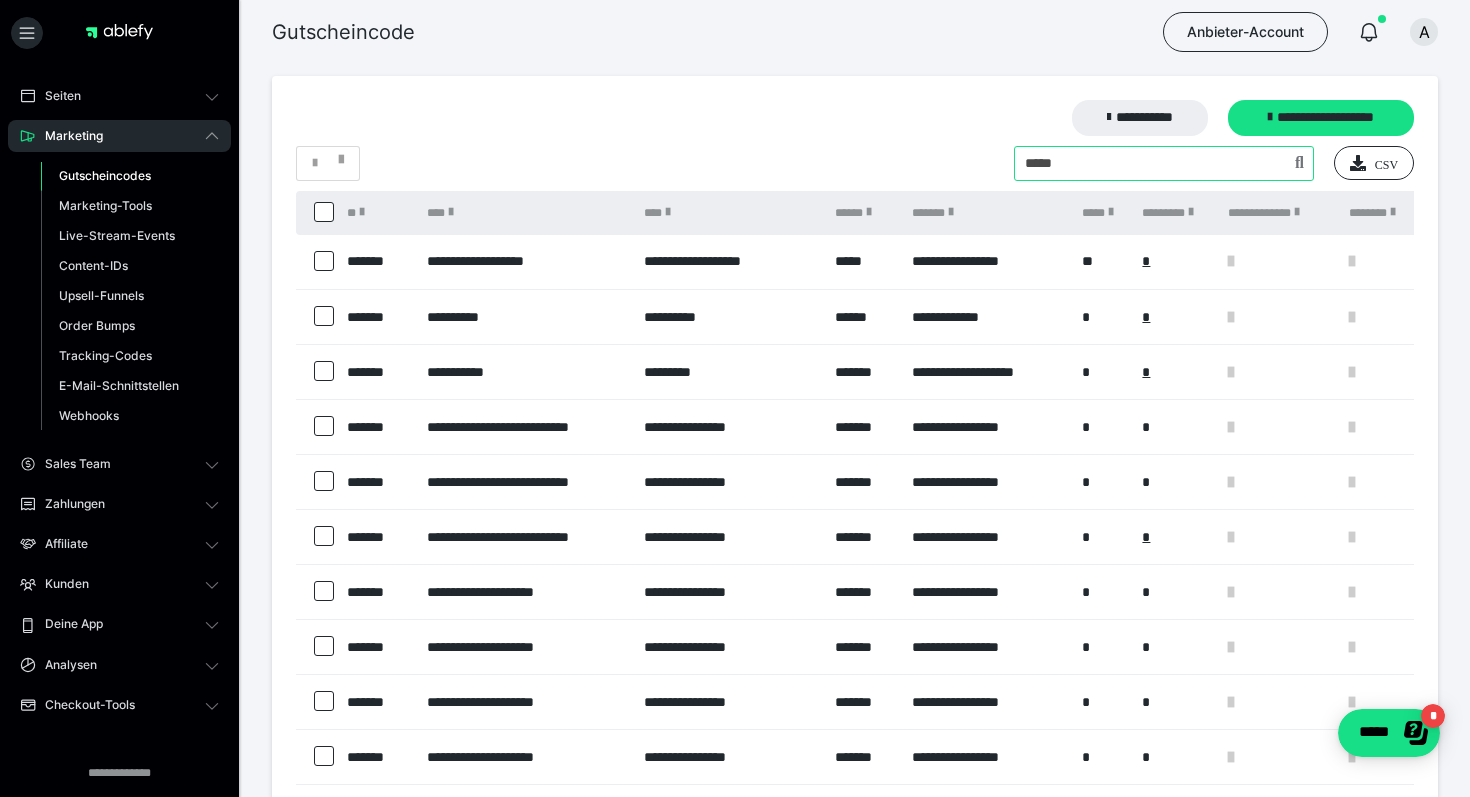 type on "*****" 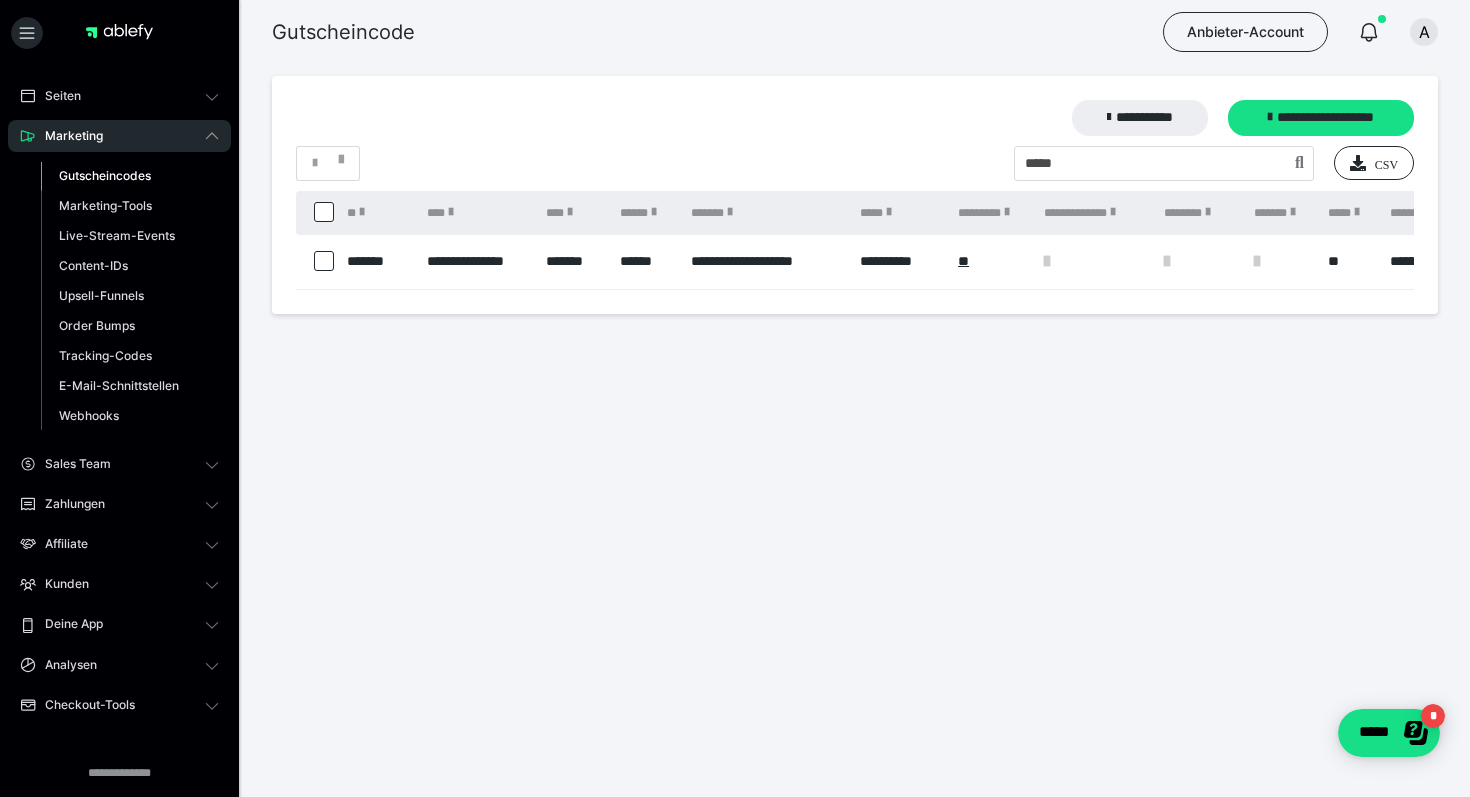 click on "**********" at bounding box center [476, 262] 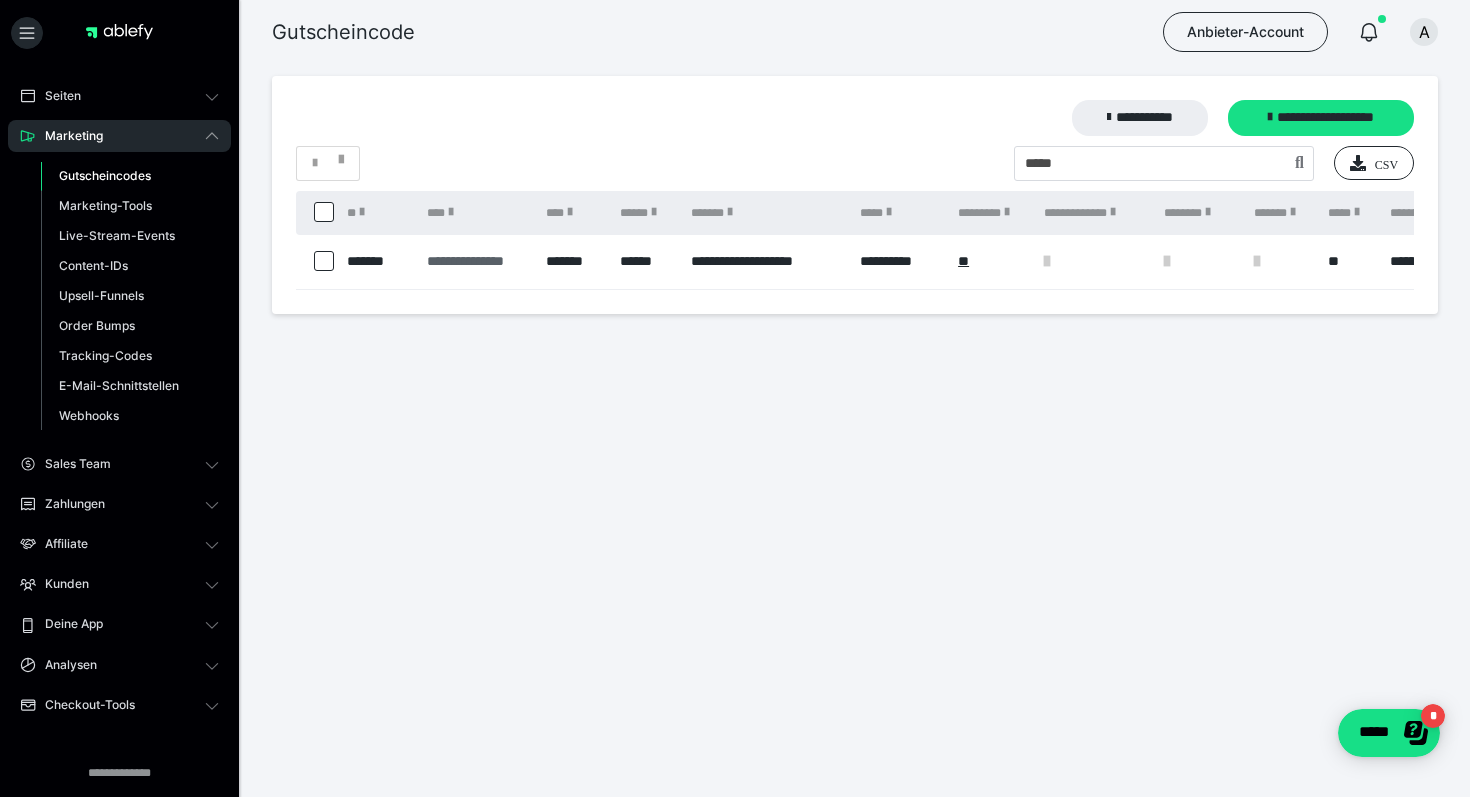 click on "**********" at bounding box center (476, 261) 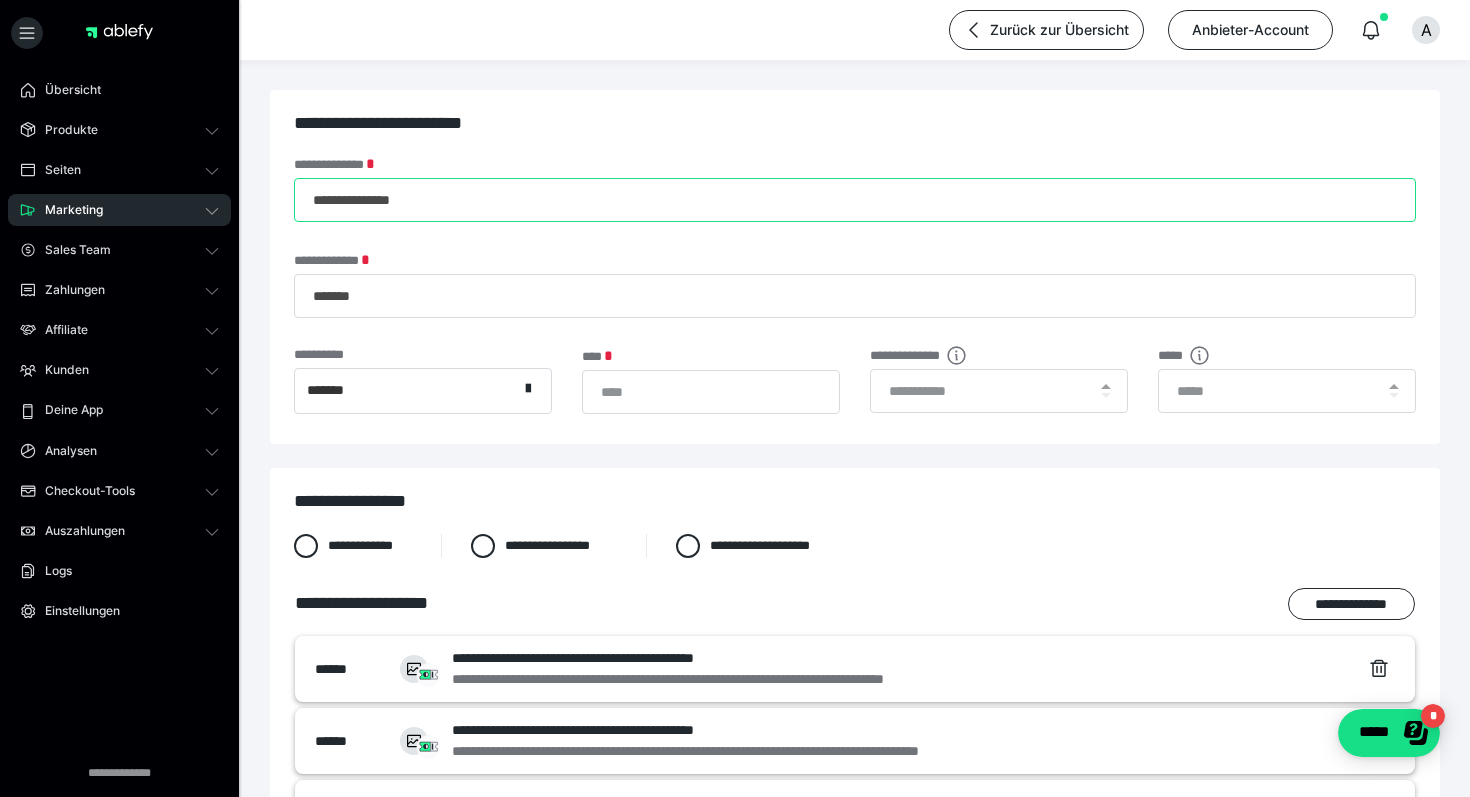 click on "**********" at bounding box center (855, 200) 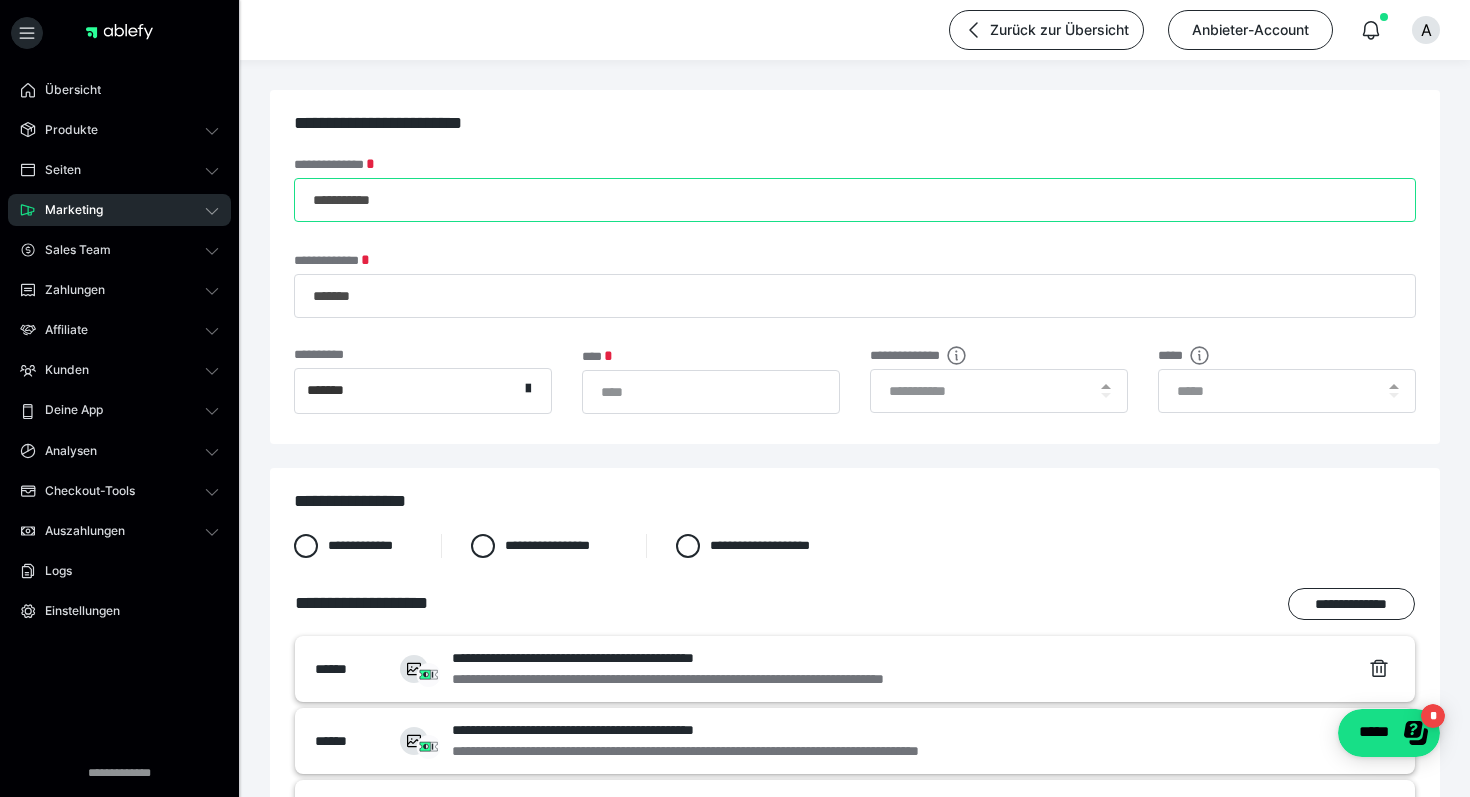 type on "**********" 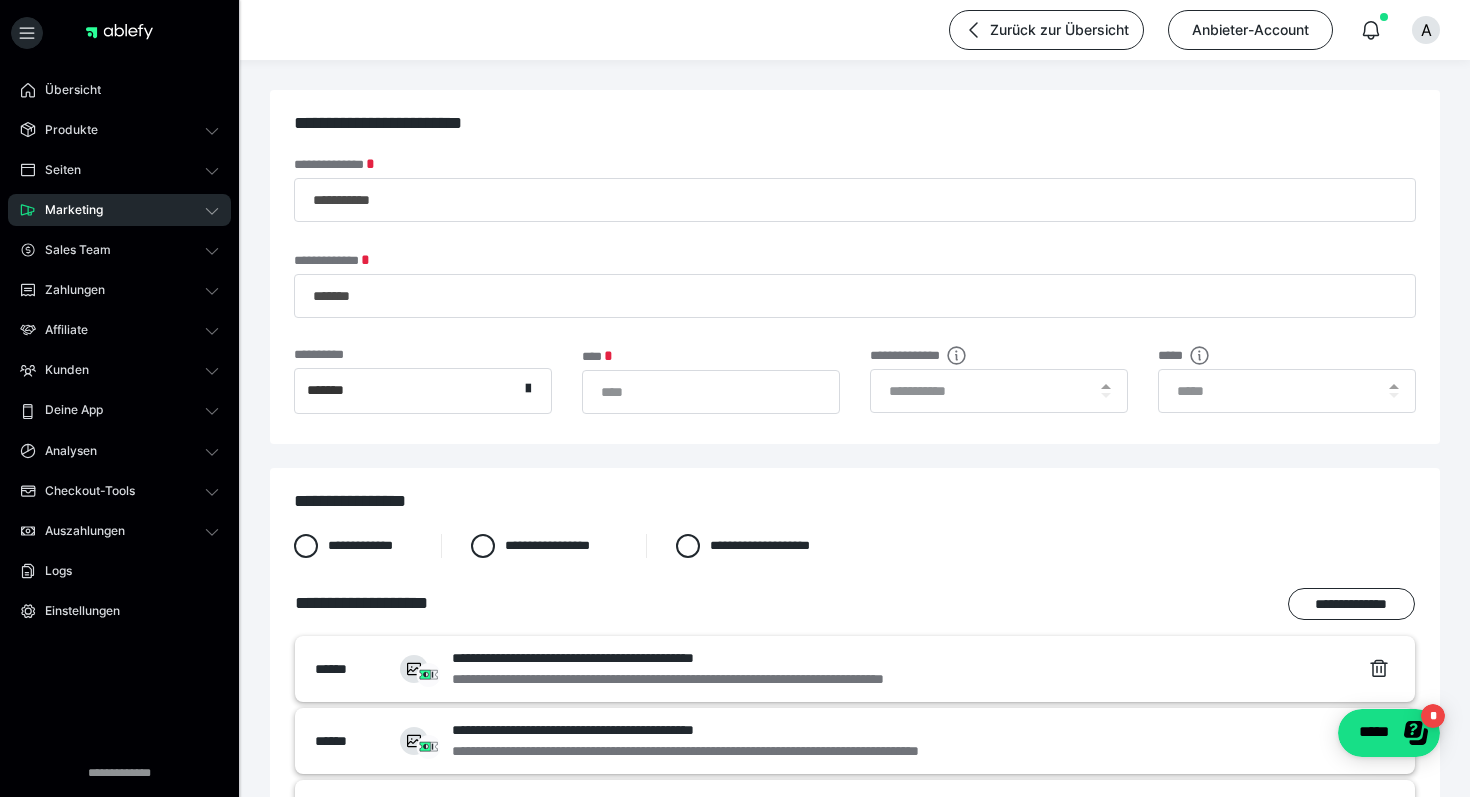 click on "**********" at bounding box center (855, 267) 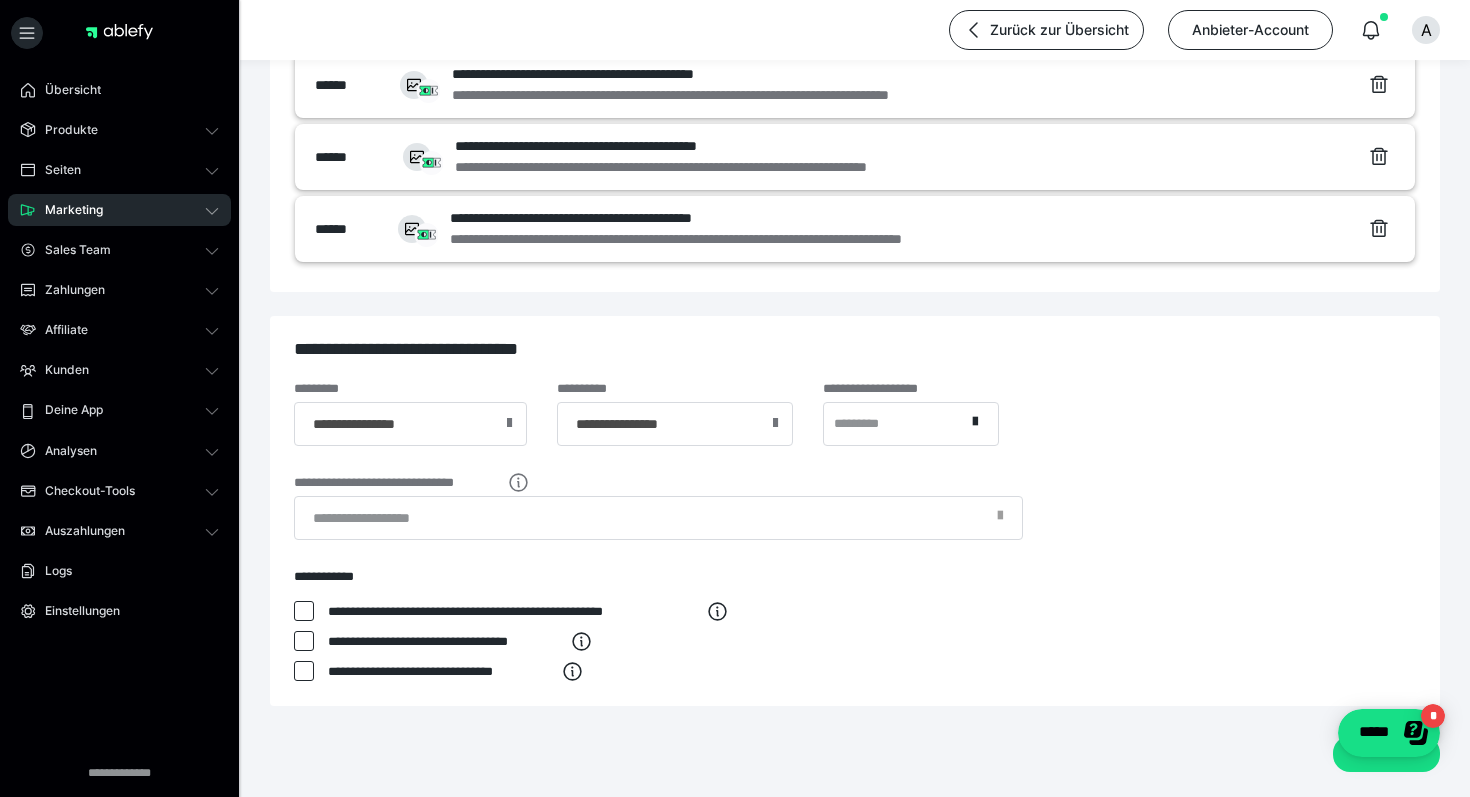 scroll, scrollTop: 856, scrollLeft: 0, axis: vertical 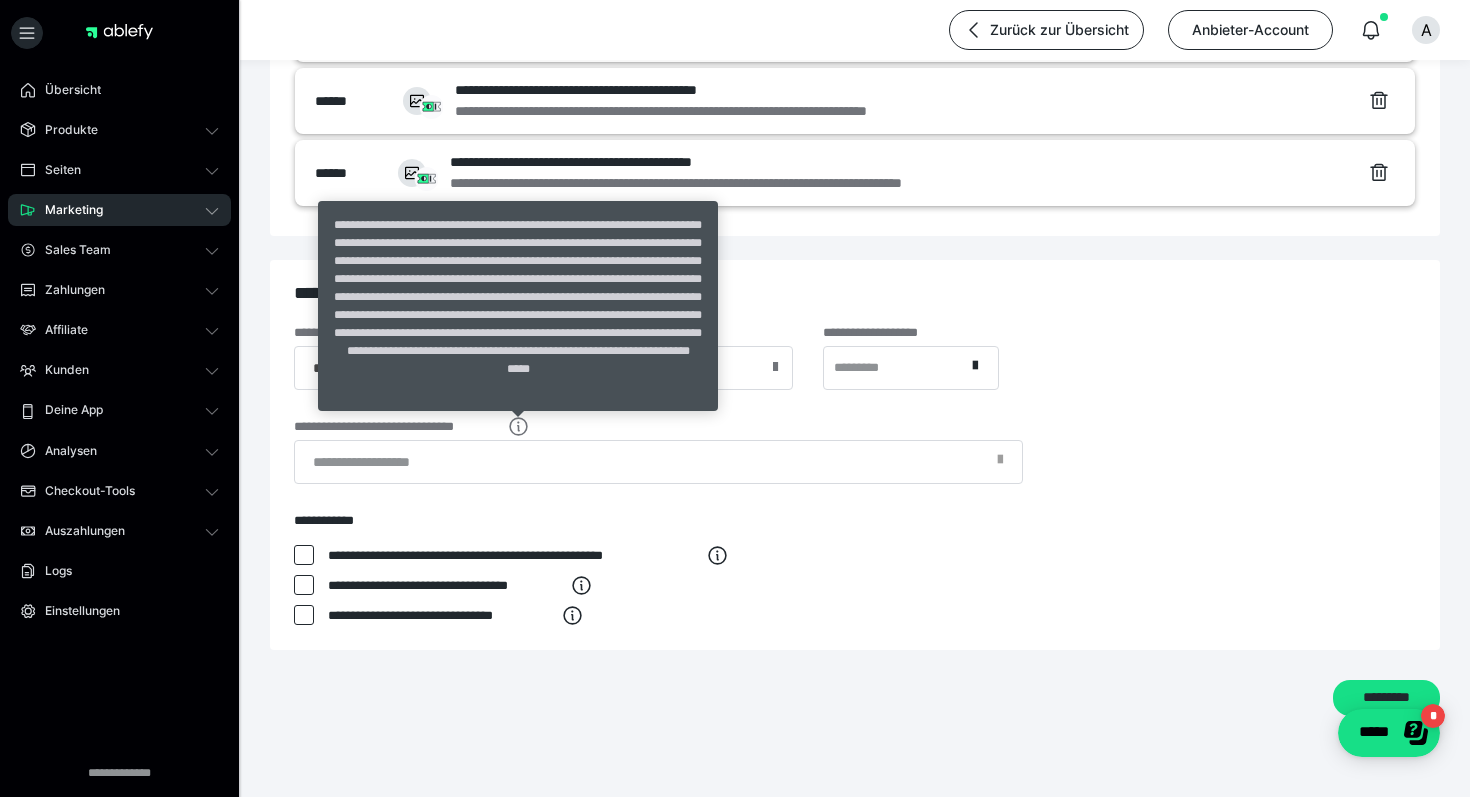 click on "**********" at bounding box center (518, 306) 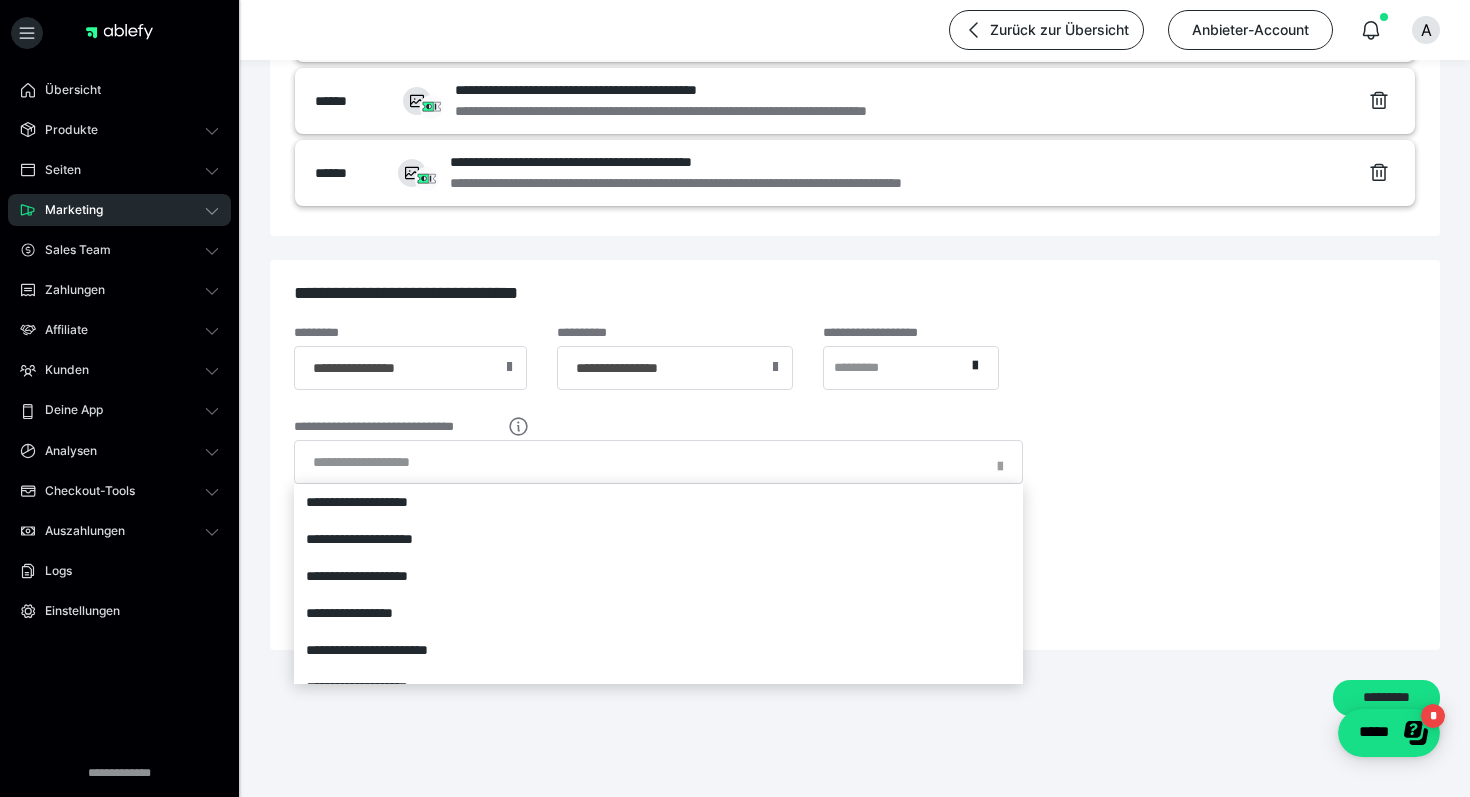 click at bounding box center (735, 398) 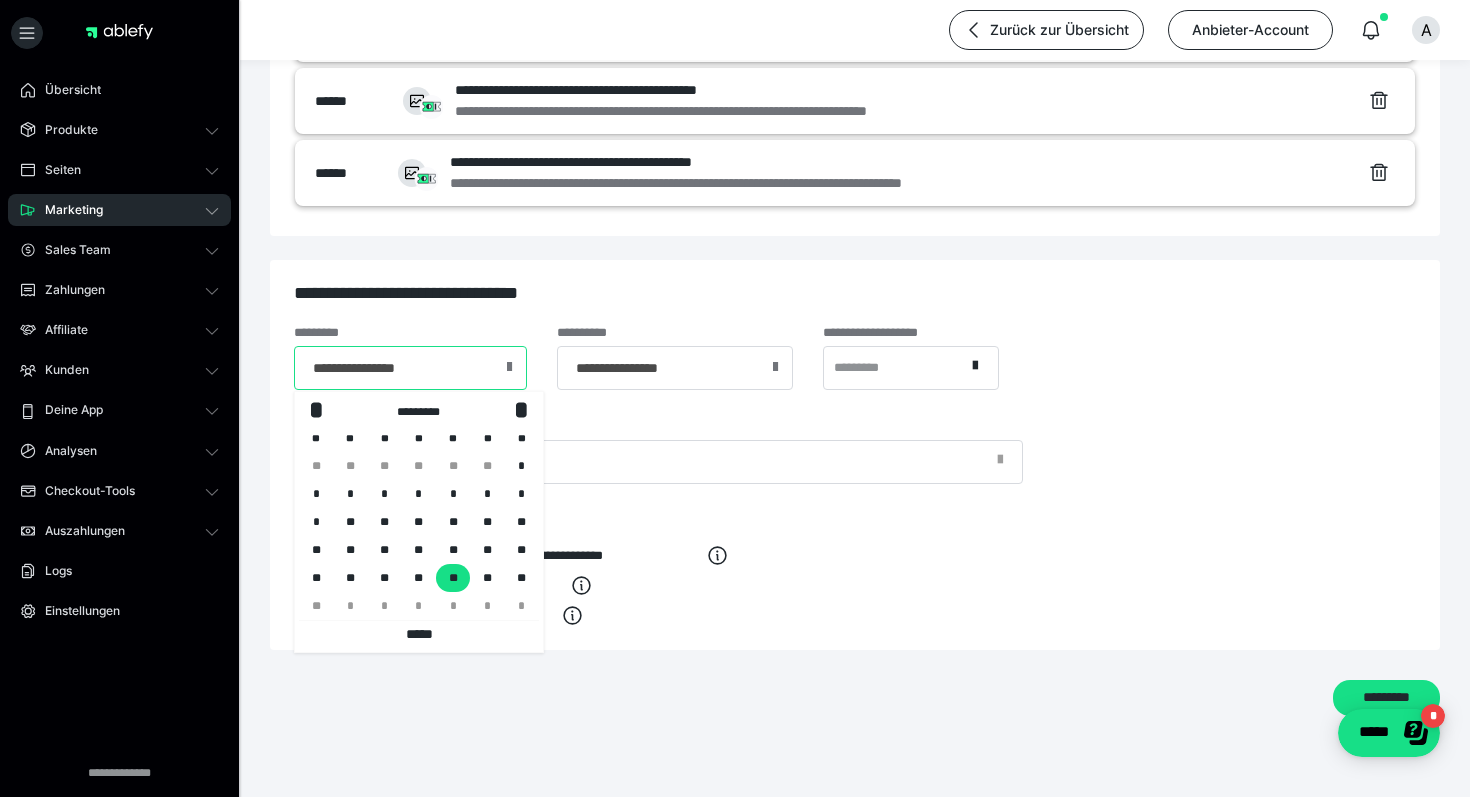 click on "**********" at bounding box center [410, 368] 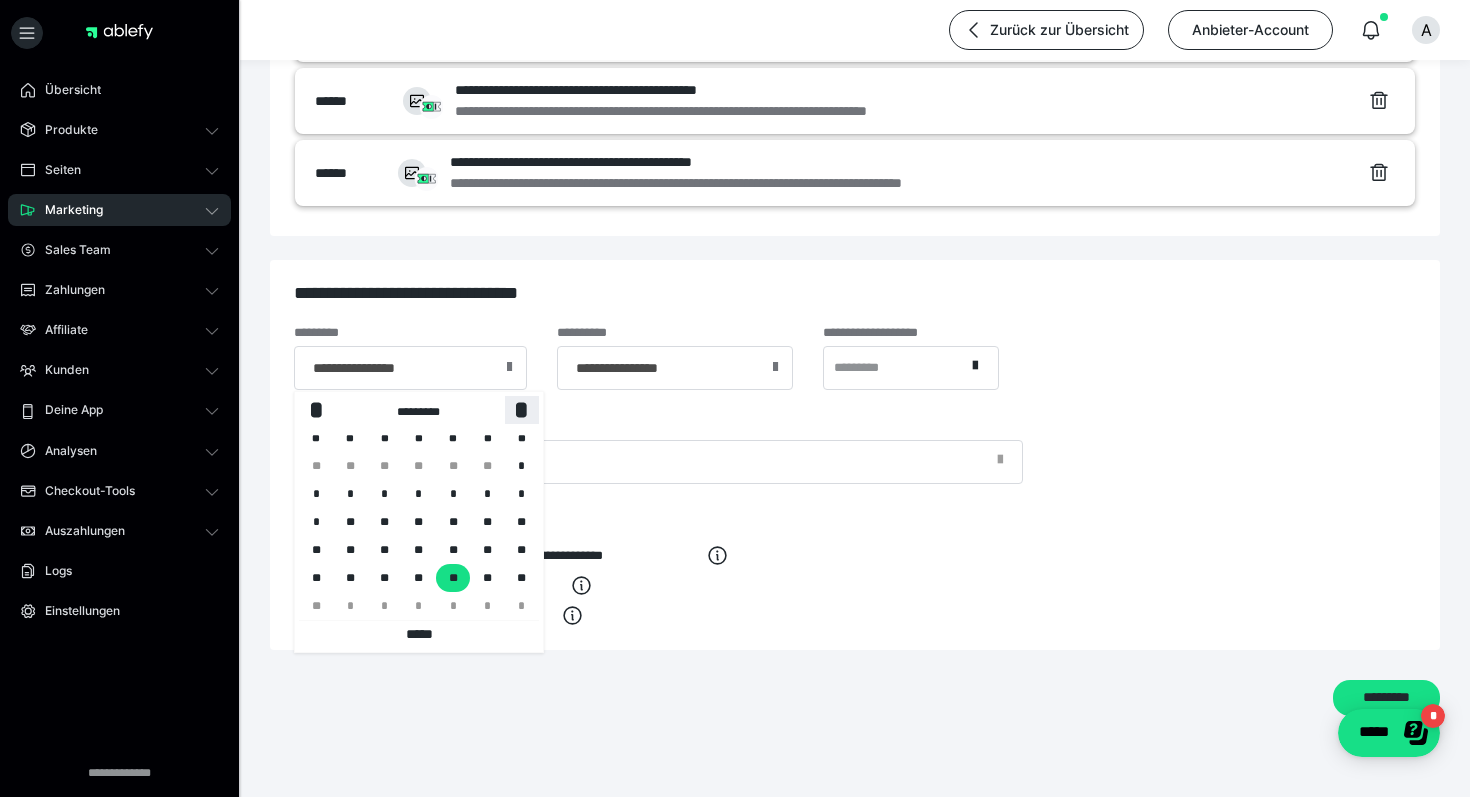 click on "*" at bounding box center (522, 409) 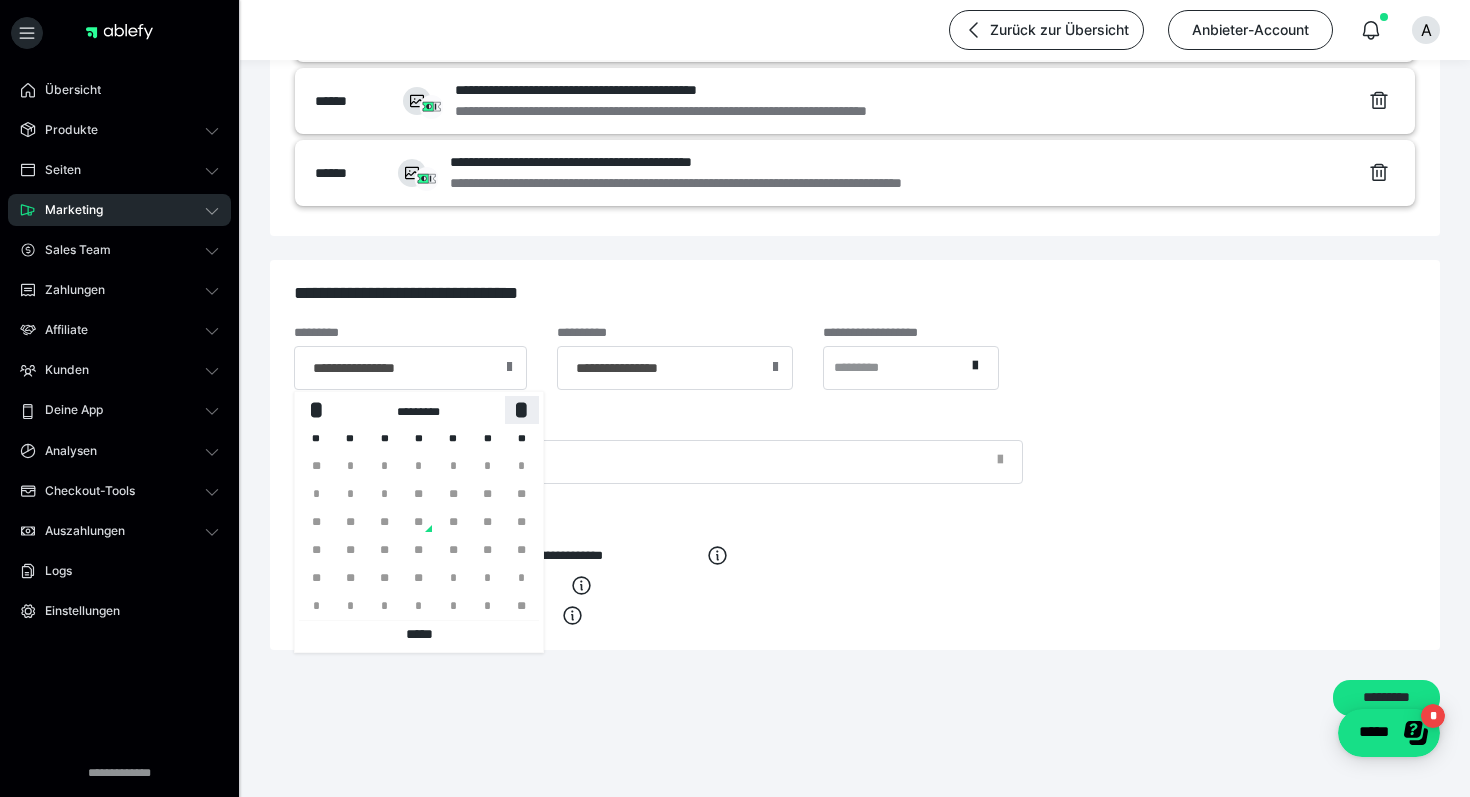 click on "*" at bounding box center (522, 409) 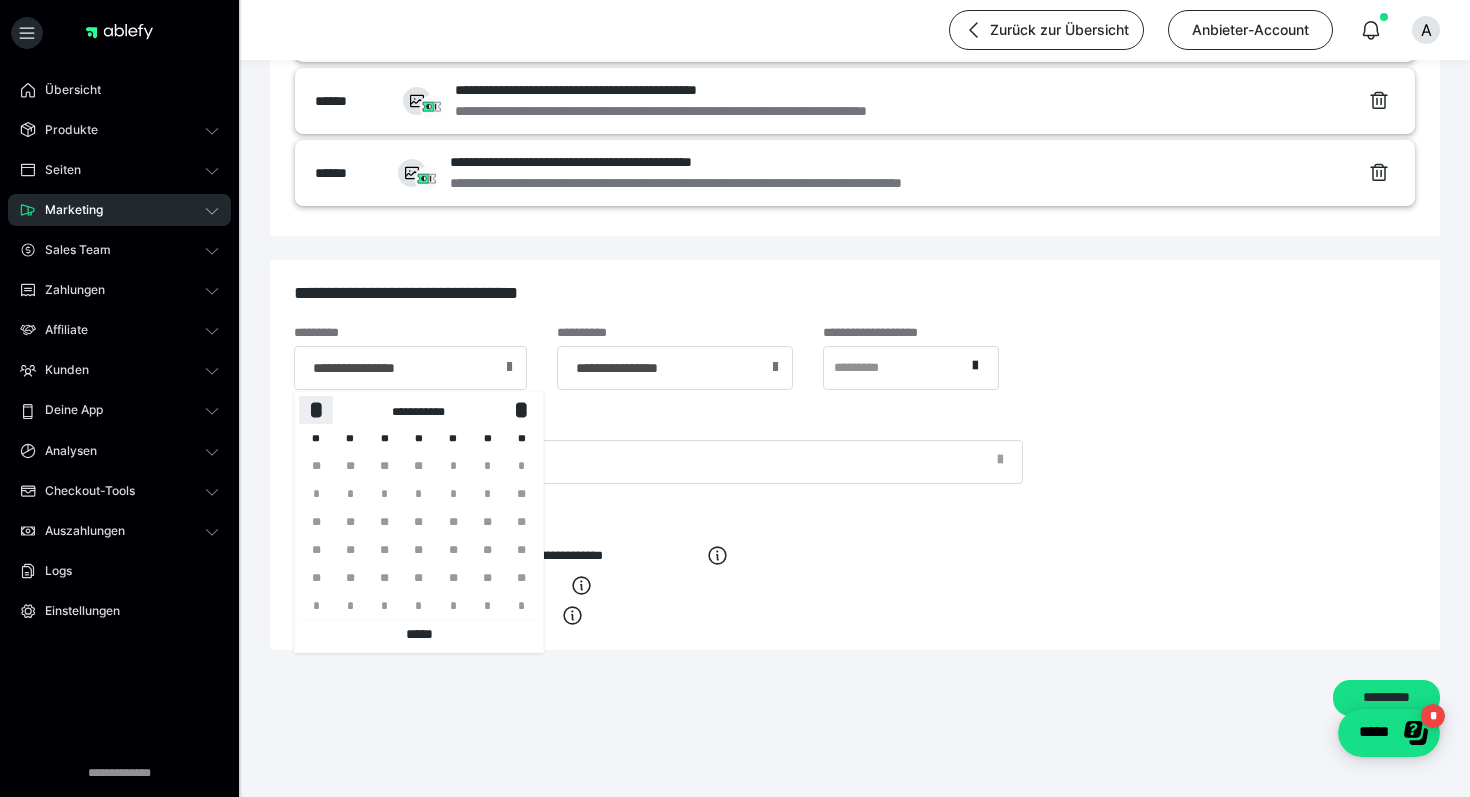 click on "*" at bounding box center (316, 409) 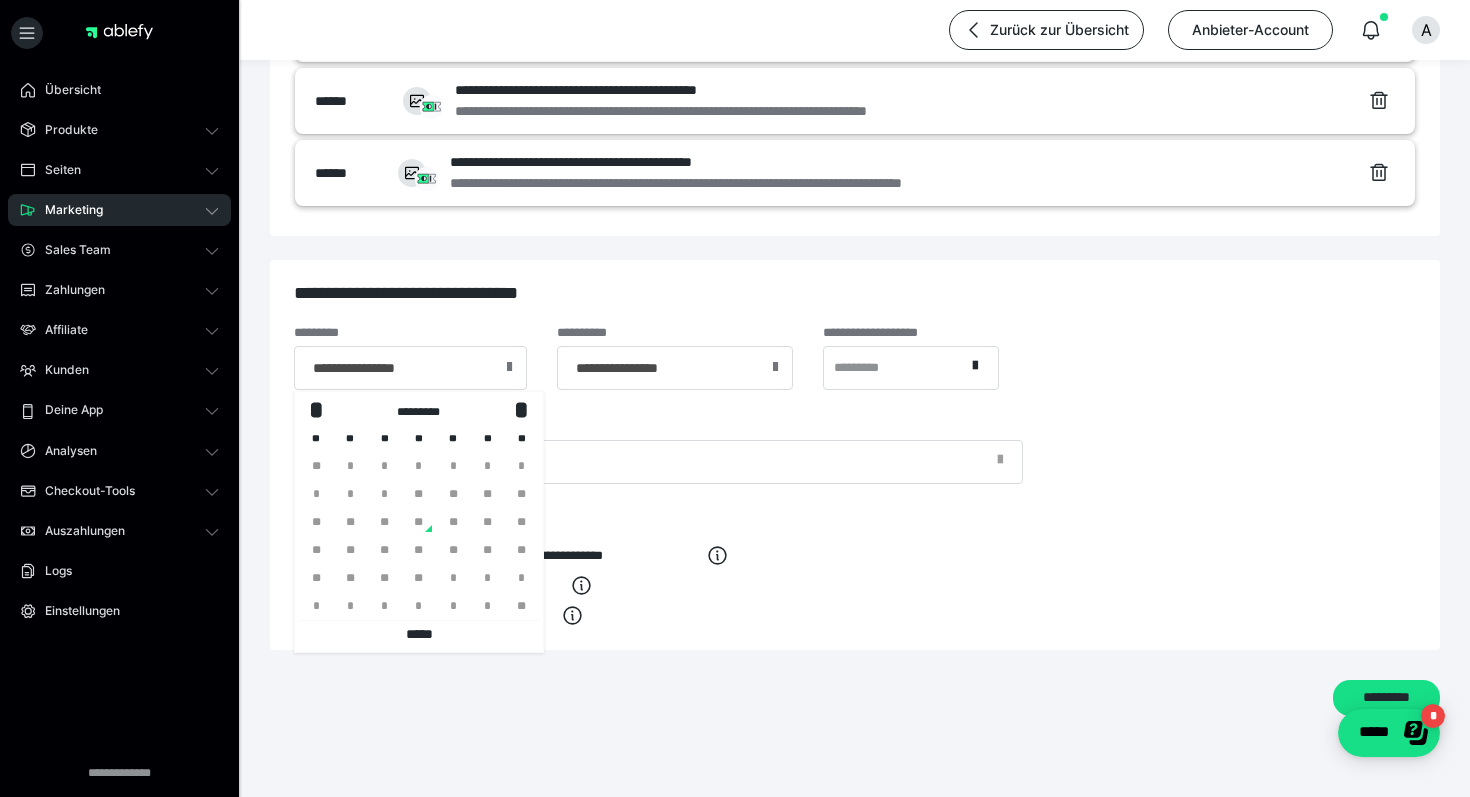click on "**" at bounding box center (522, 522) 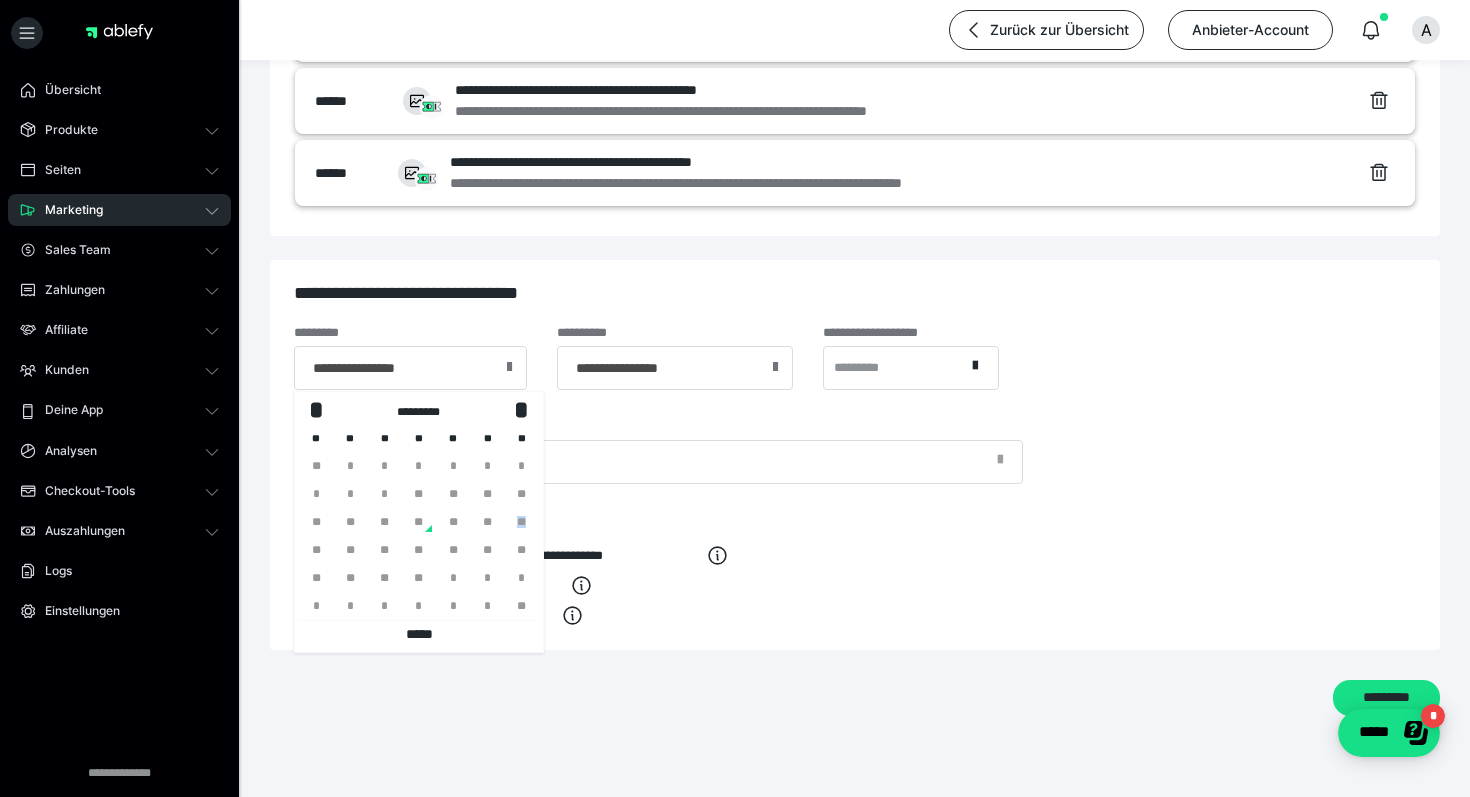 click on "**" at bounding box center [522, 522] 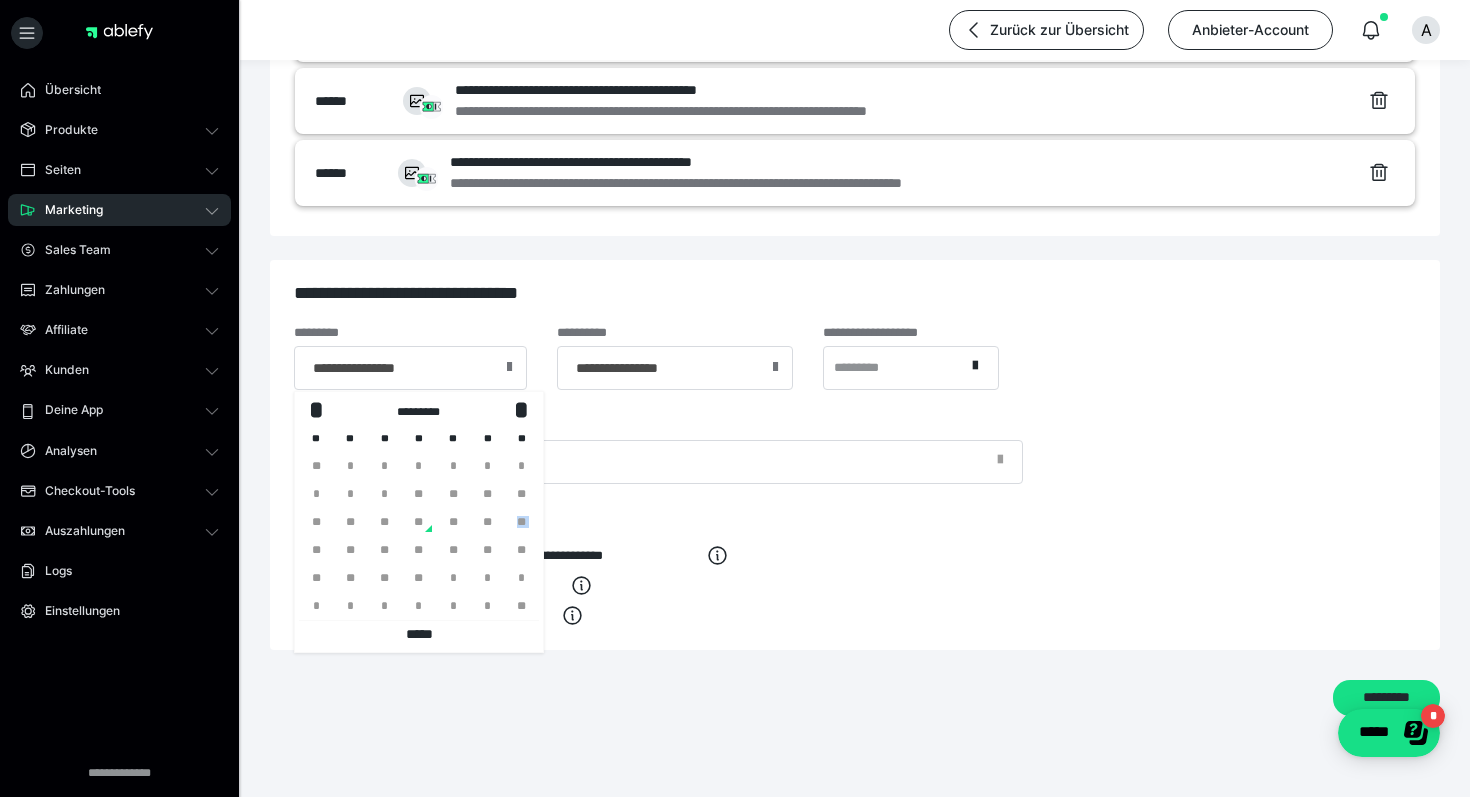 click on "**" at bounding box center [522, 522] 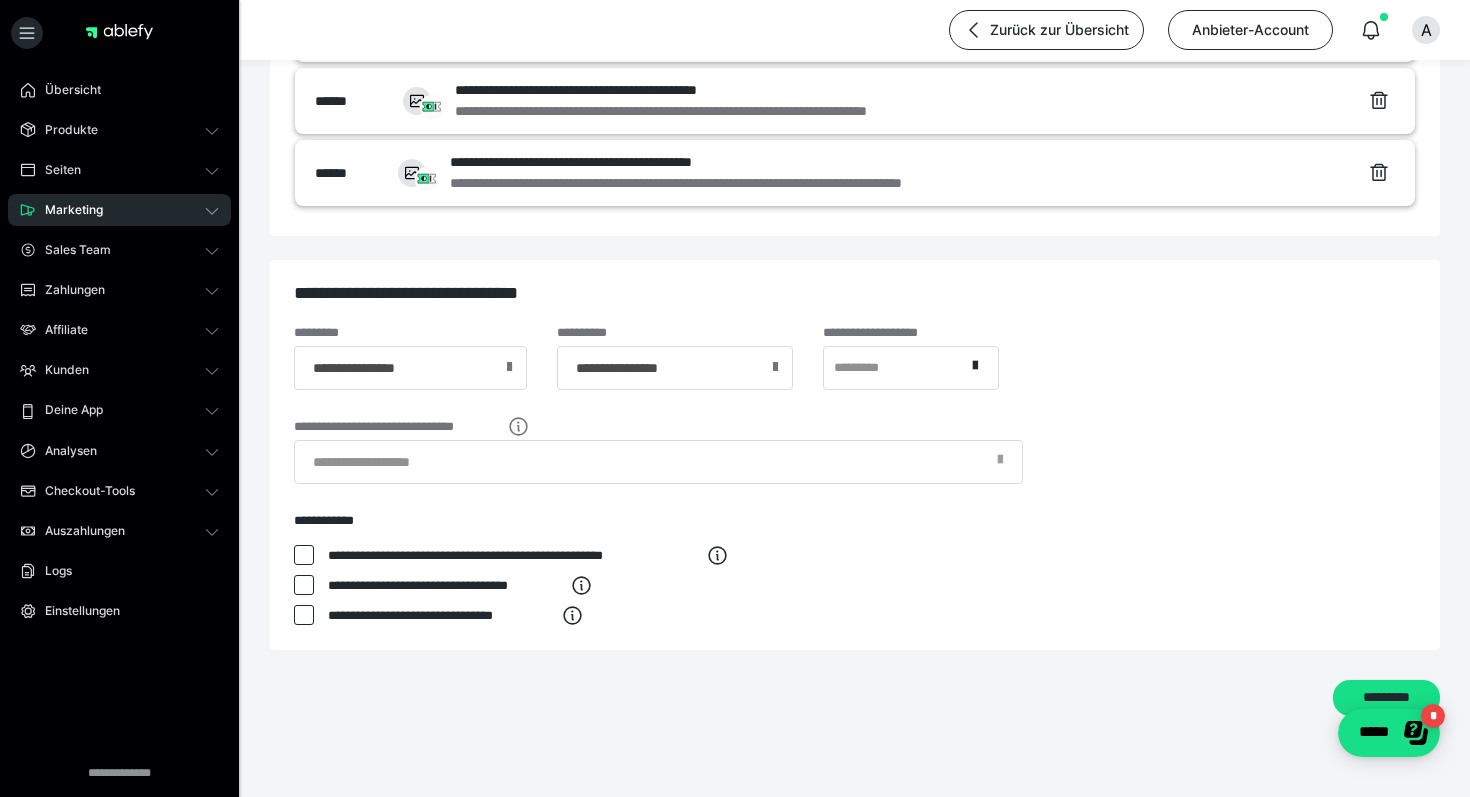 click on "**********" at bounding box center [855, 373] 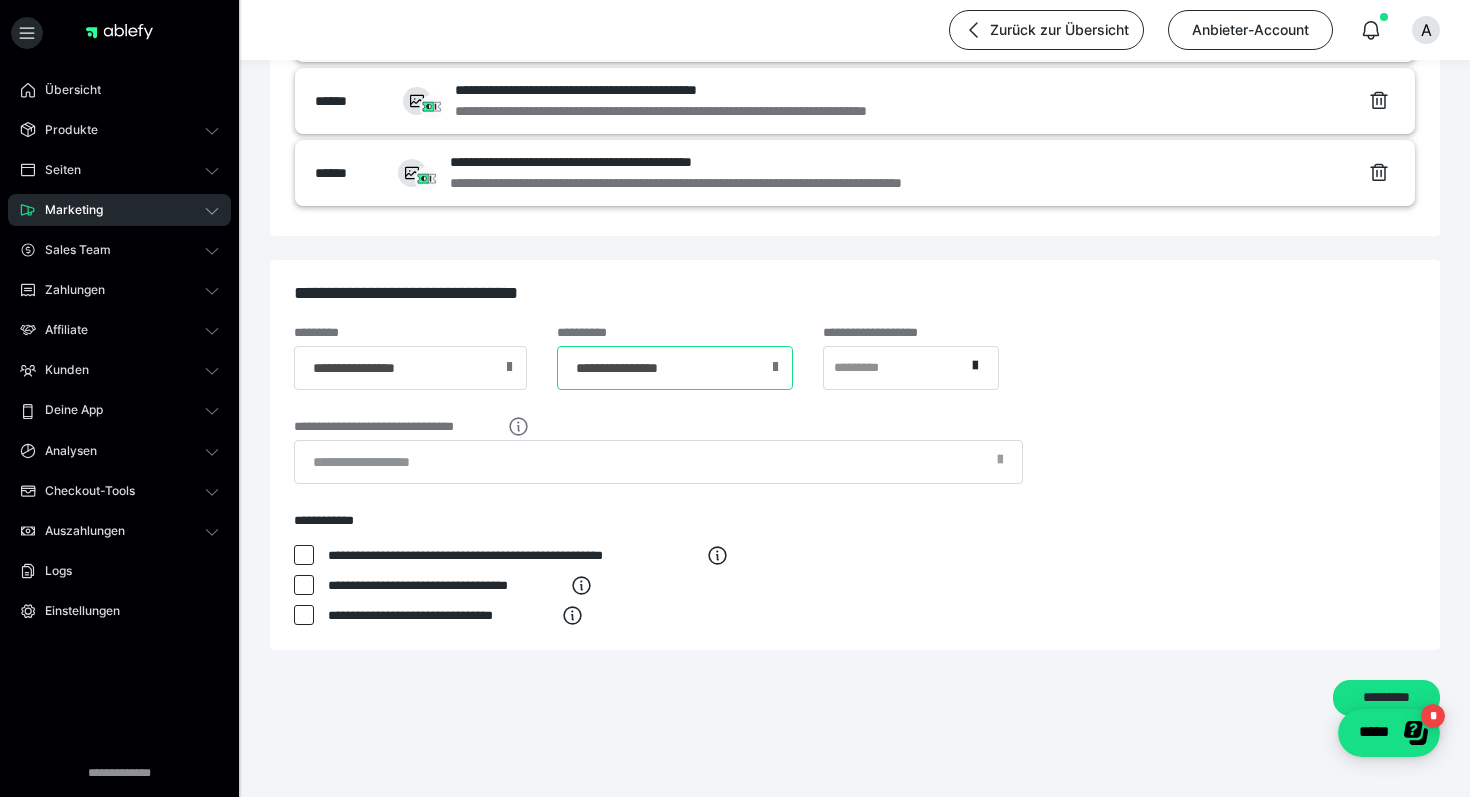 click on "**********" at bounding box center [675, 368] 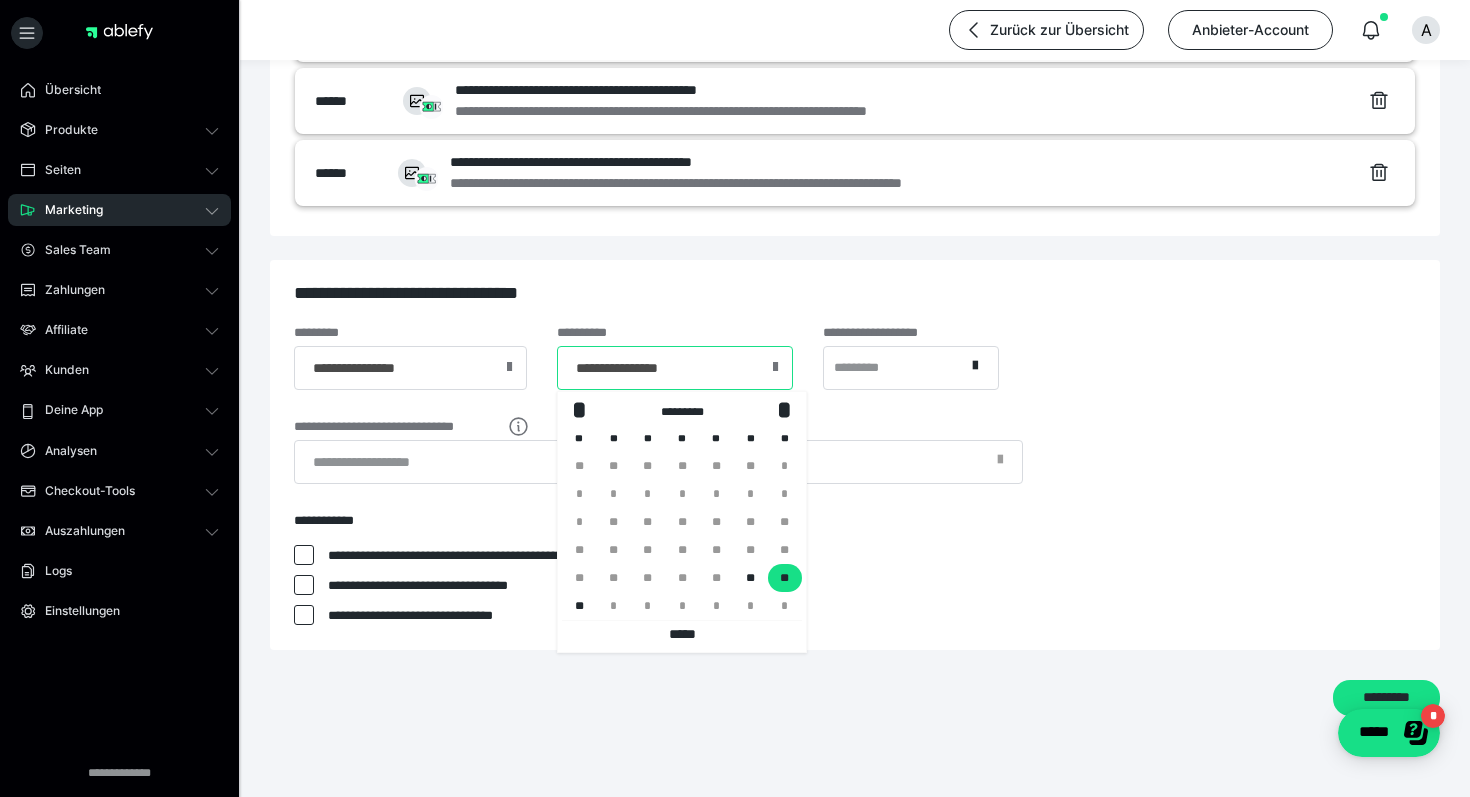 click on "**********" at bounding box center (675, 368) 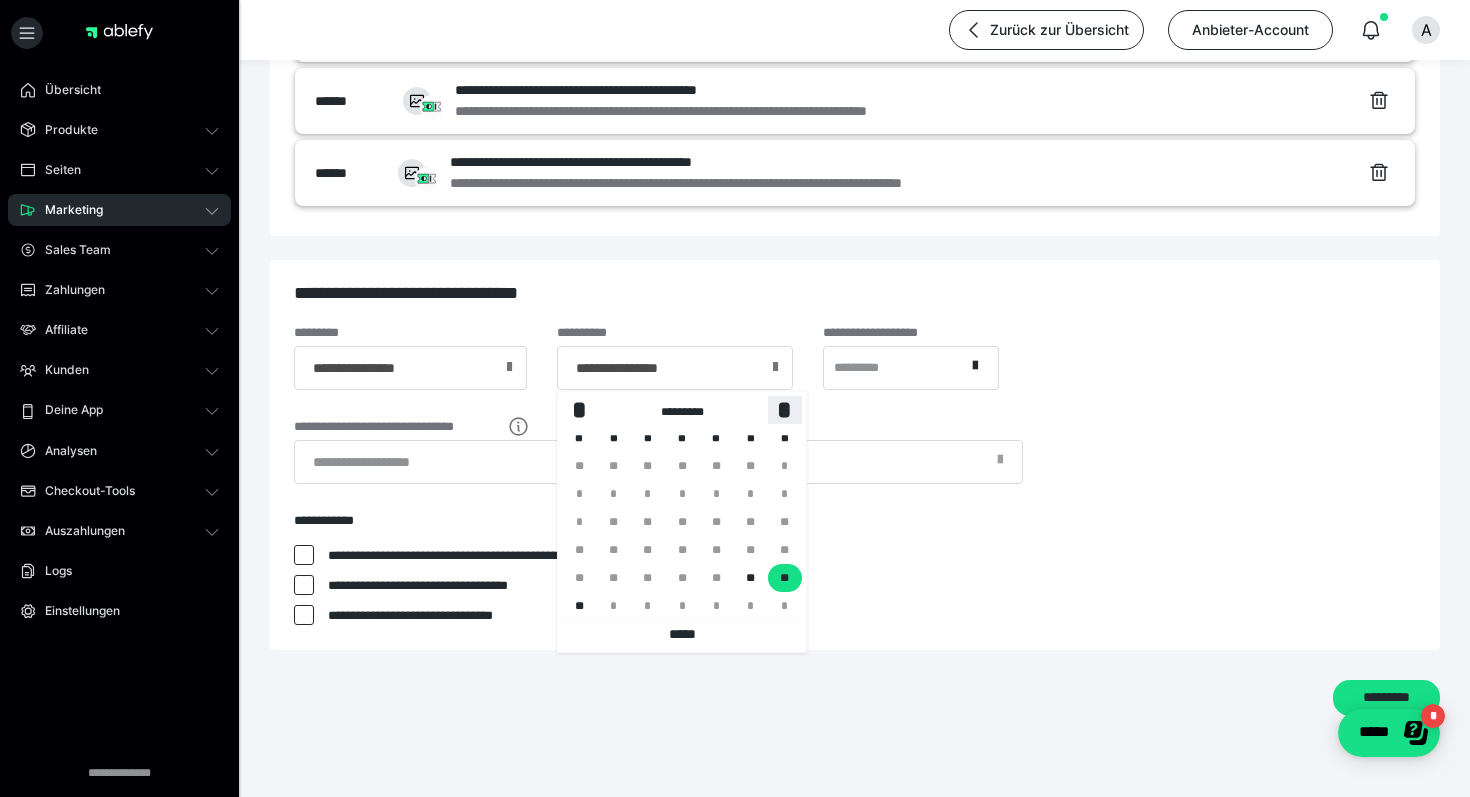 click on "*" at bounding box center [785, 409] 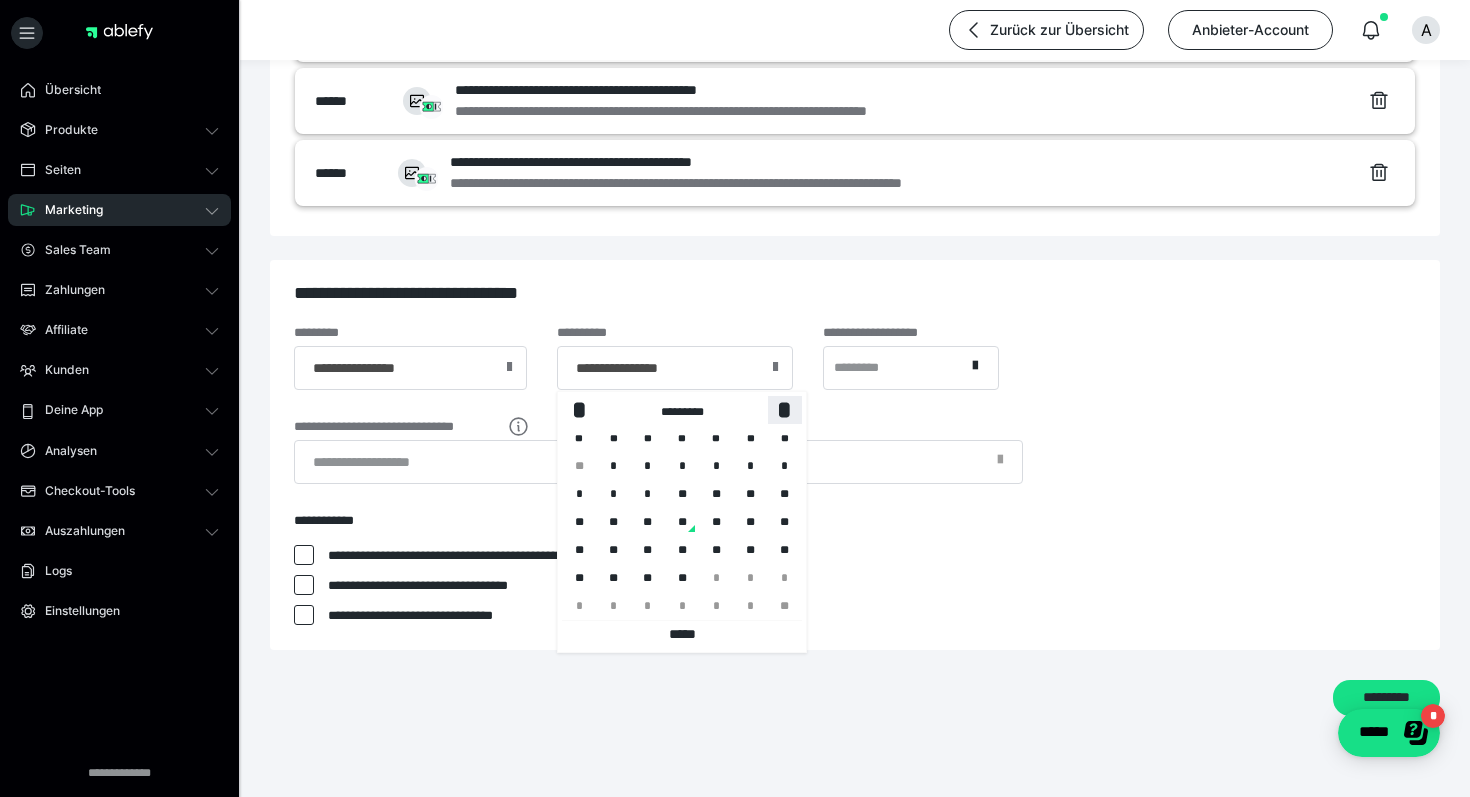 click on "*" at bounding box center (785, 409) 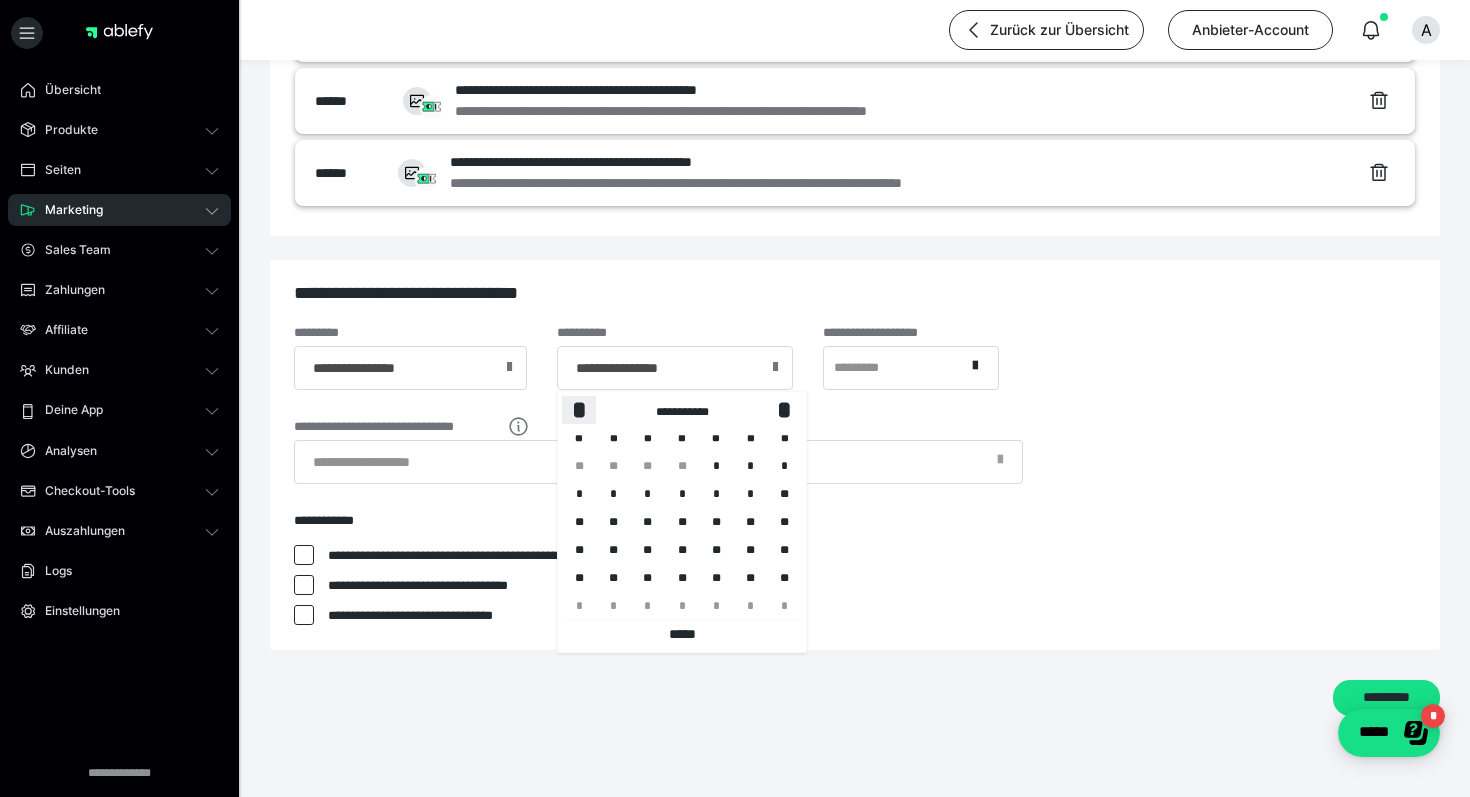 click on "*" at bounding box center (579, 409) 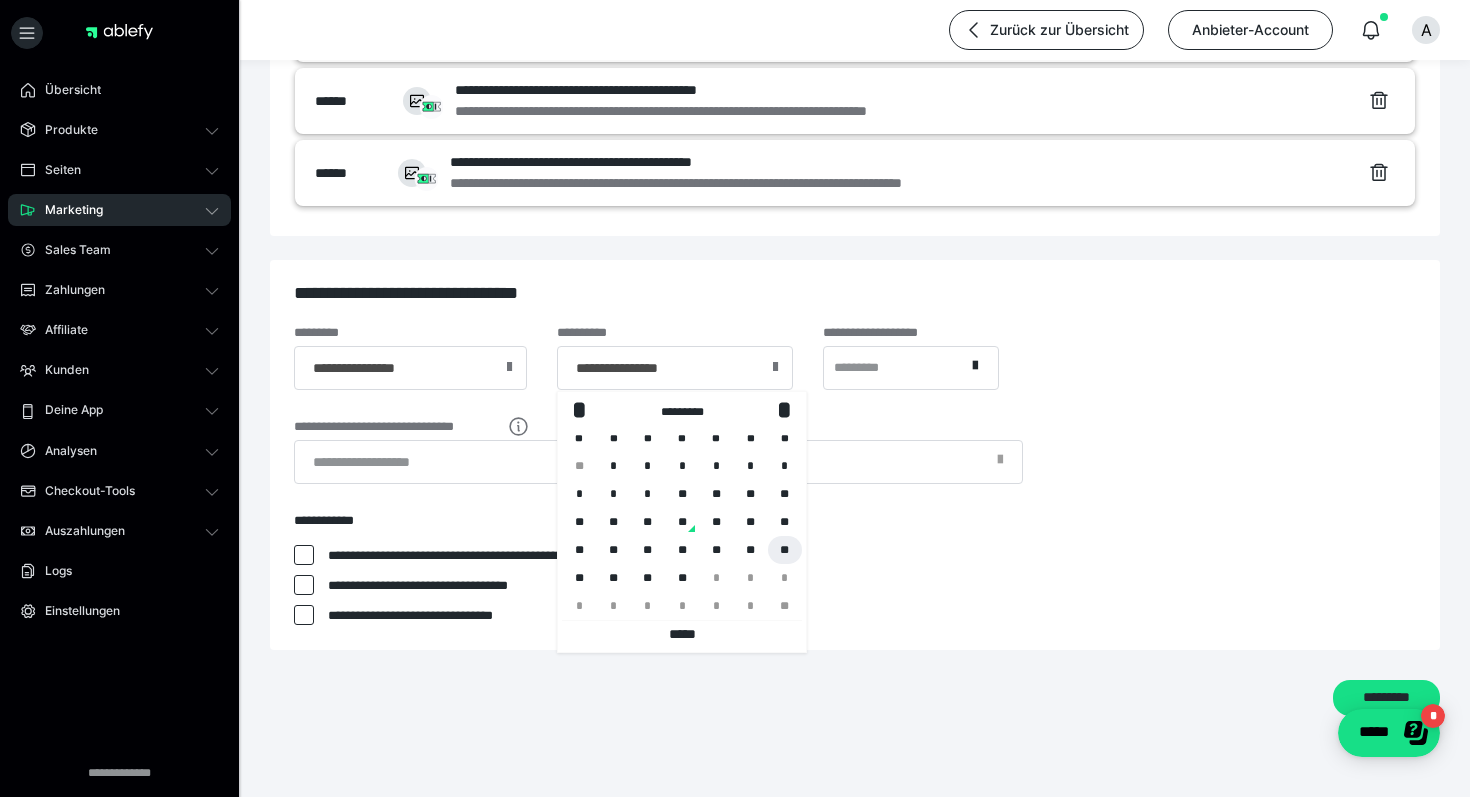 click on "**" at bounding box center (785, 550) 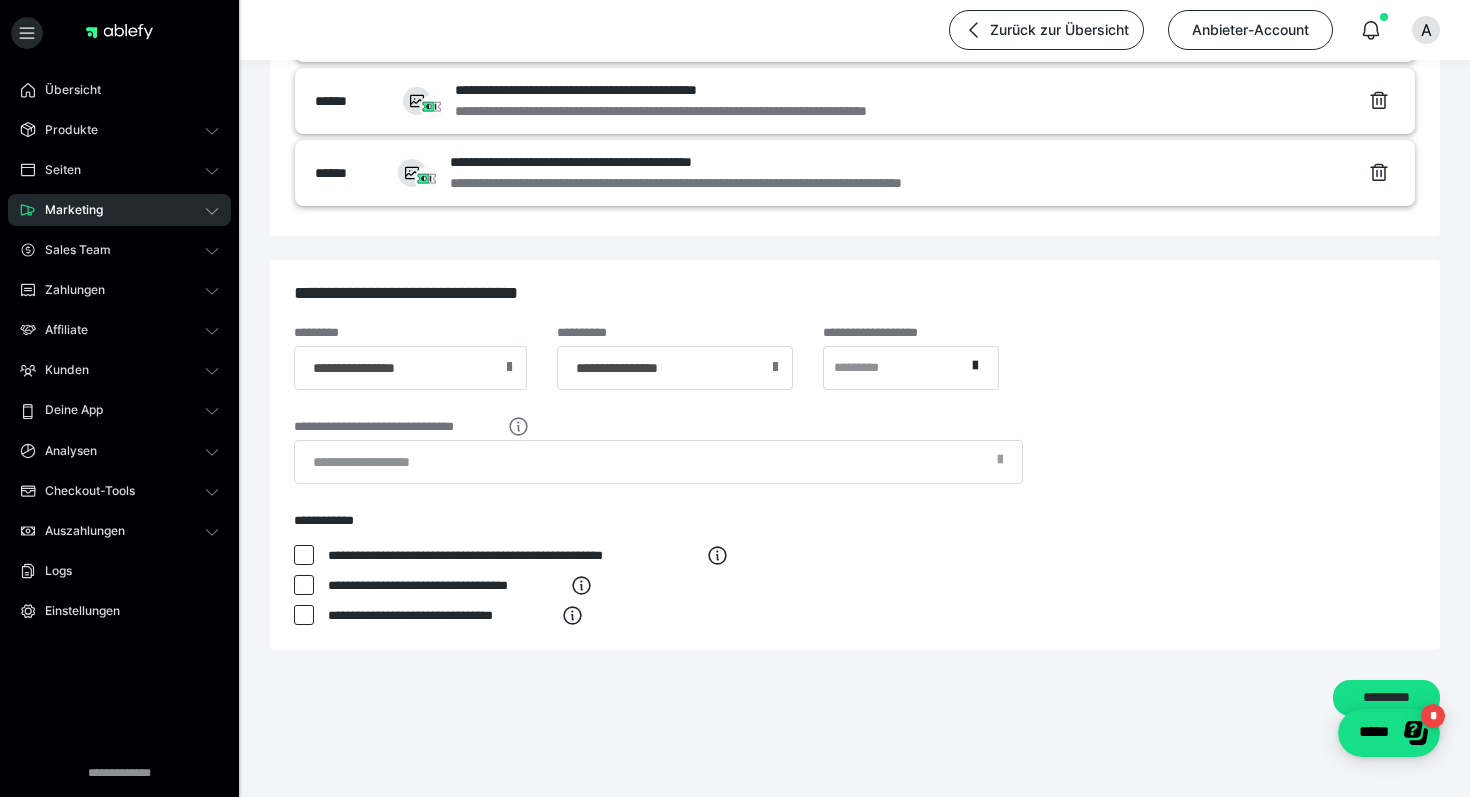 click at bounding box center (509, 367) 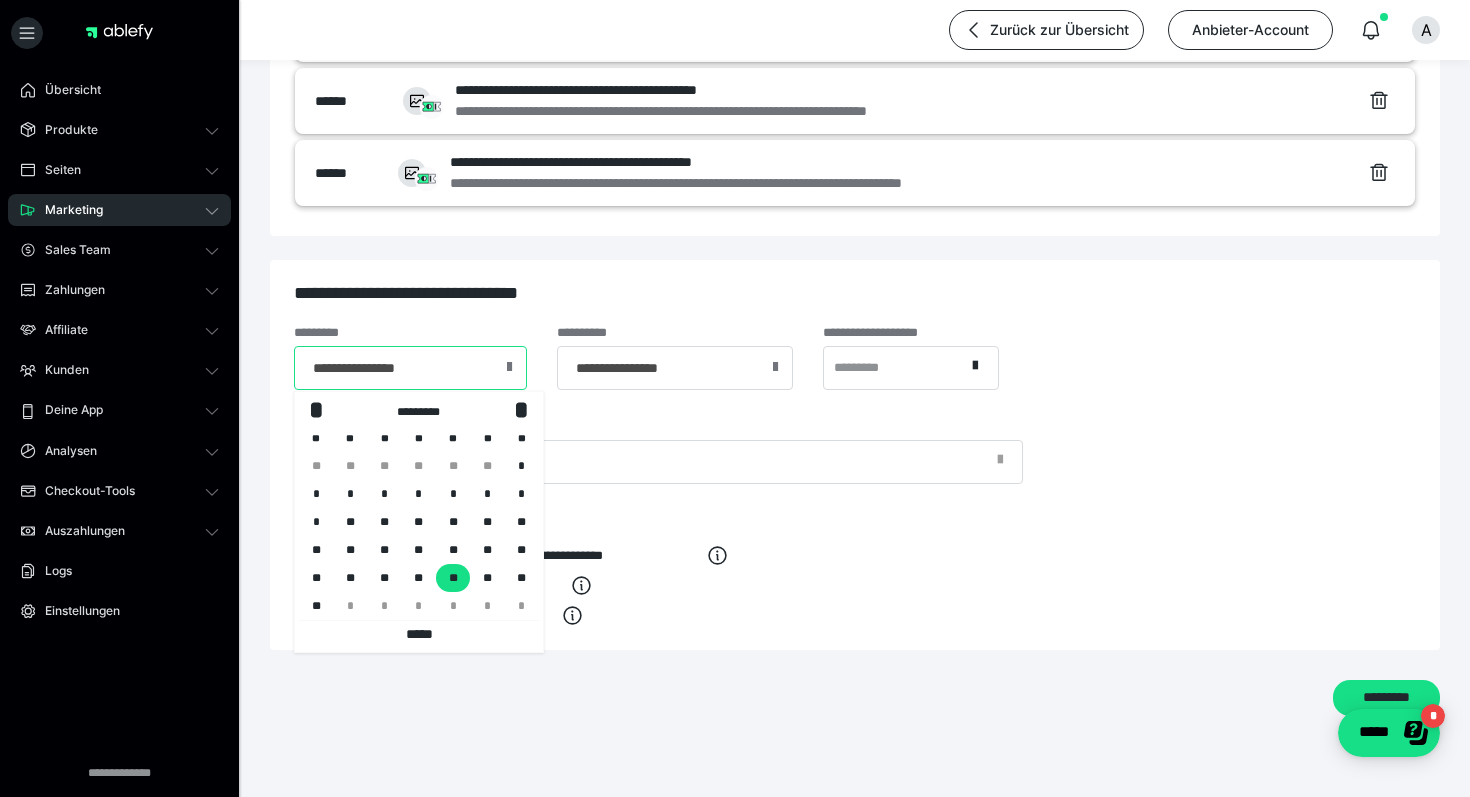 click on "**********" at bounding box center (410, 368) 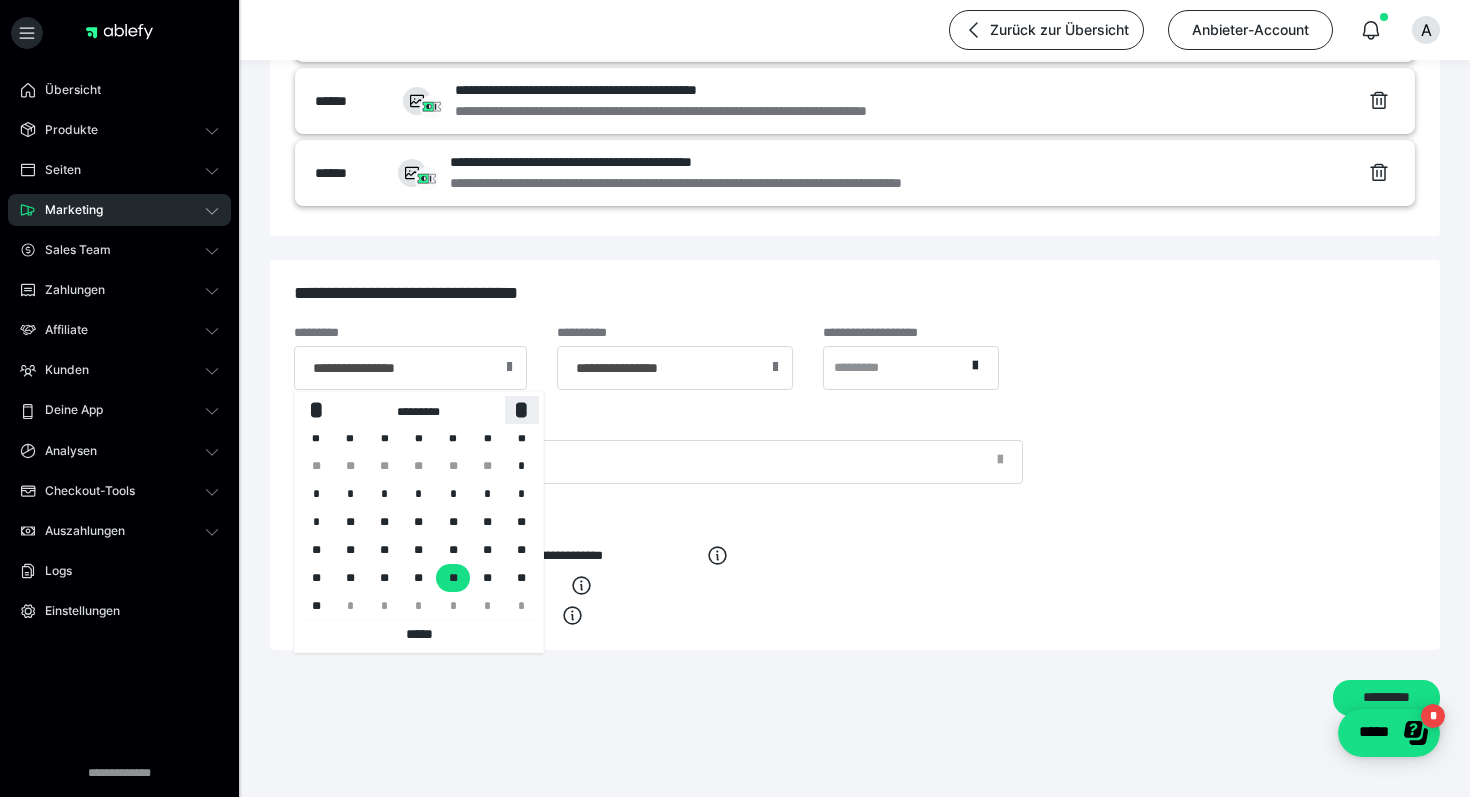 click on "*" at bounding box center [522, 409] 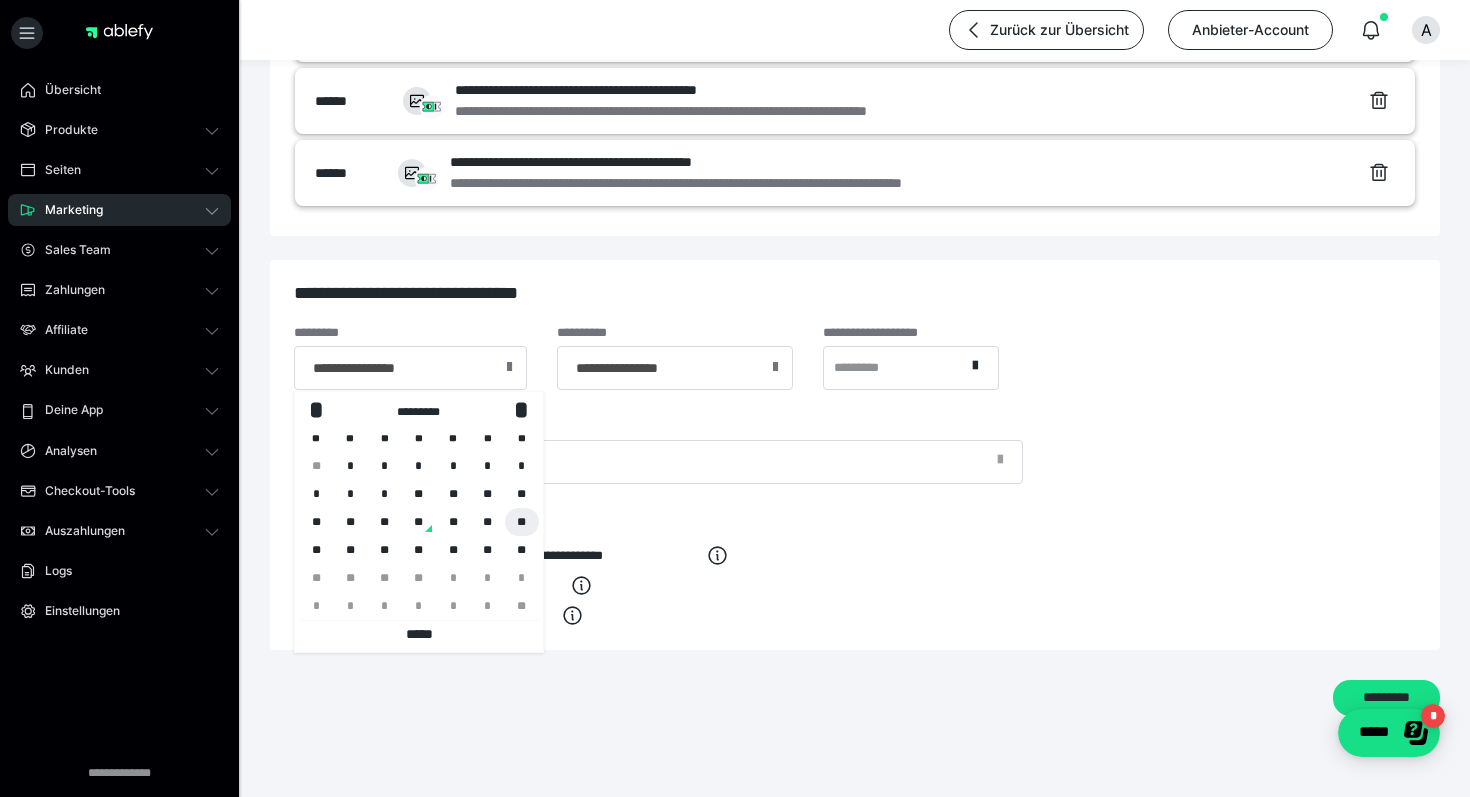 click on "**" at bounding box center (522, 522) 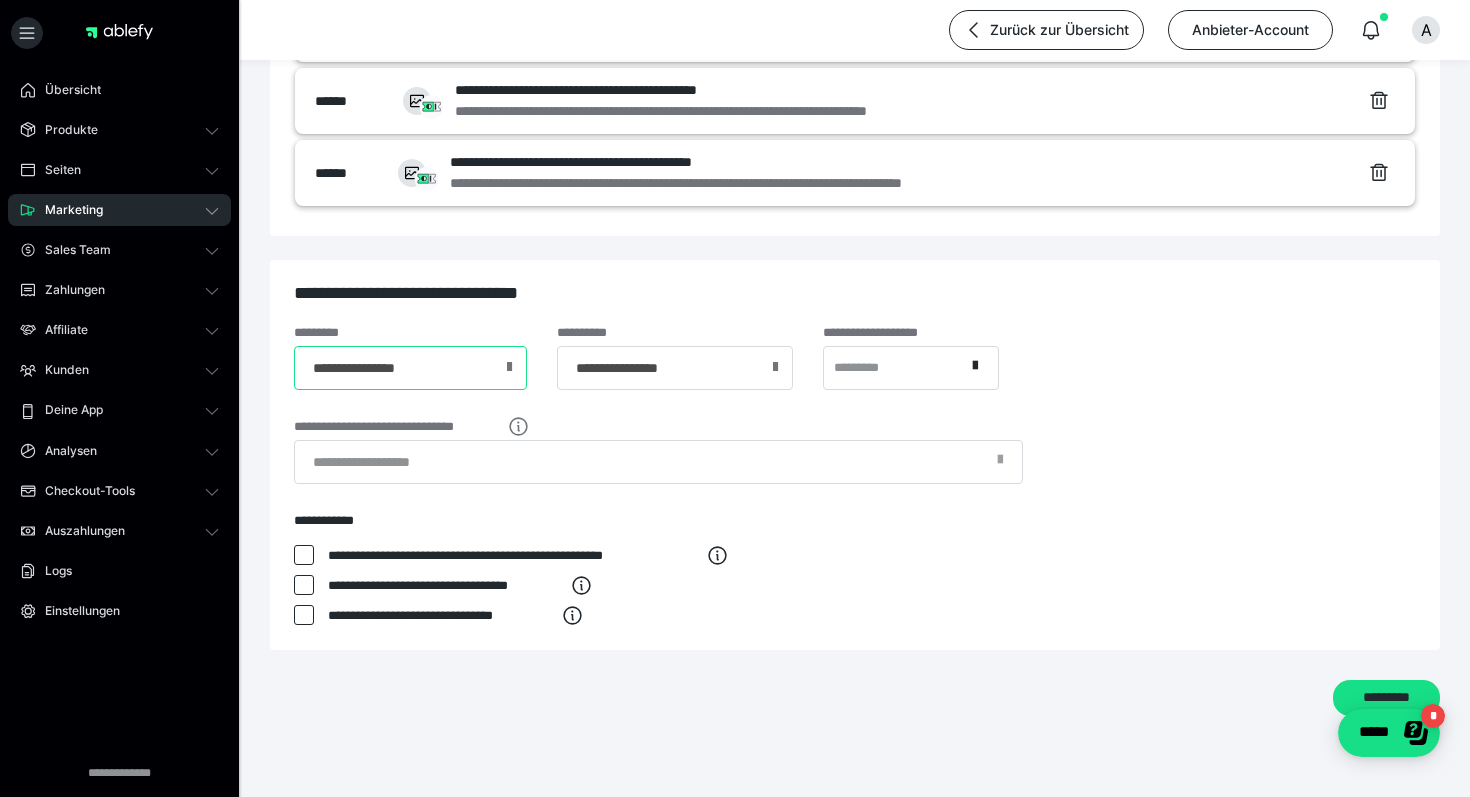 click on "**********" at bounding box center (410, 368) 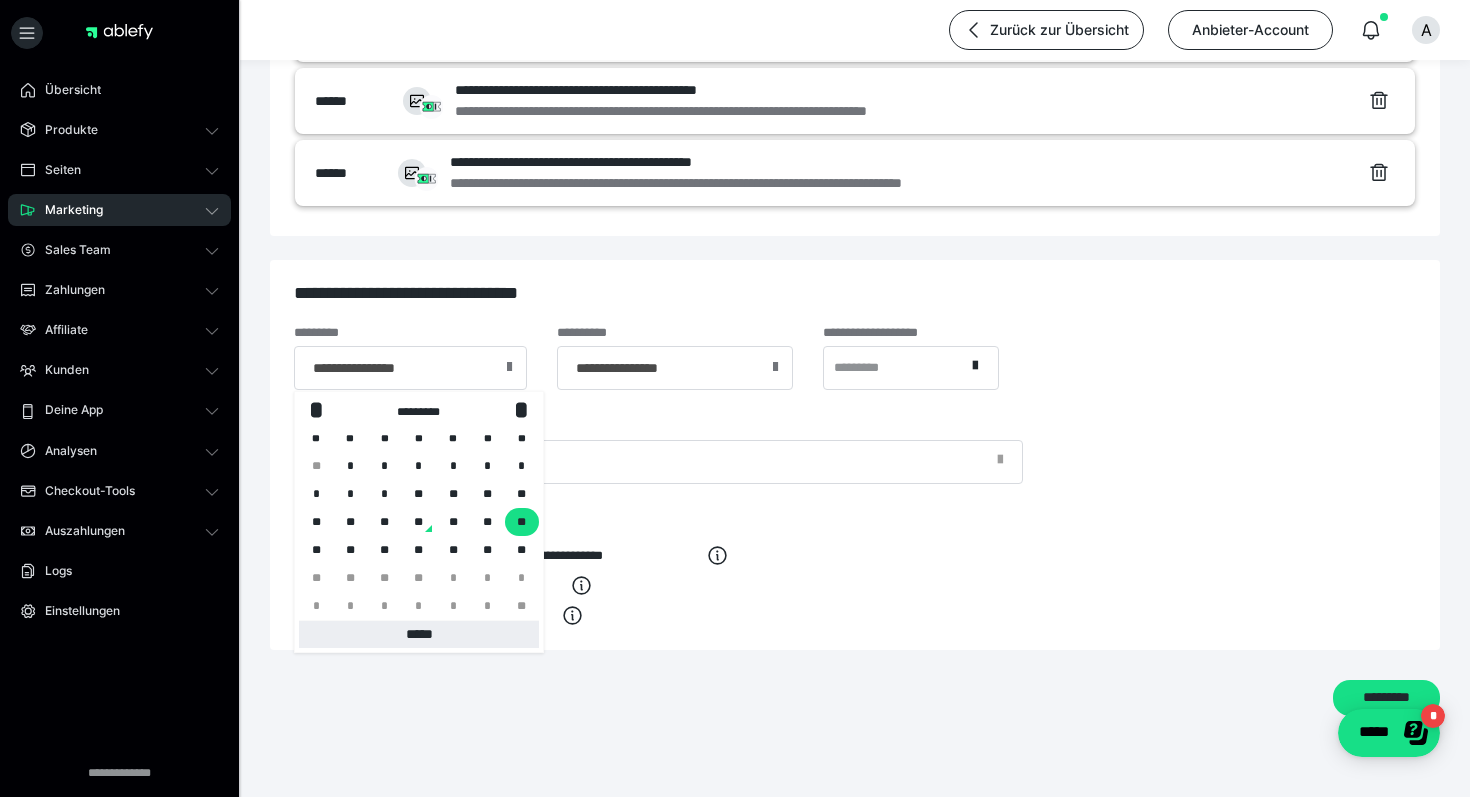 click on "*****" at bounding box center (419, 634) 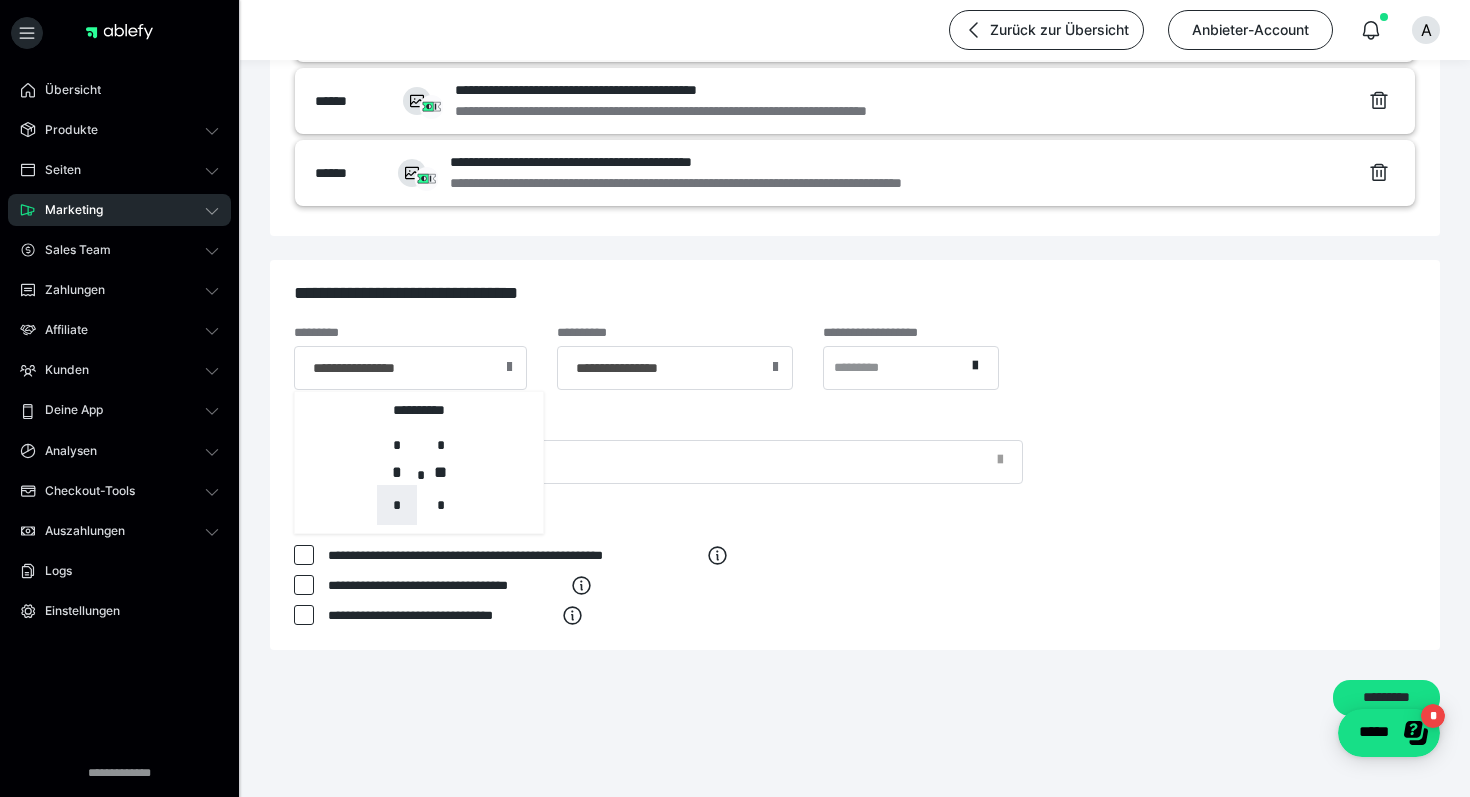 click on "*" at bounding box center (397, 505) 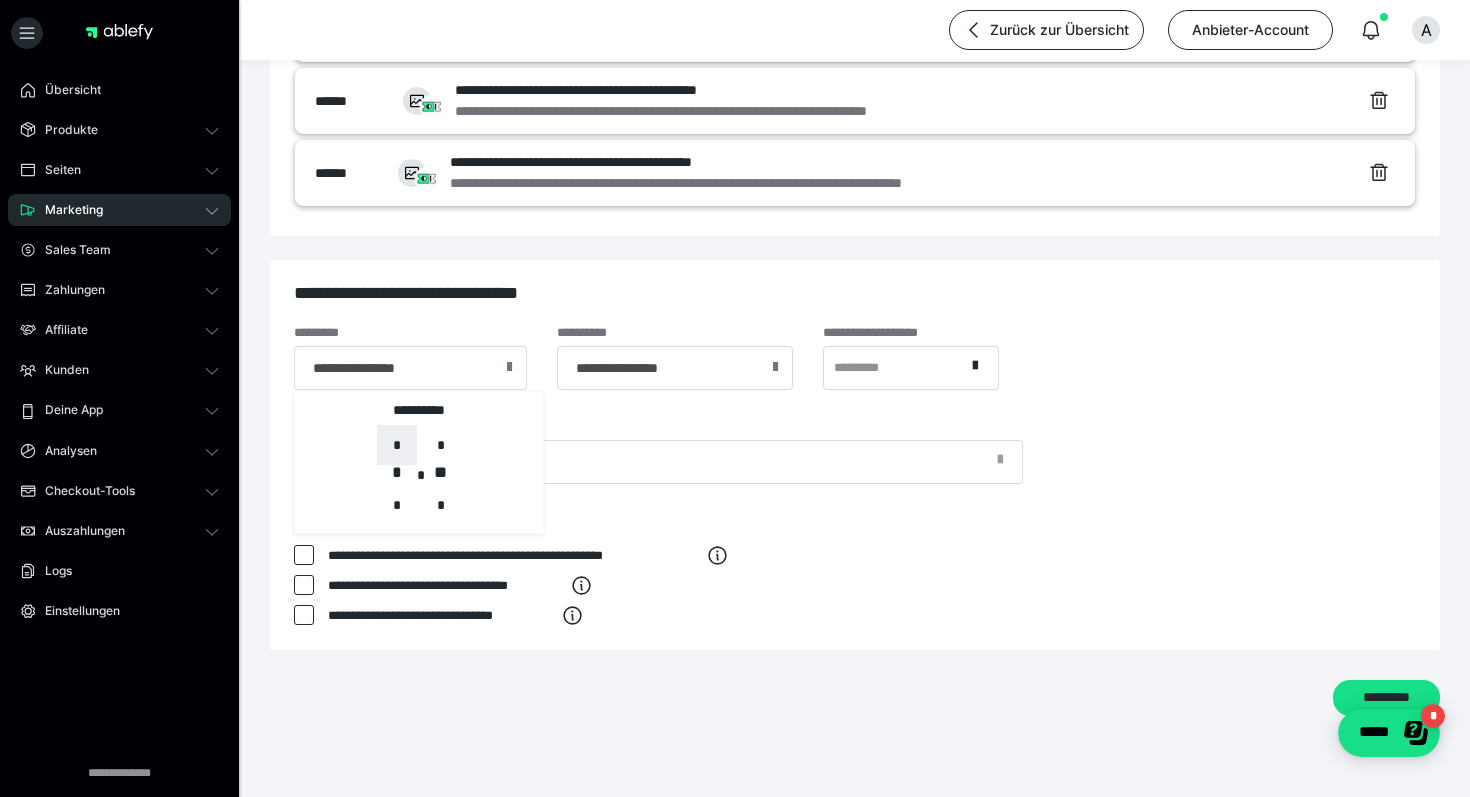 click on "*" at bounding box center (397, 445) 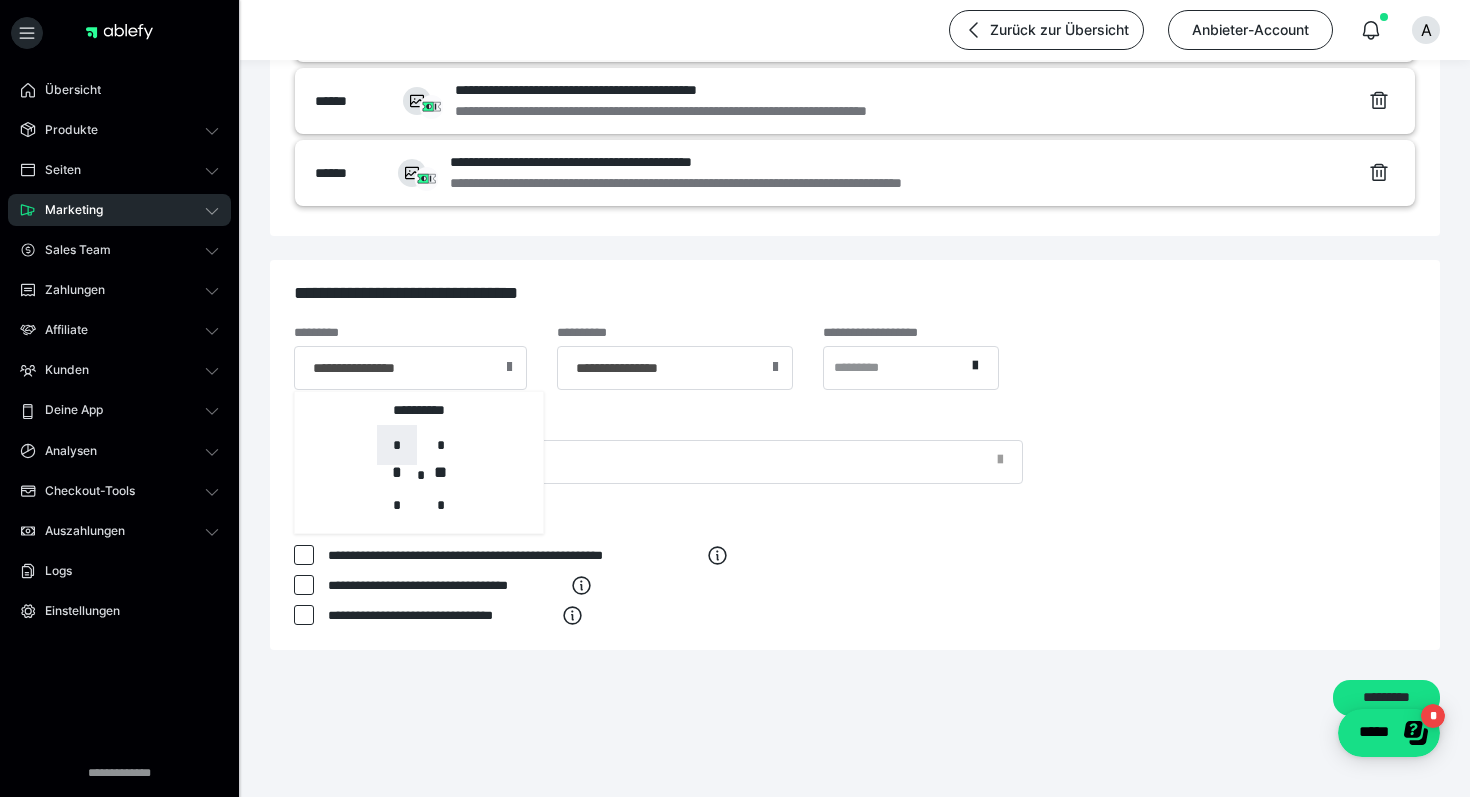 click on "*" at bounding box center [397, 445] 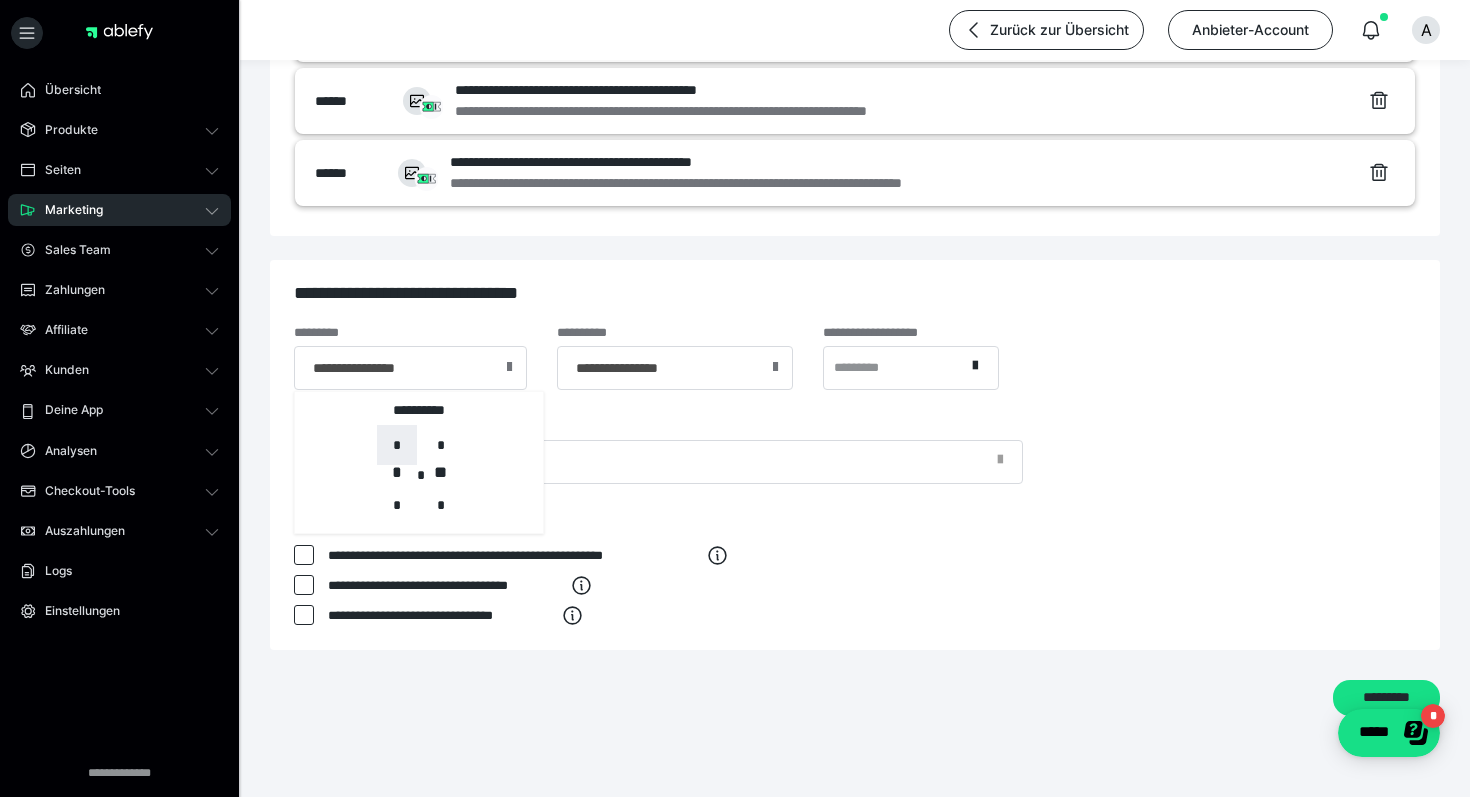 click on "*" at bounding box center (397, 445) 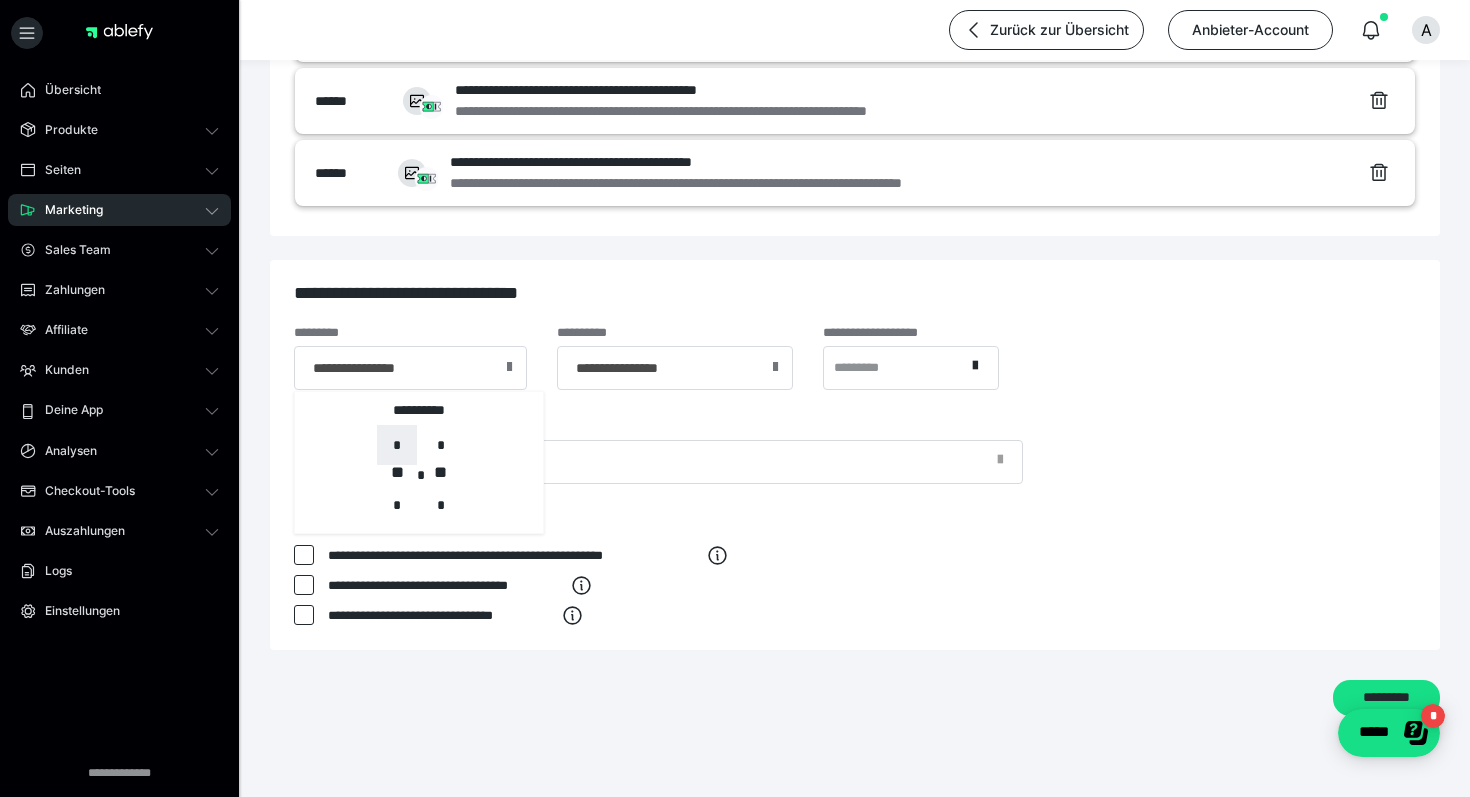 click on "*" at bounding box center [397, 445] 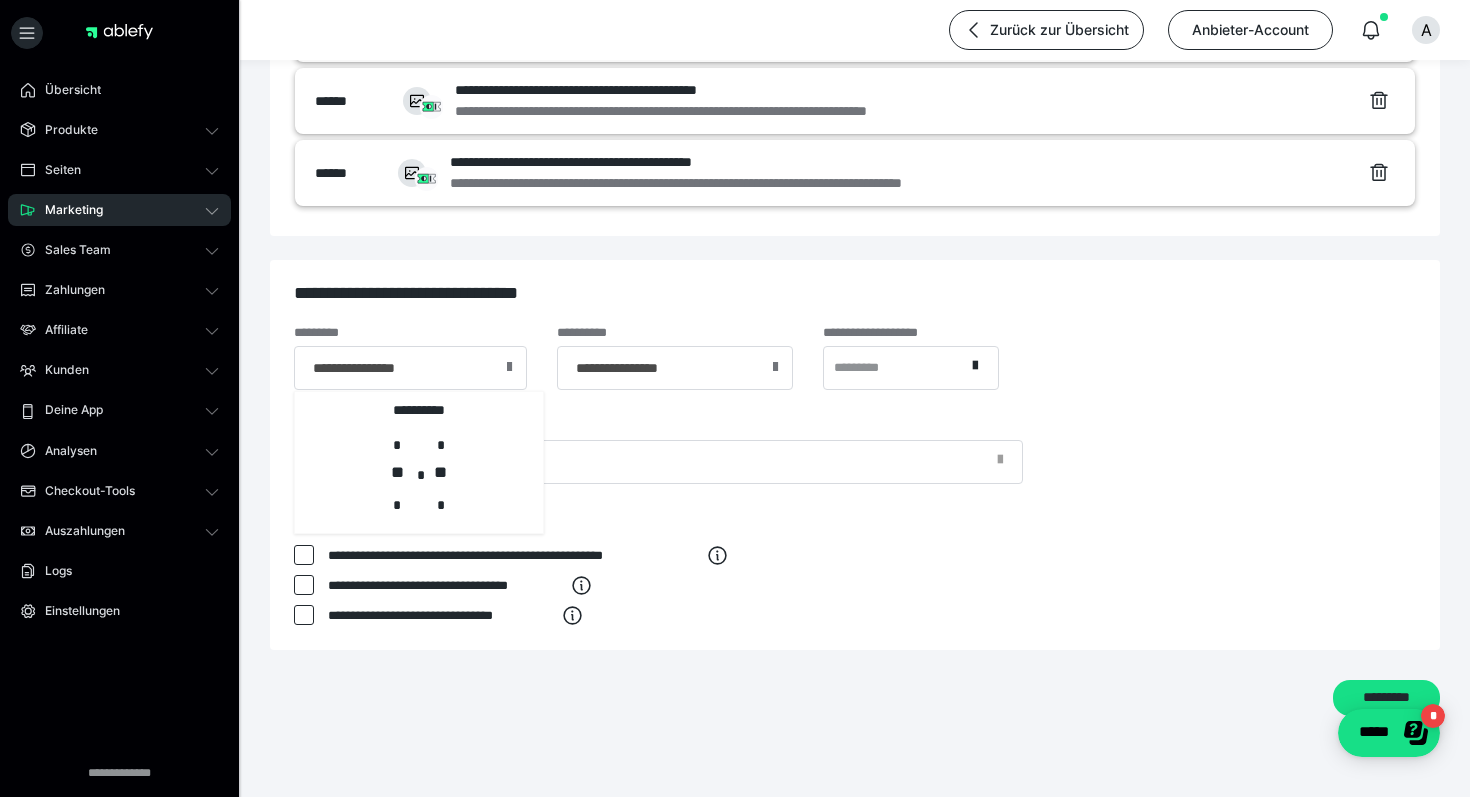 click on "**********" at bounding box center (855, 293) 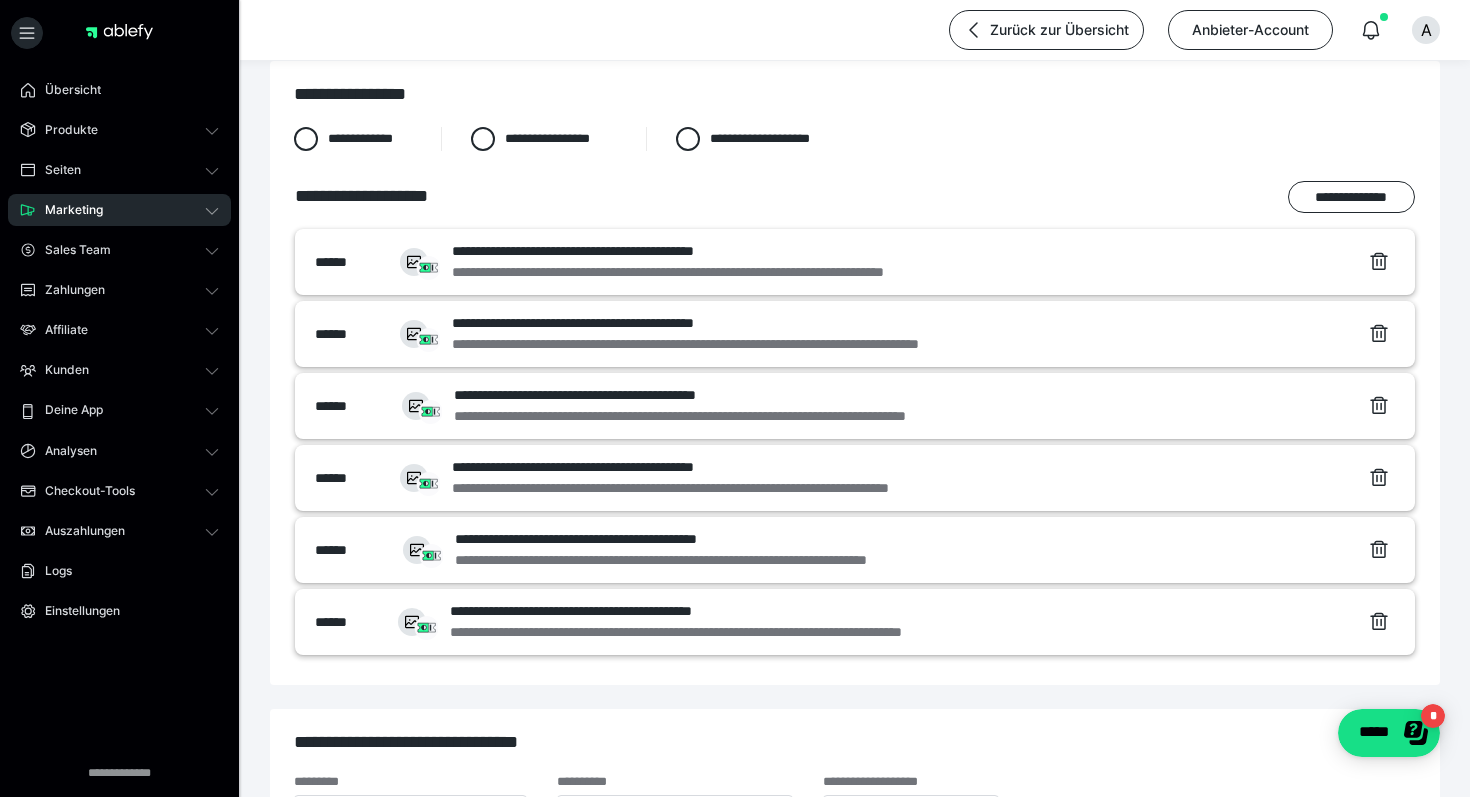 scroll, scrollTop: 874, scrollLeft: 0, axis: vertical 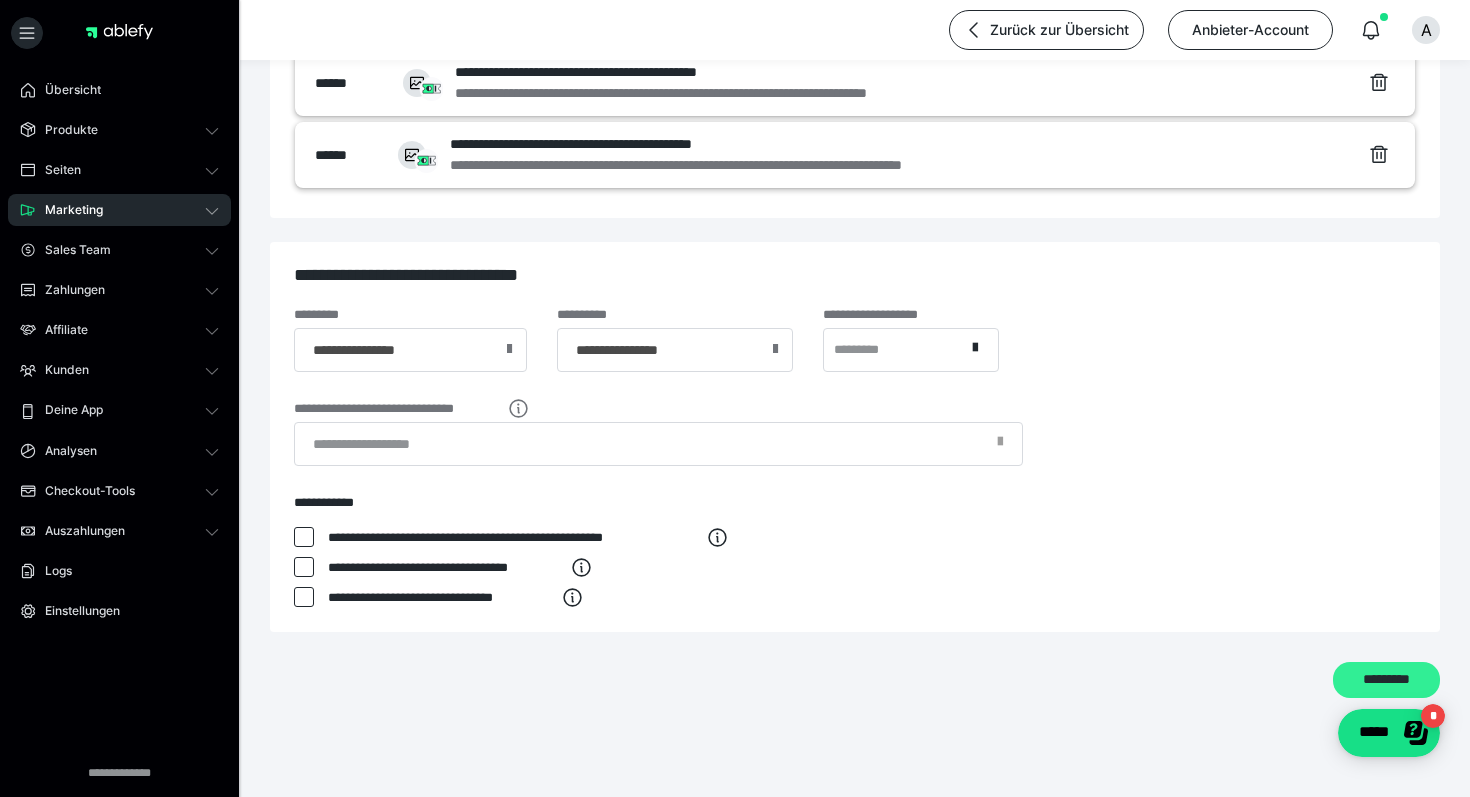 click on "*********" at bounding box center [1386, 680] 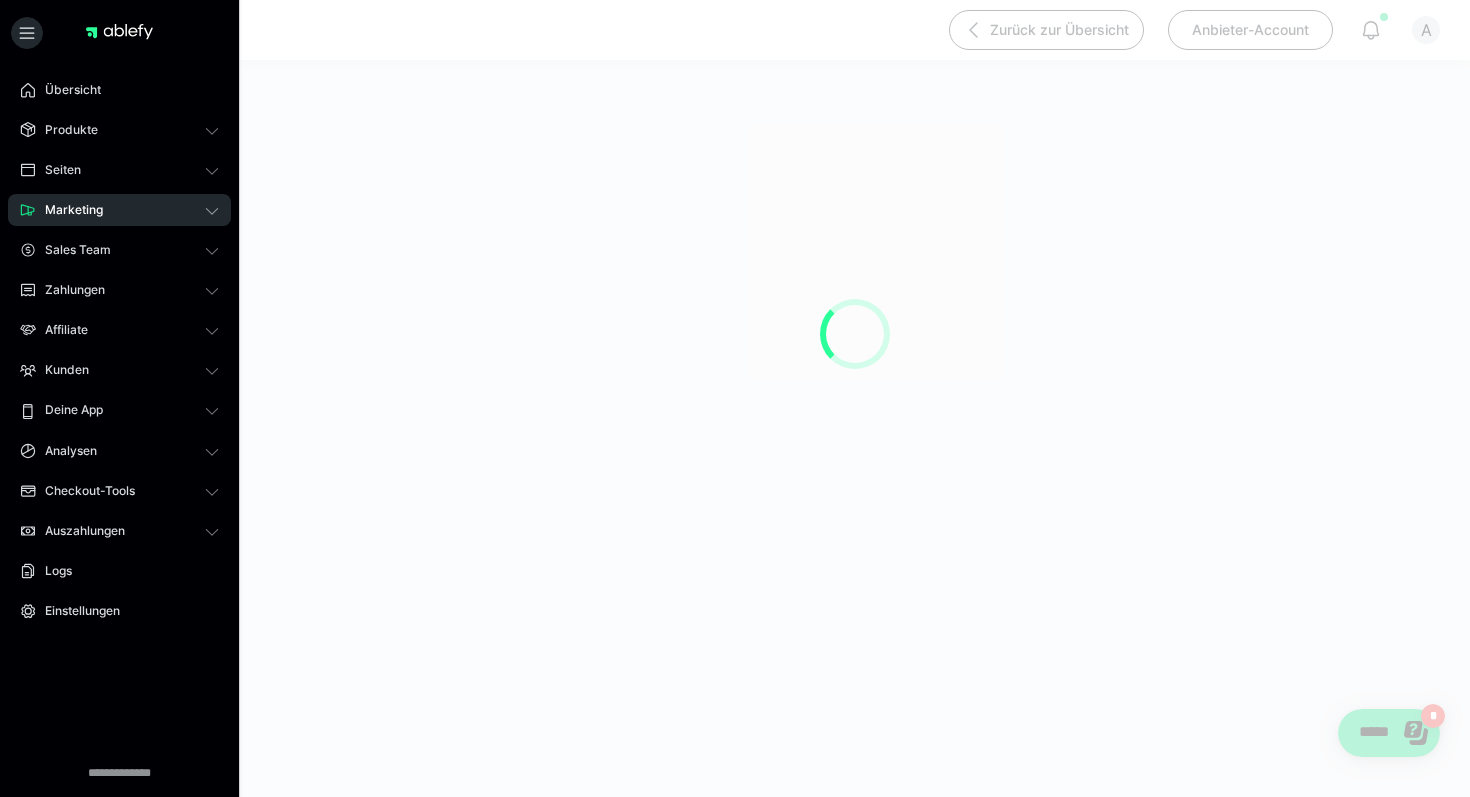 scroll, scrollTop: 190, scrollLeft: 0, axis: vertical 